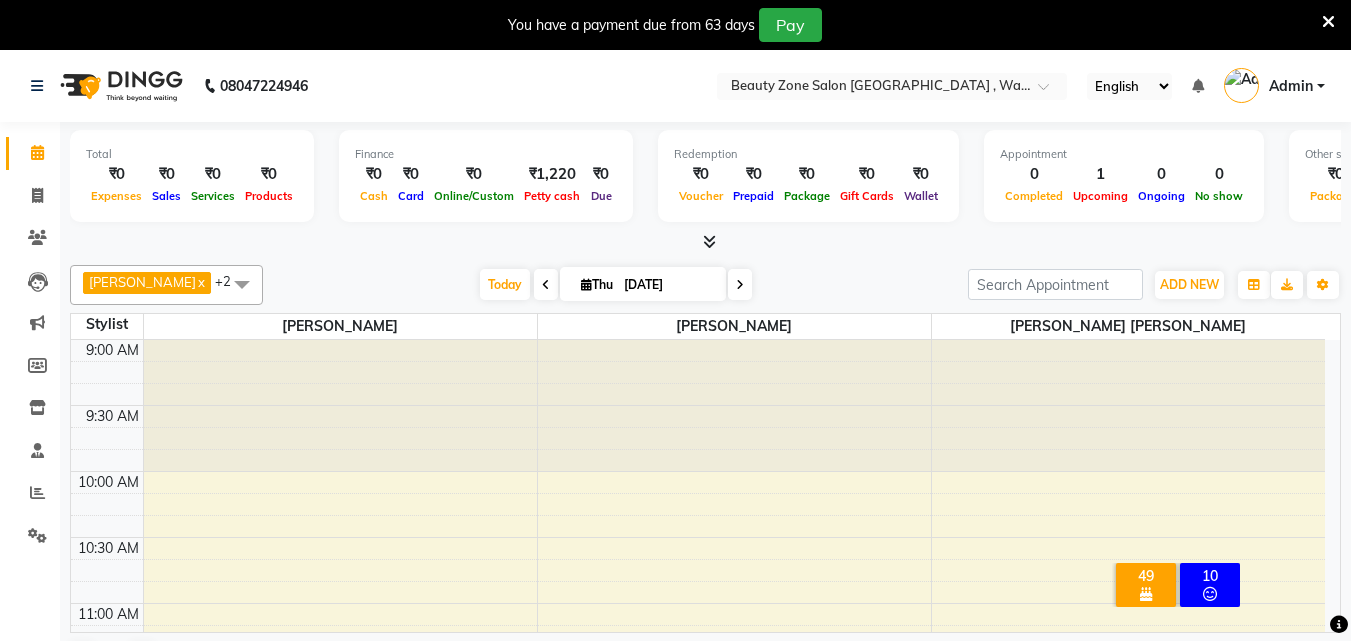 scroll, scrollTop: 0, scrollLeft: 0, axis: both 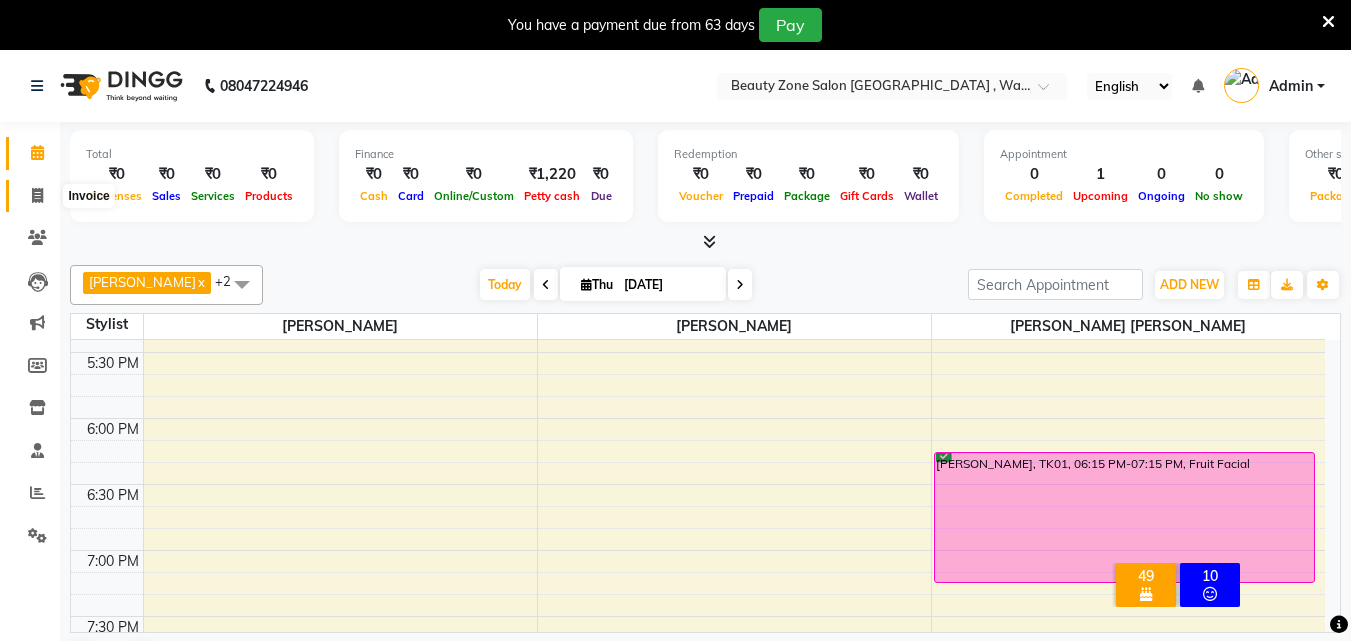 click 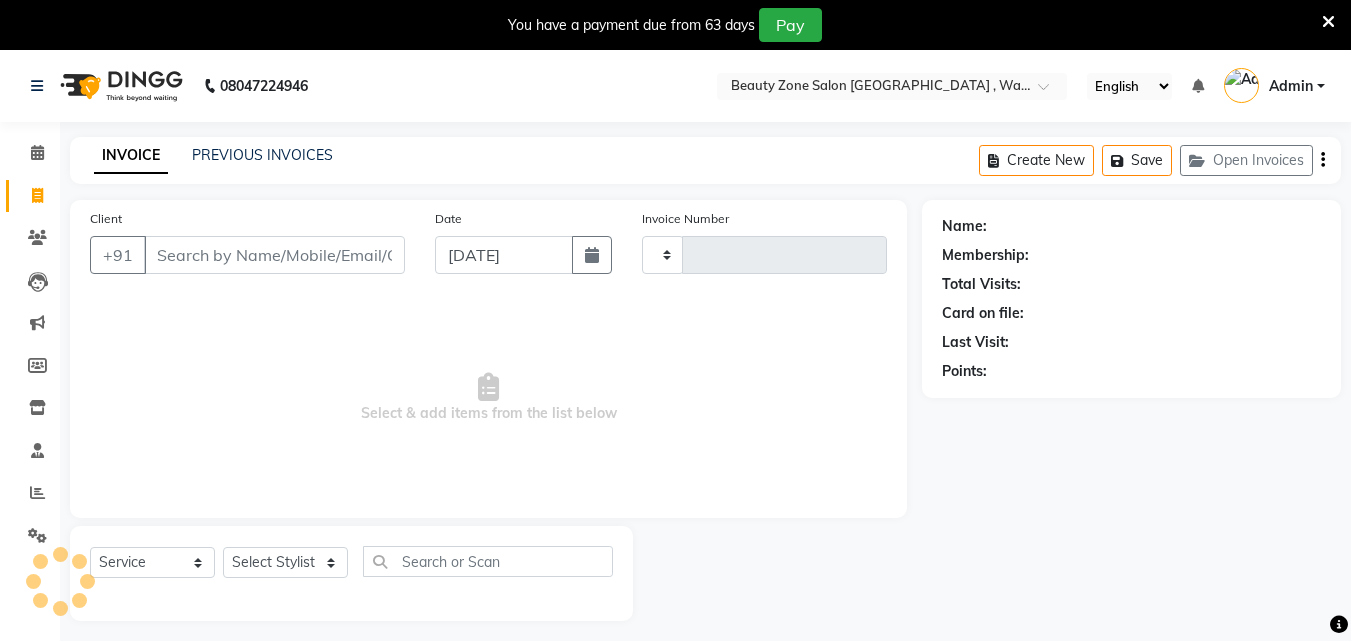 type on "0268" 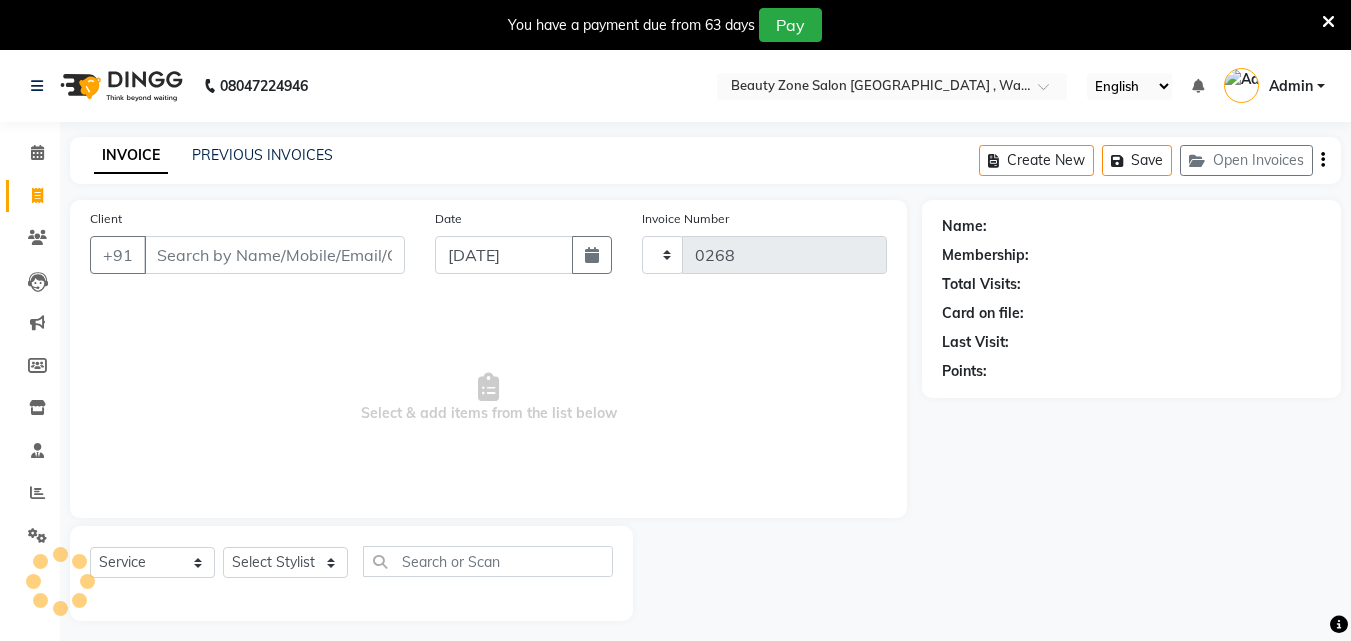 select on "4568" 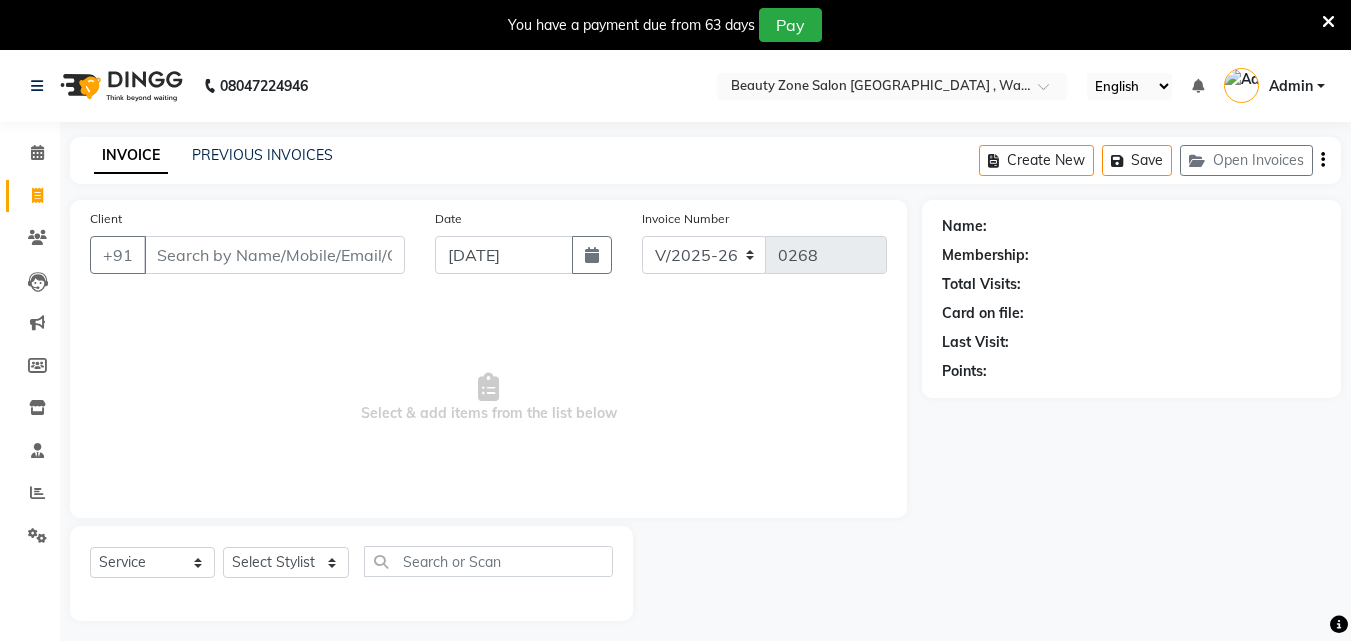 click on "Client" at bounding box center (274, 255) 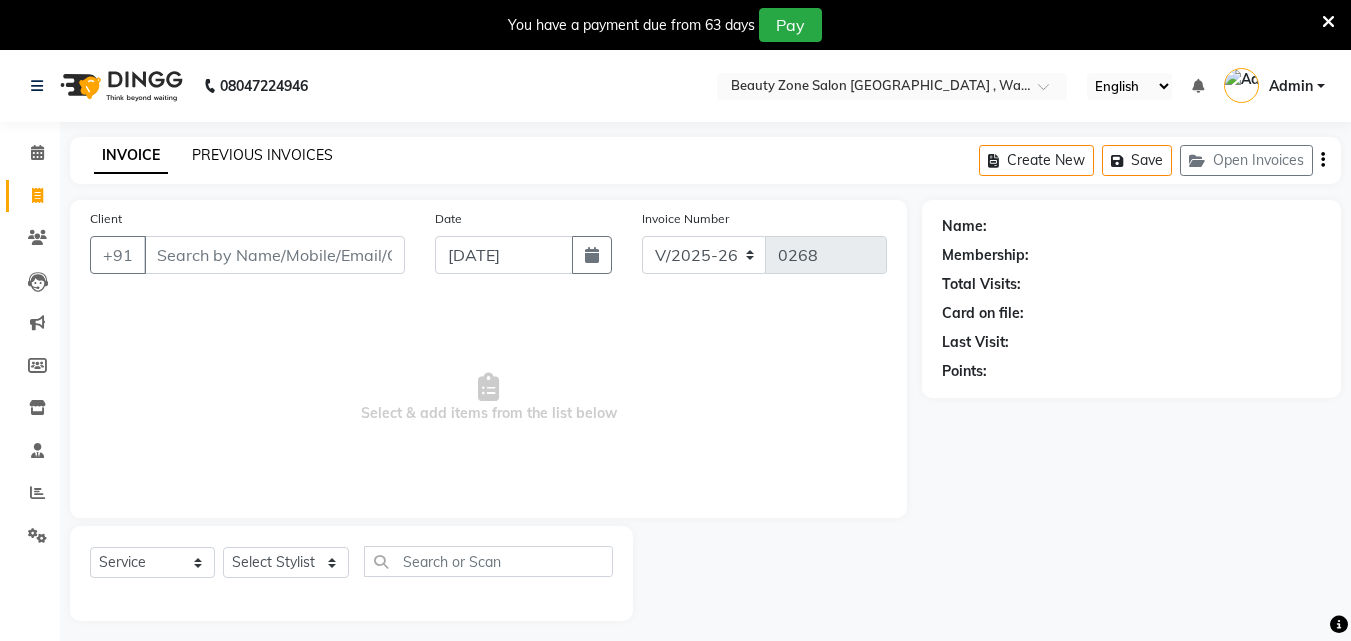 click on "PREVIOUS INVOICES" 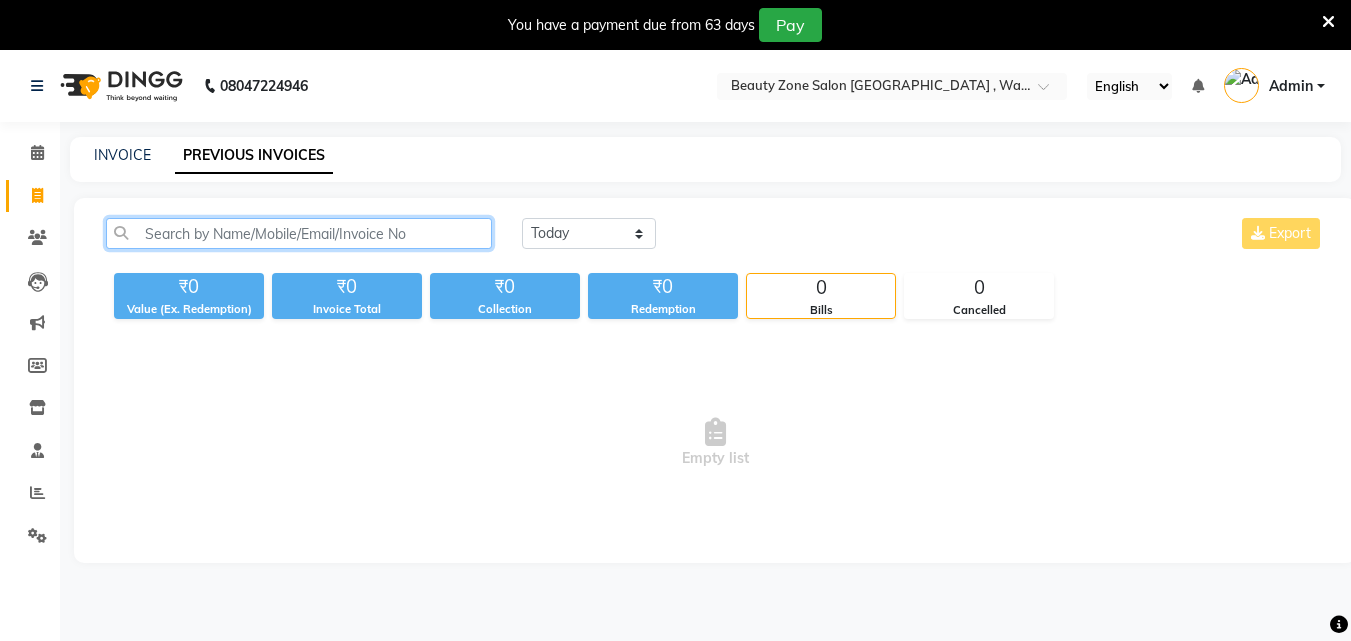 click 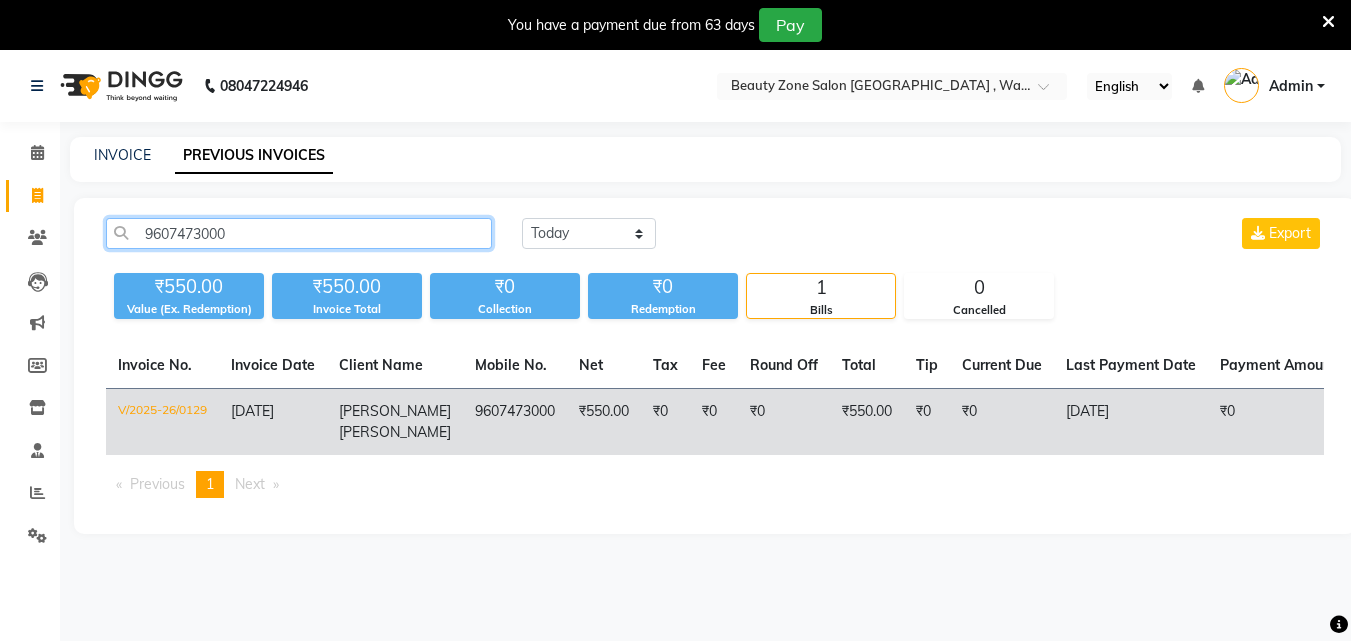 type on "9607473000" 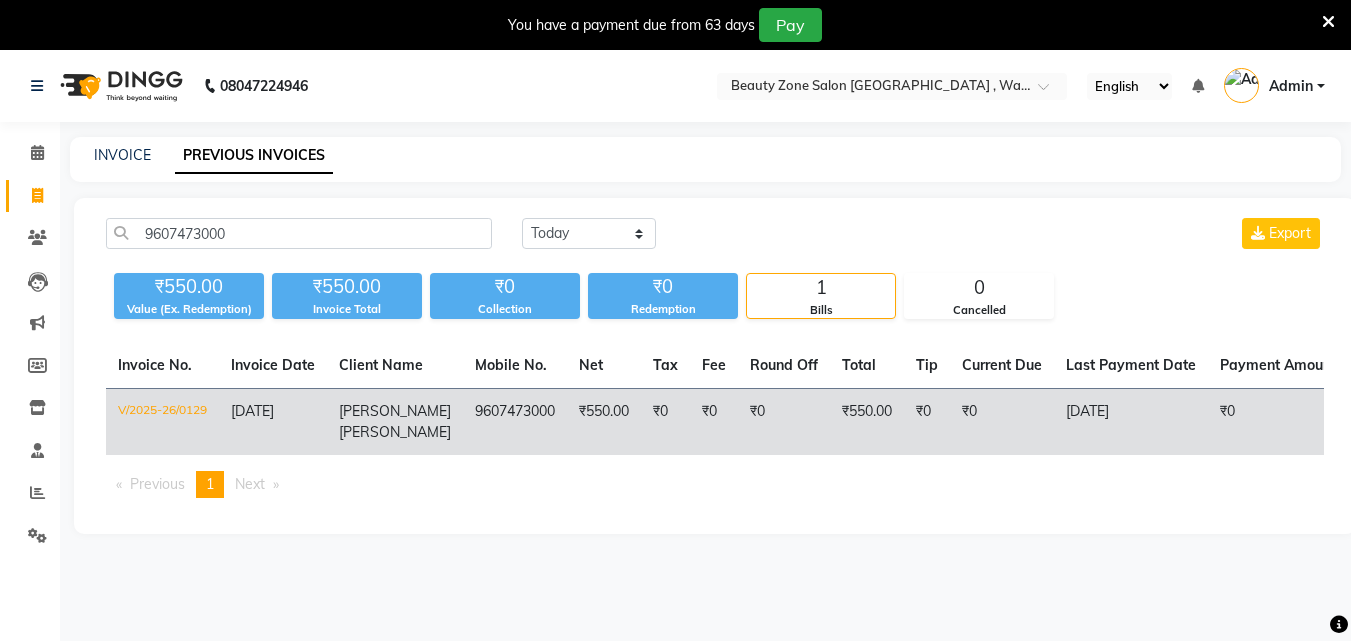 click on "30-05-2025" 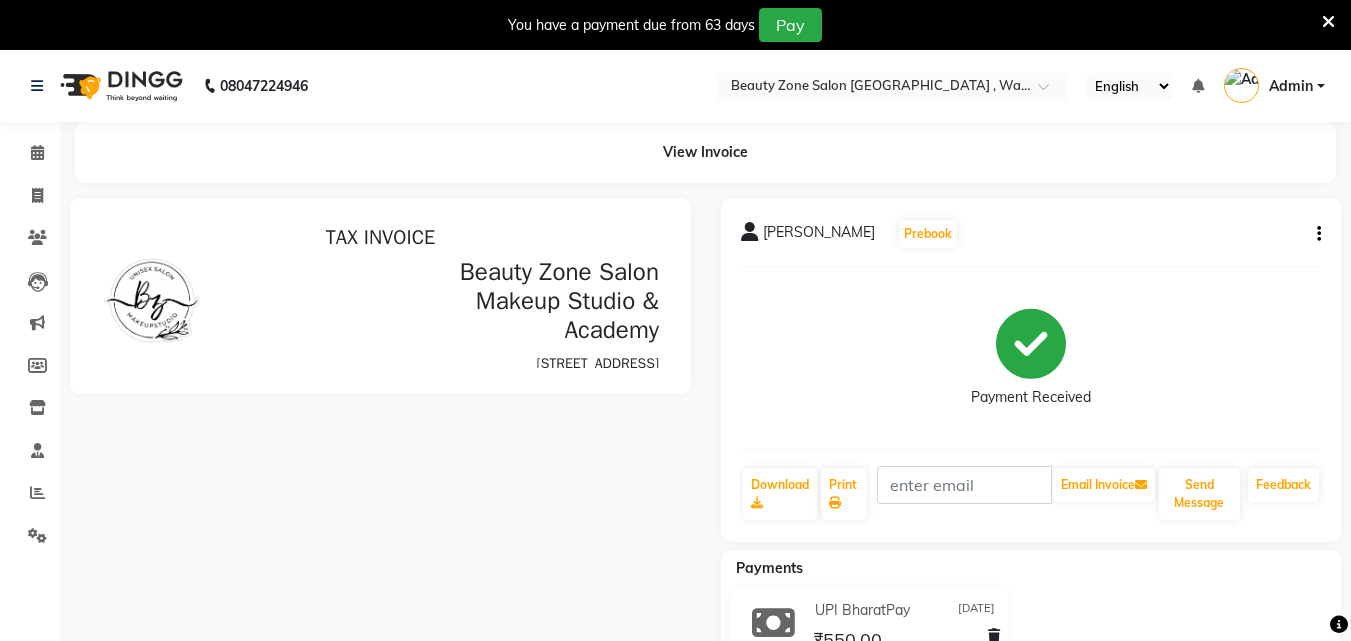 scroll, scrollTop: 0, scrollLeft: 0, axis: both 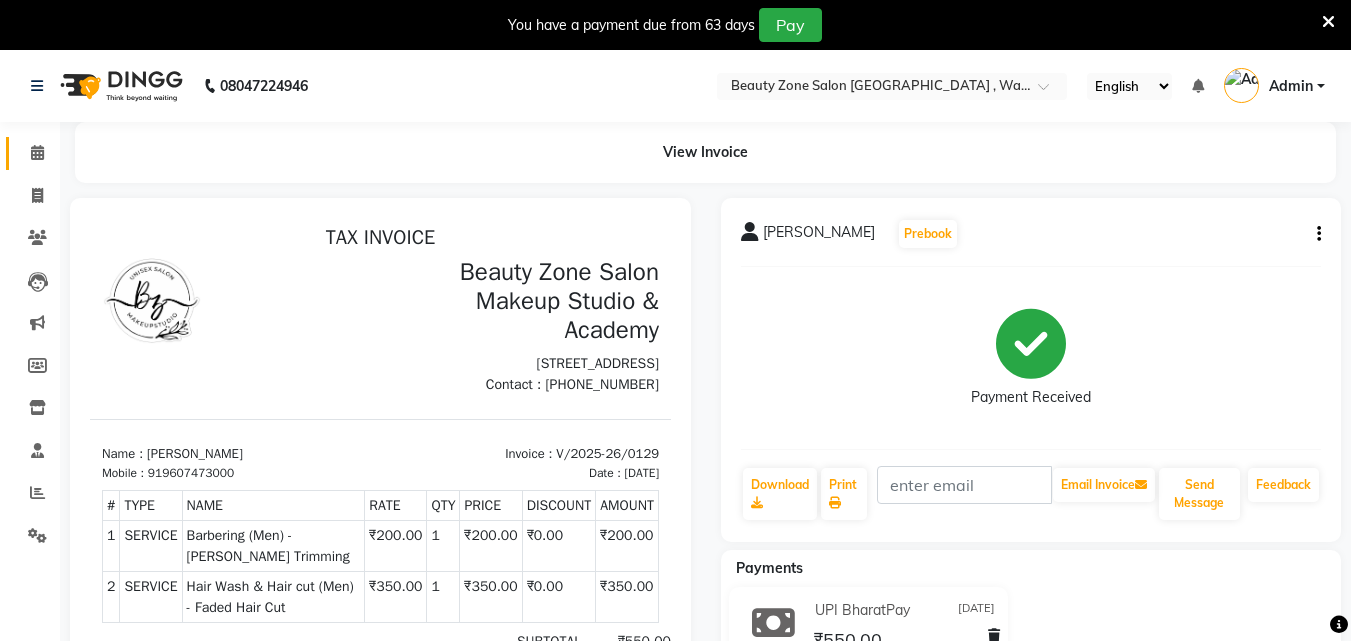 click on "Calendar" 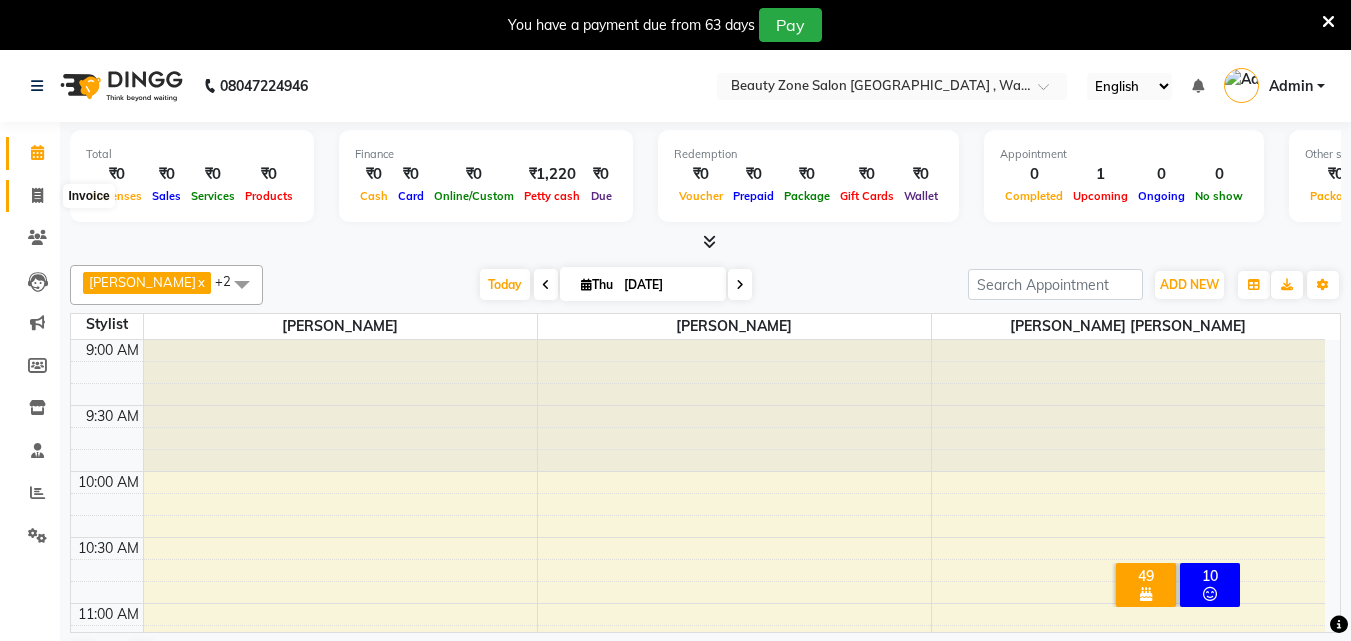 click 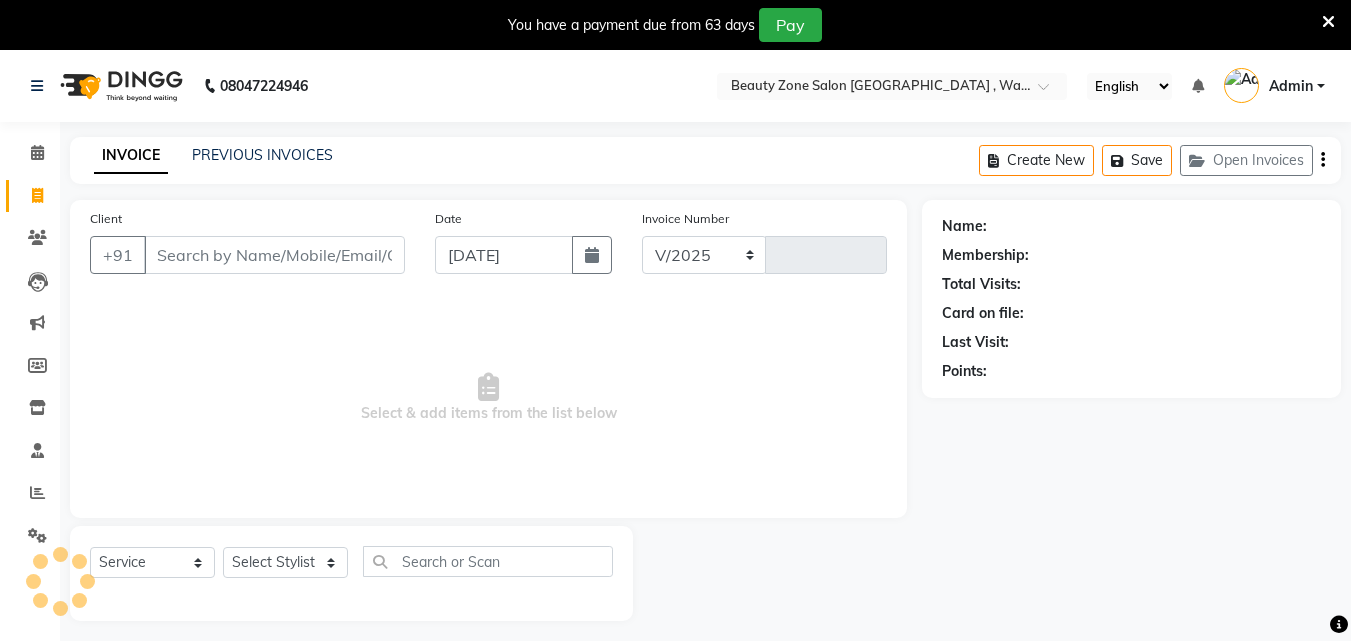 select on "4568" 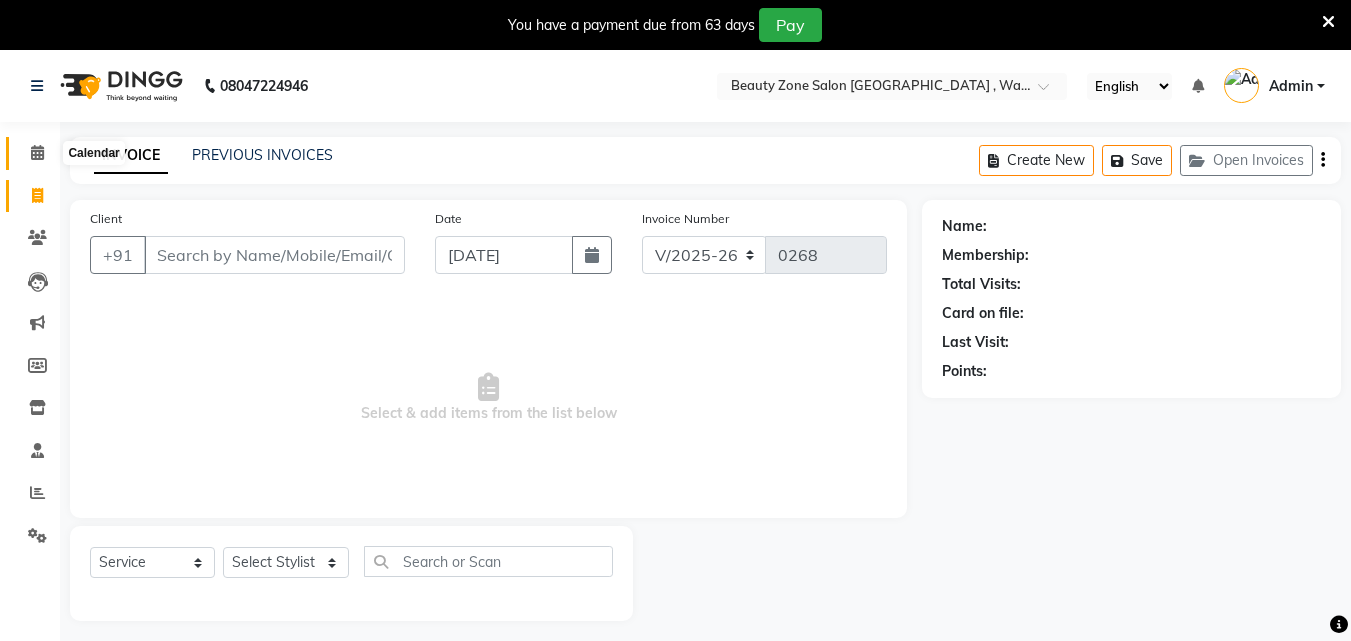 click 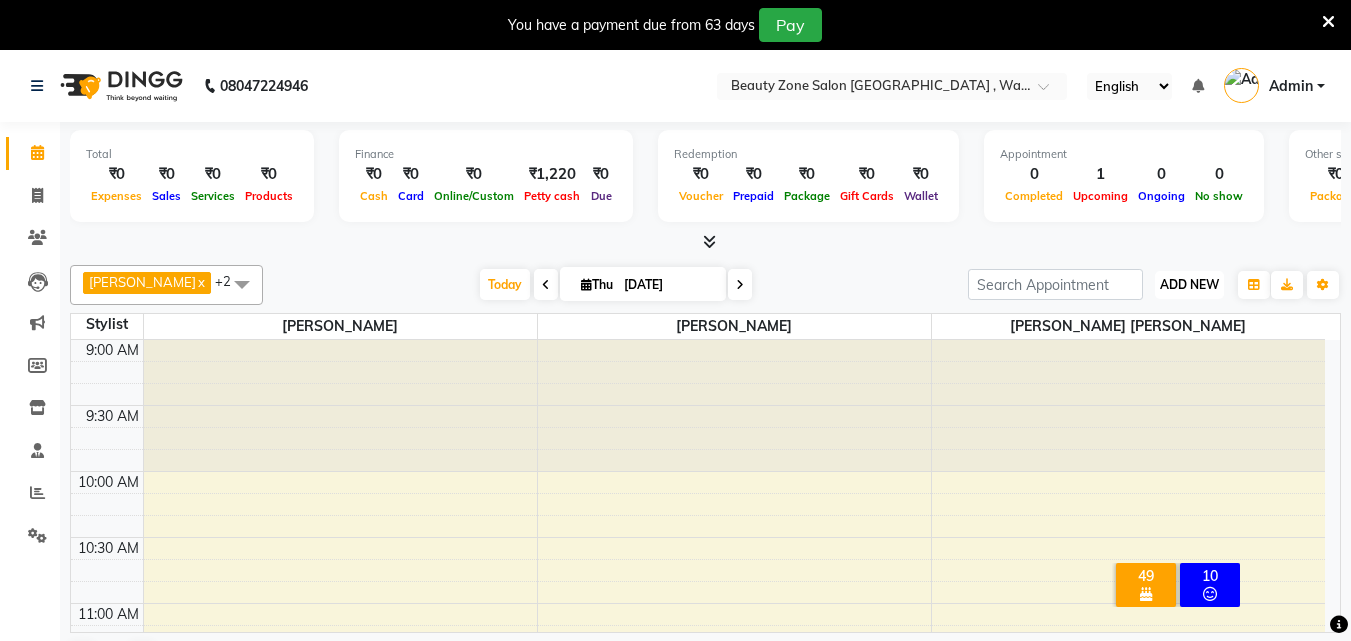 click on "ADD NEW" at bounding box center (1189, 284) 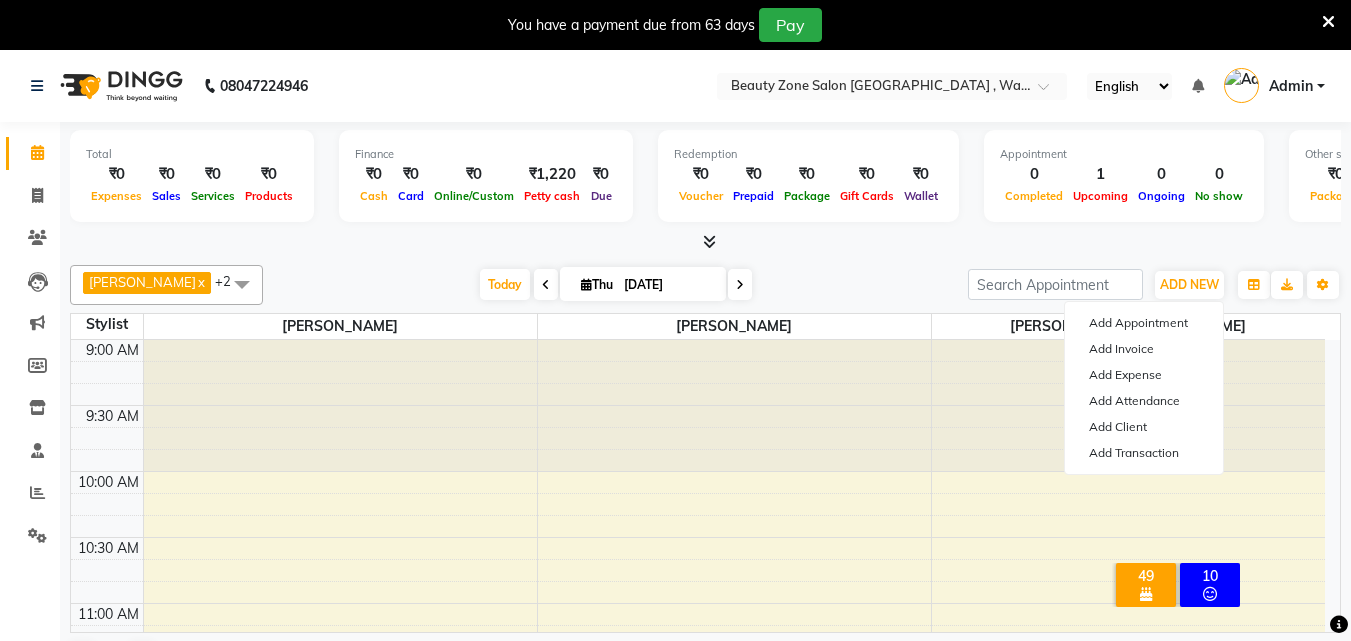 click at bounding box center [546, 285] 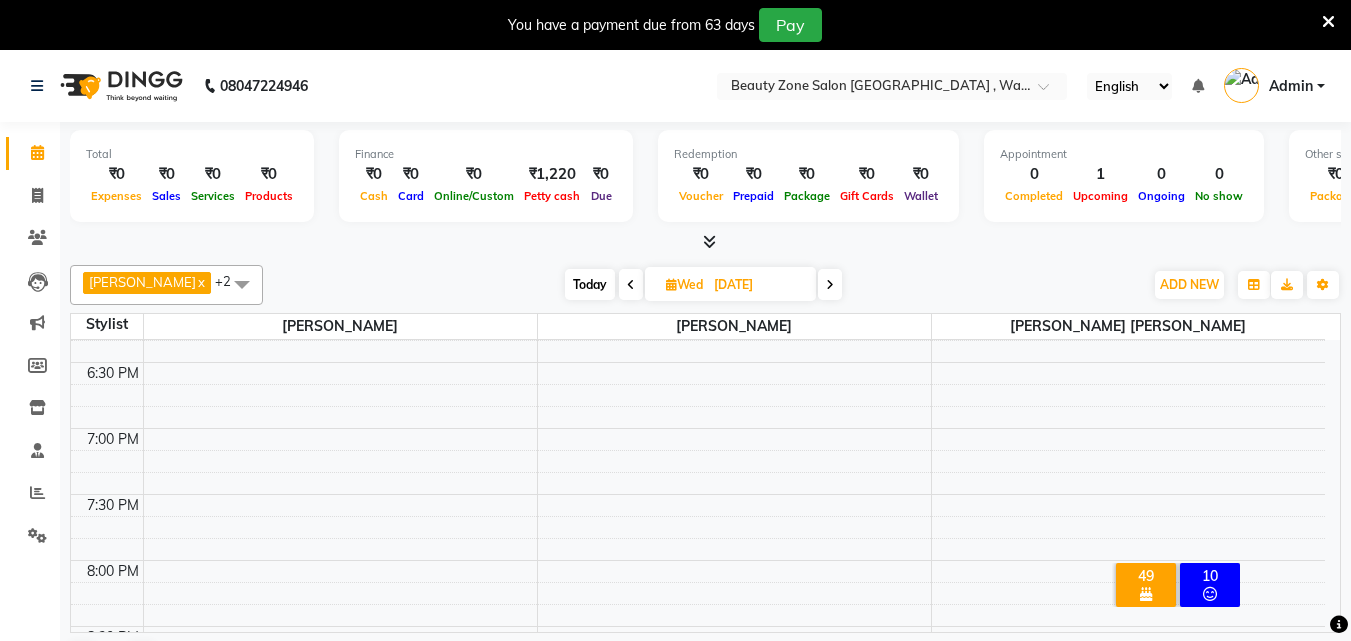 scroll, scrollTop: 1245, scrollLeft: 0, axis: vertical 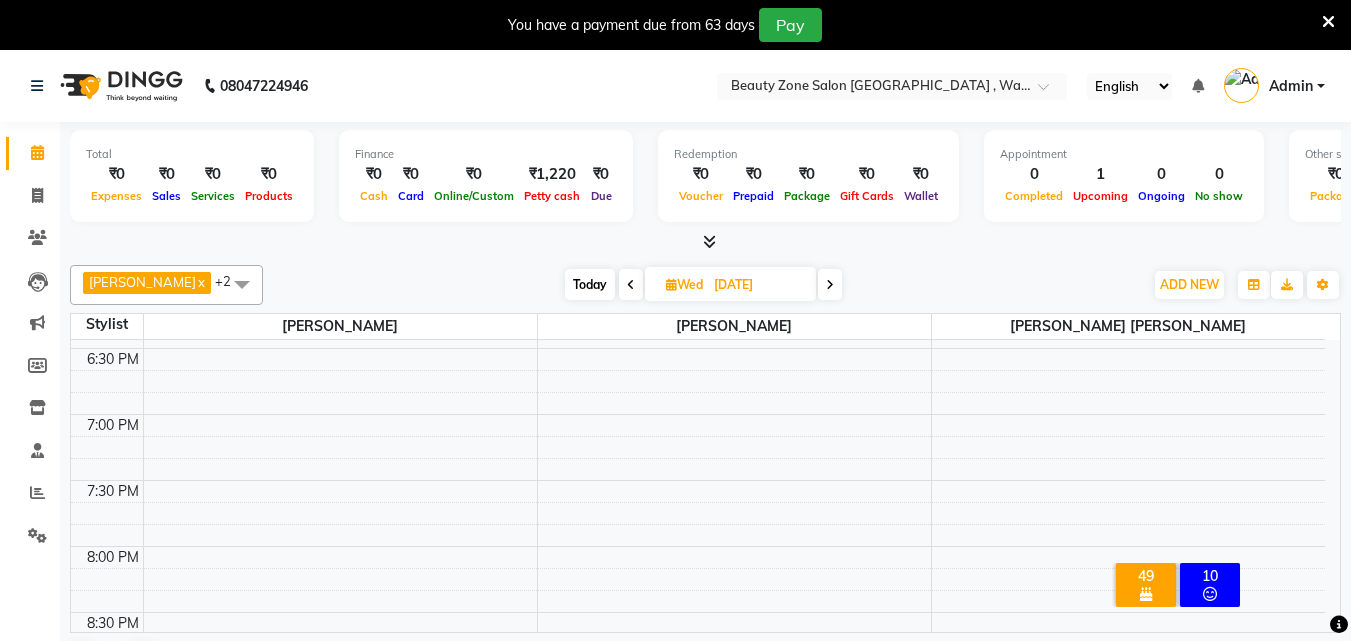 click at bounding box center (631, 284) 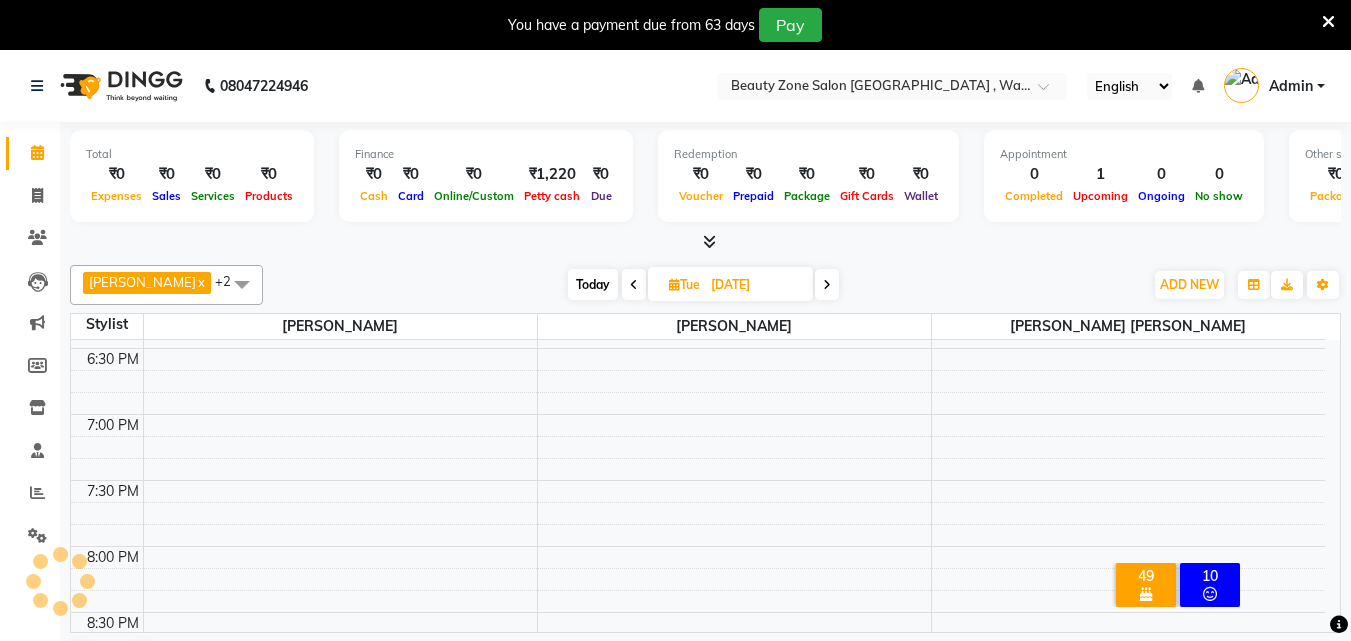 scroll, scrollTop: 0, scrollLeft: 0, axis: both 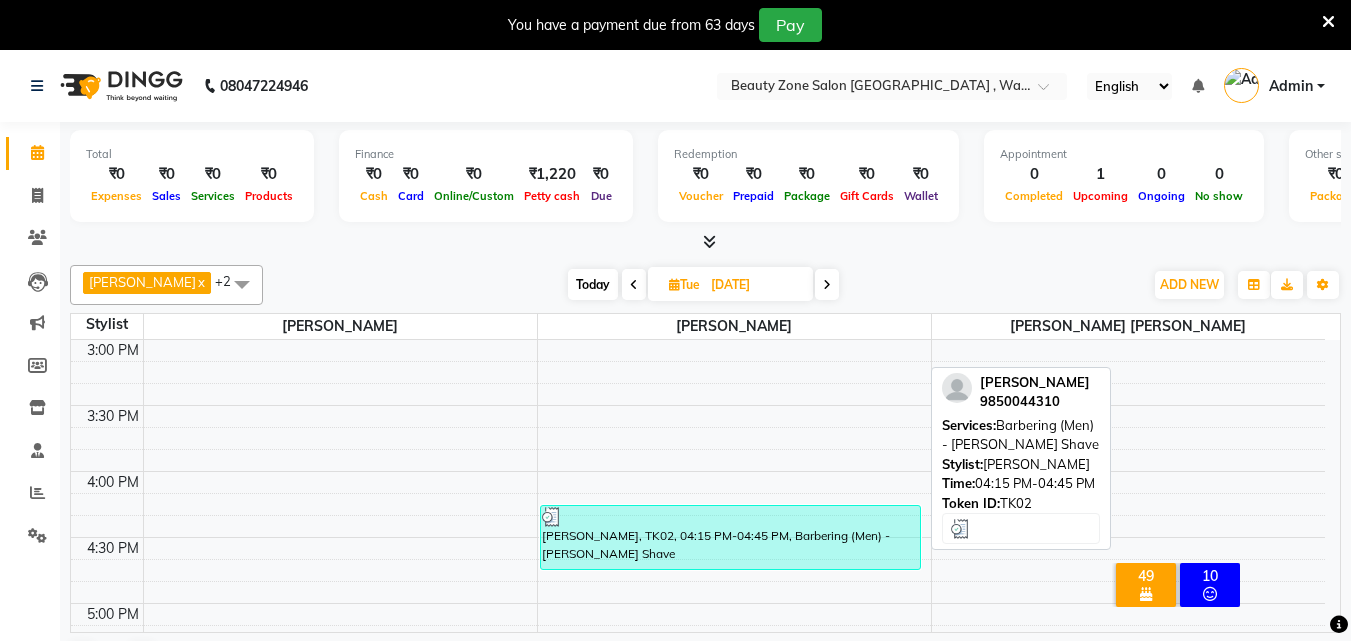 click at bounding box center [730, 517] 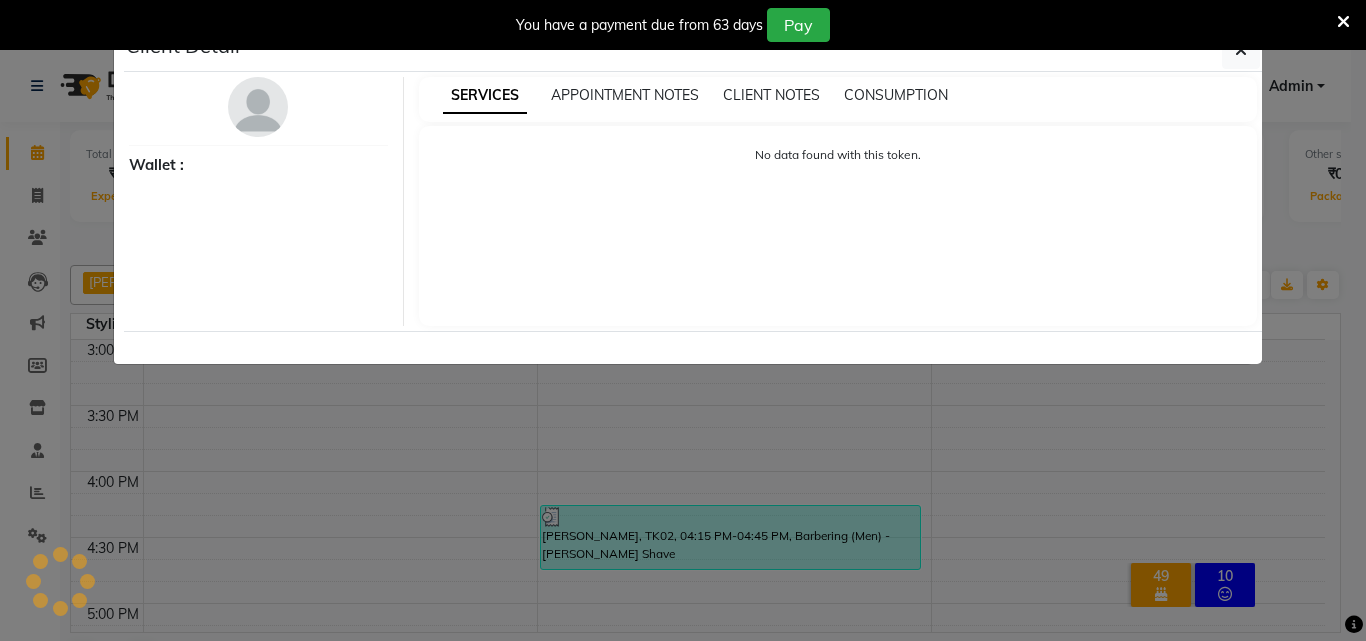select on "3" 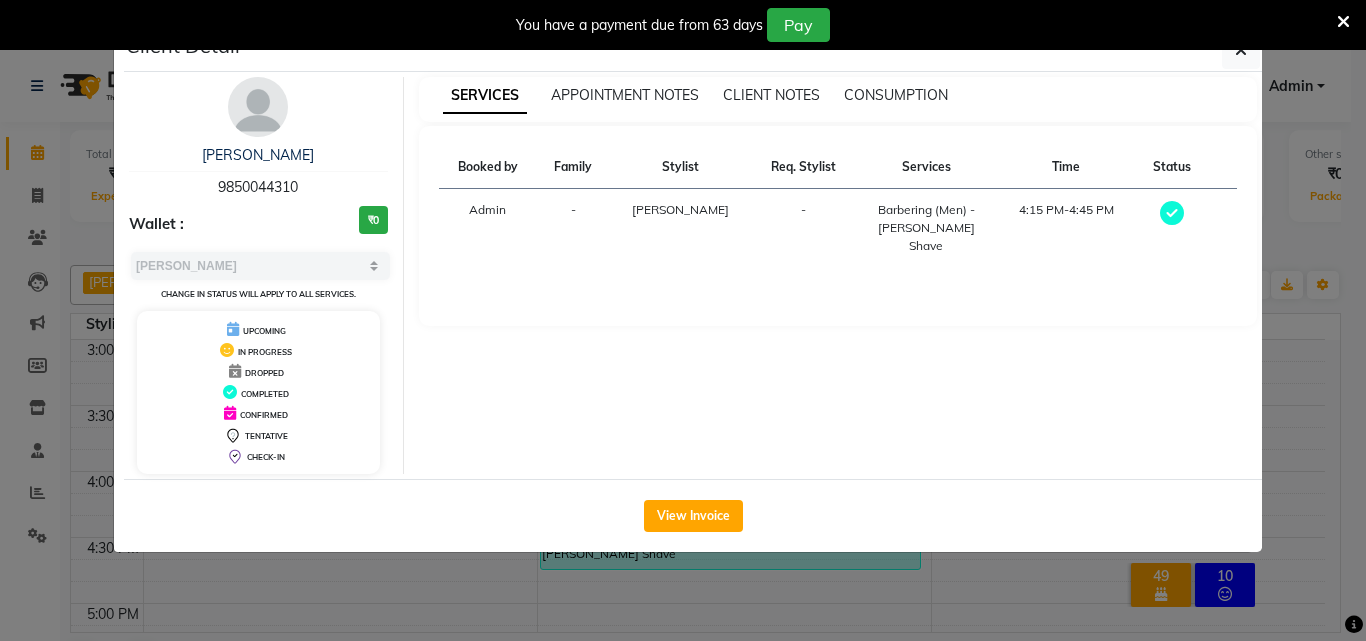 click on "DROPPED" at bounding box center [258, 371] 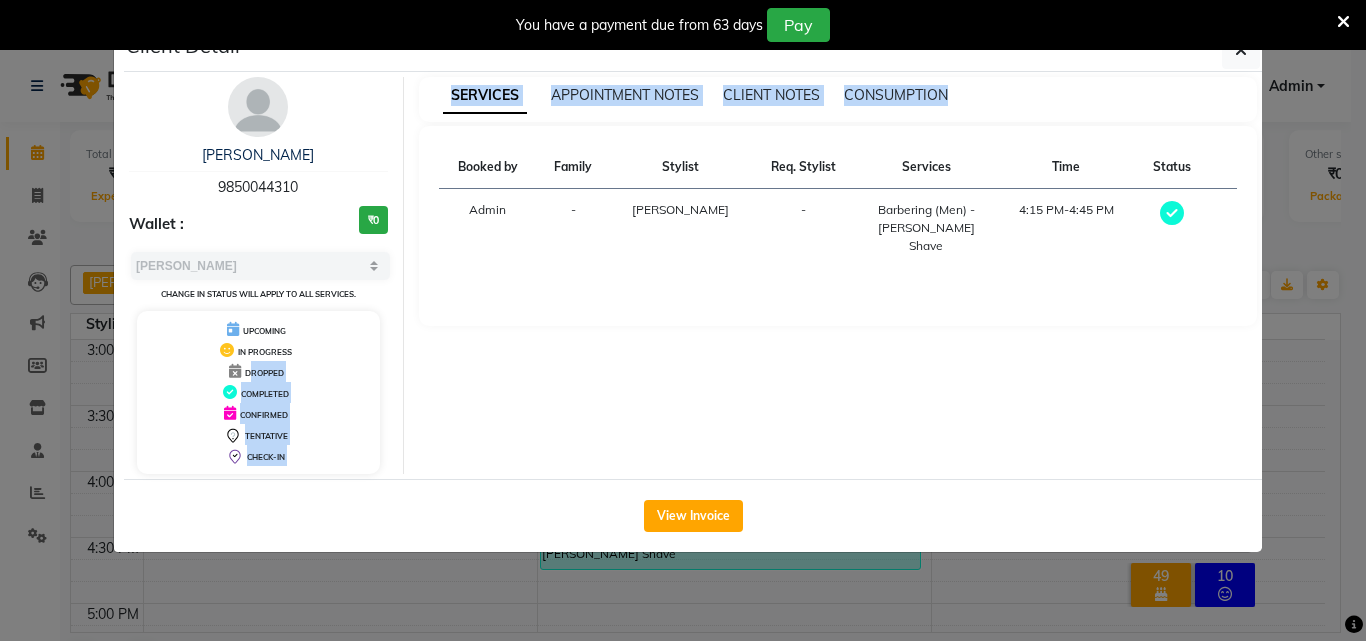 drag, startPoint x: 252, startPoint y: 372, endPoint x: 552, endPoint y: 322, distance: 304.13812 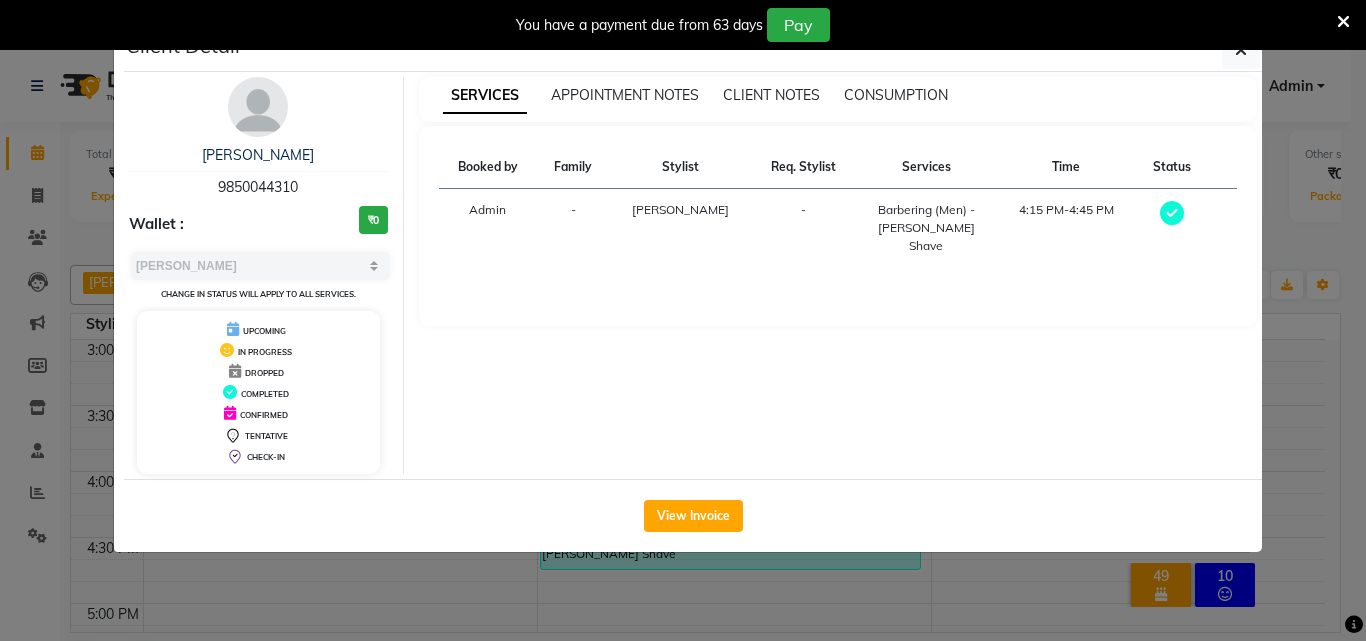click on "-" at bounding box center [804, 228] 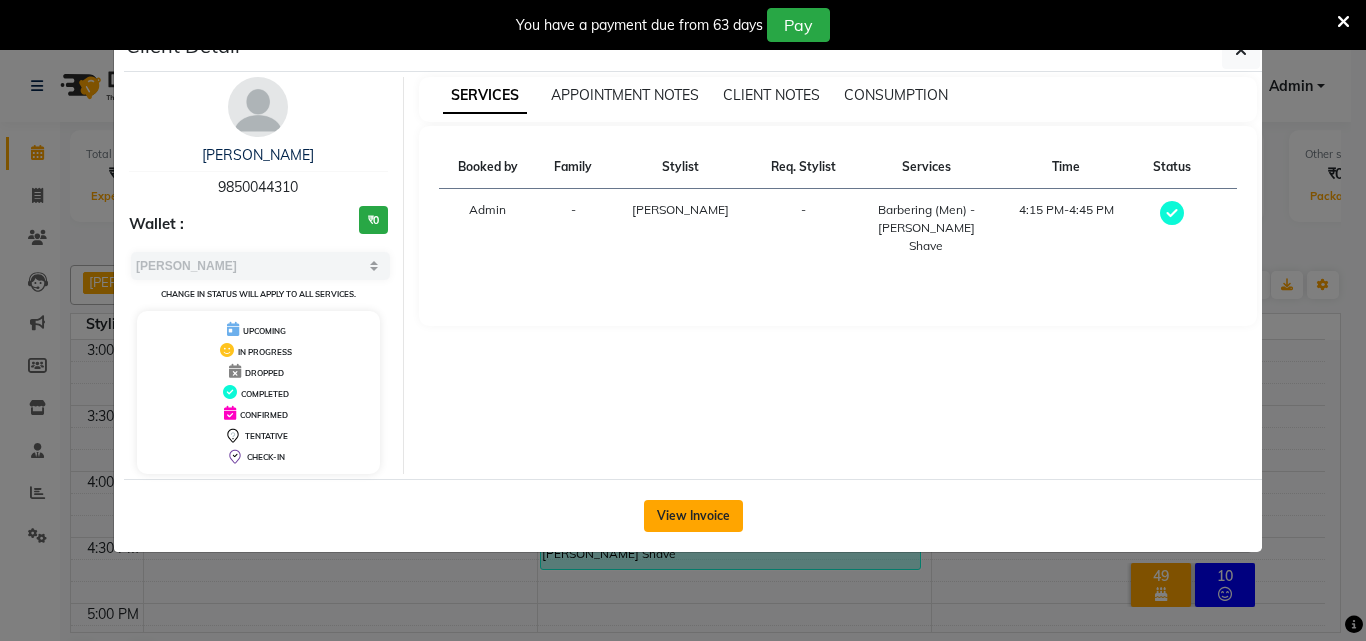 click on "View Invoice" 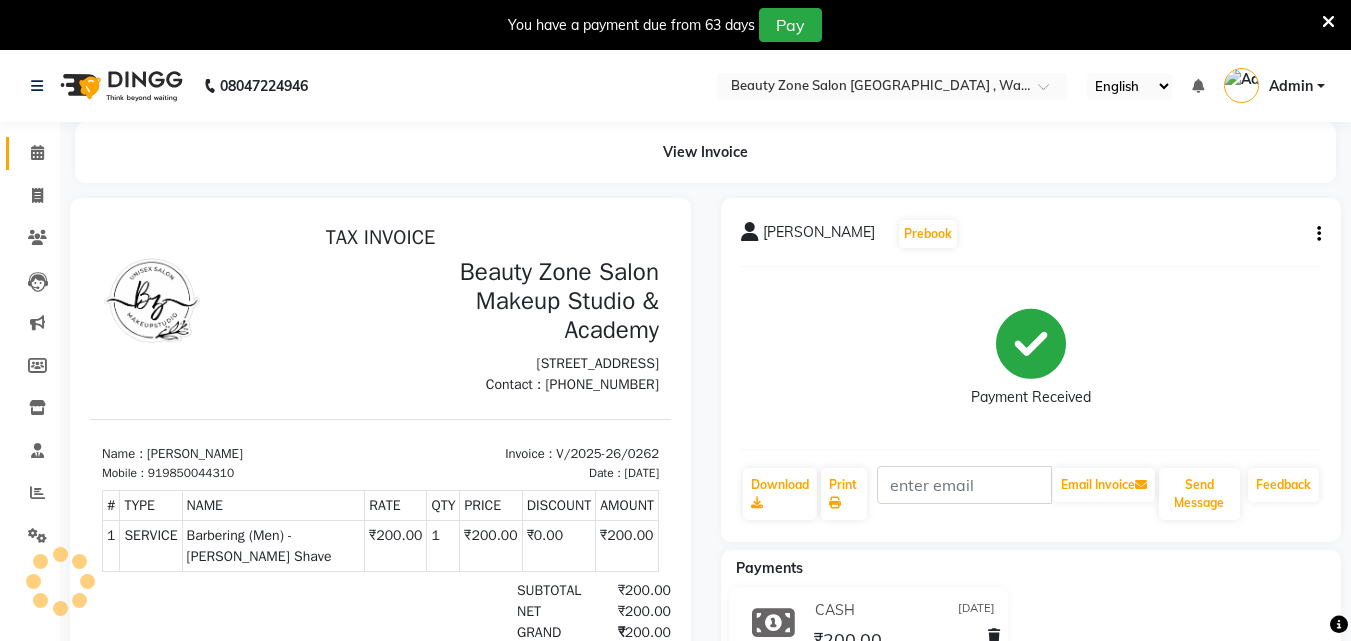 scroll, scrollTop: 0, scrollLeft: 0, axis: both 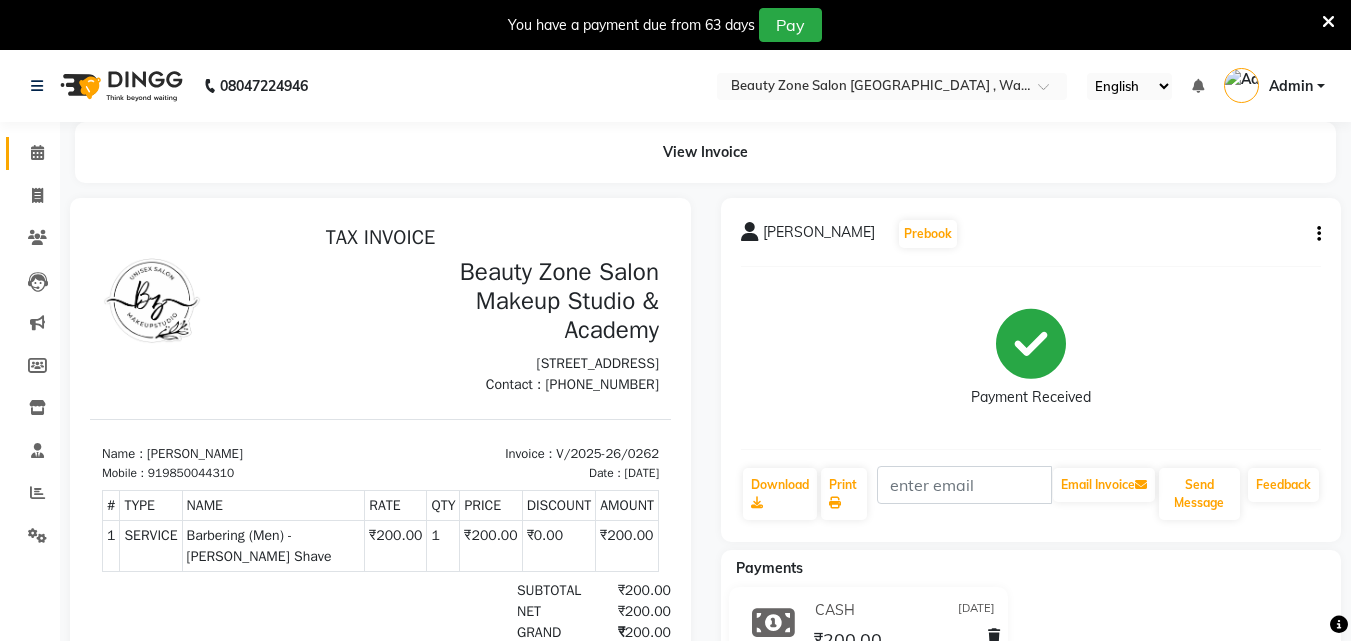 click on "Calendar" 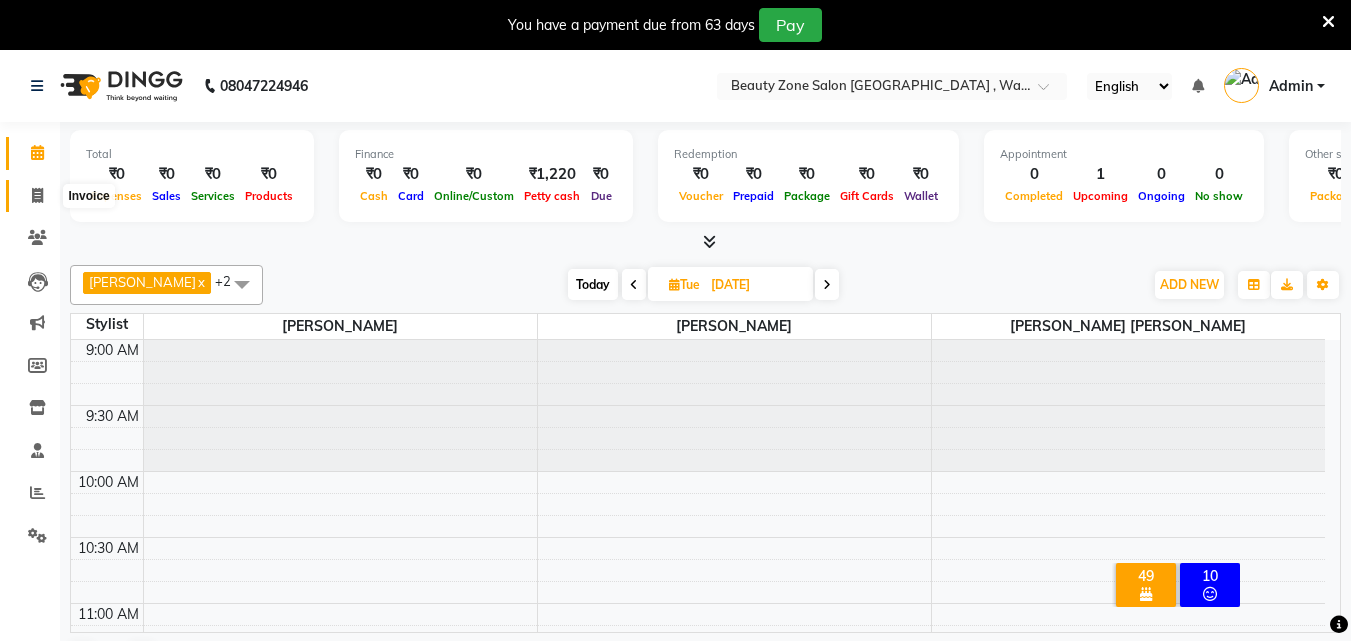 click 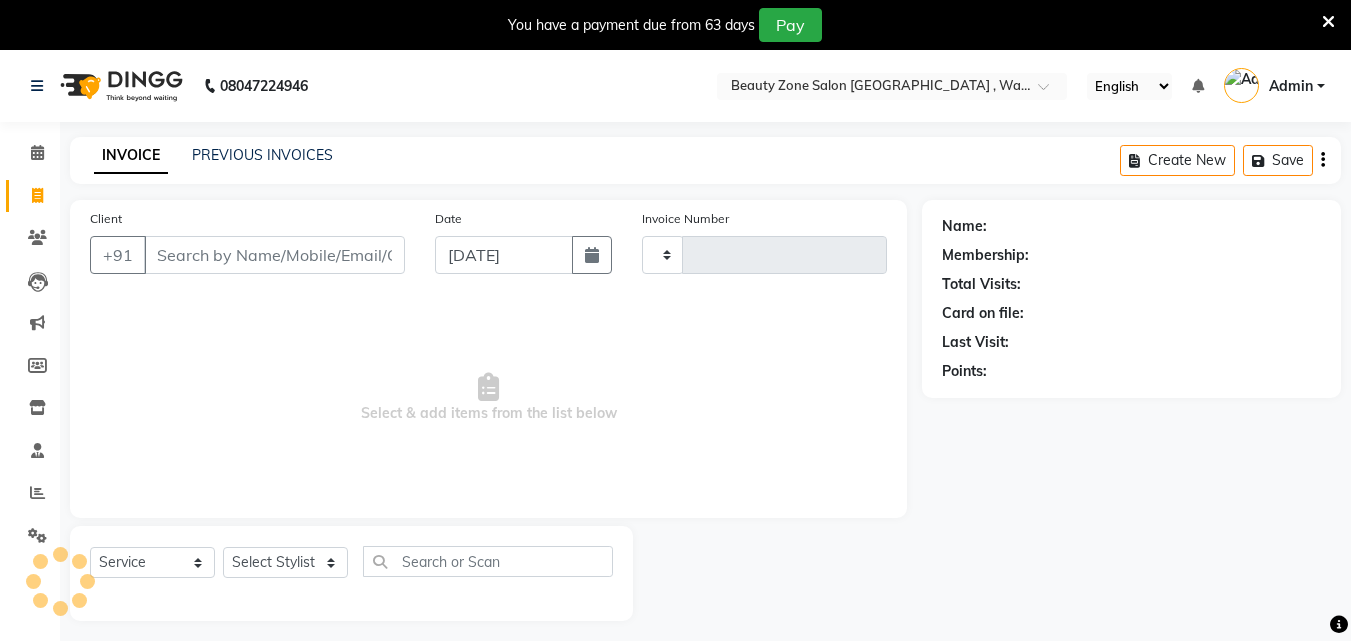 type on "0268" 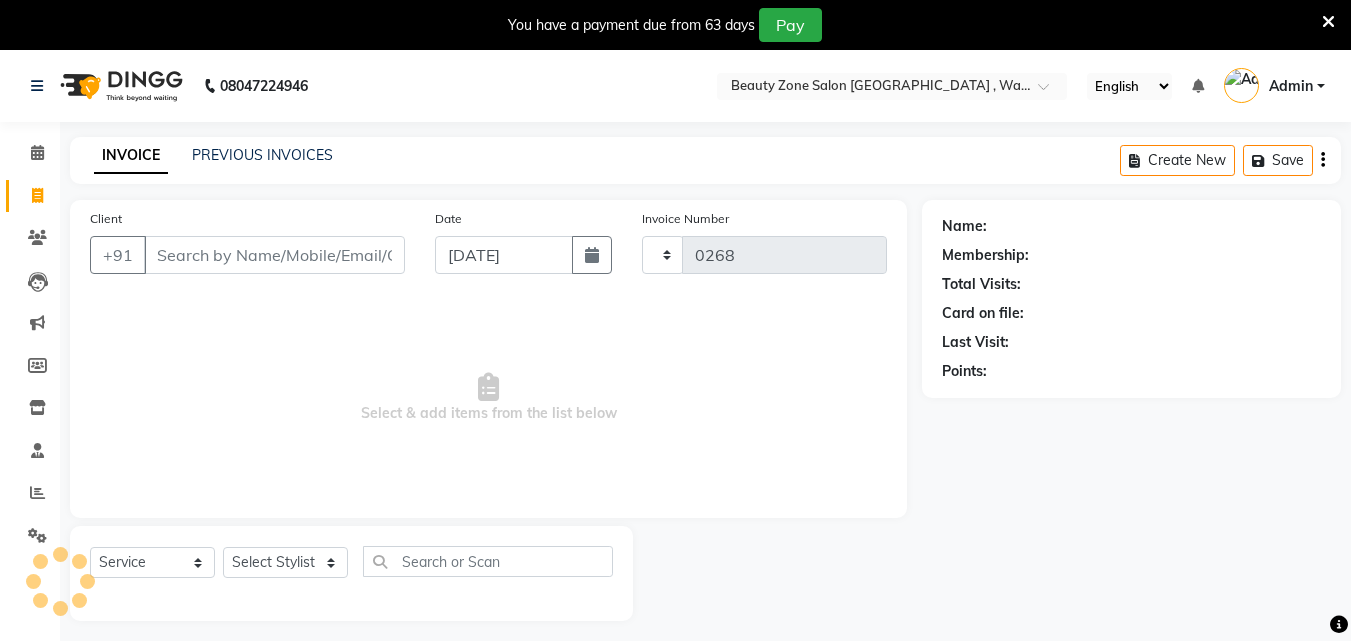 select on "4568" 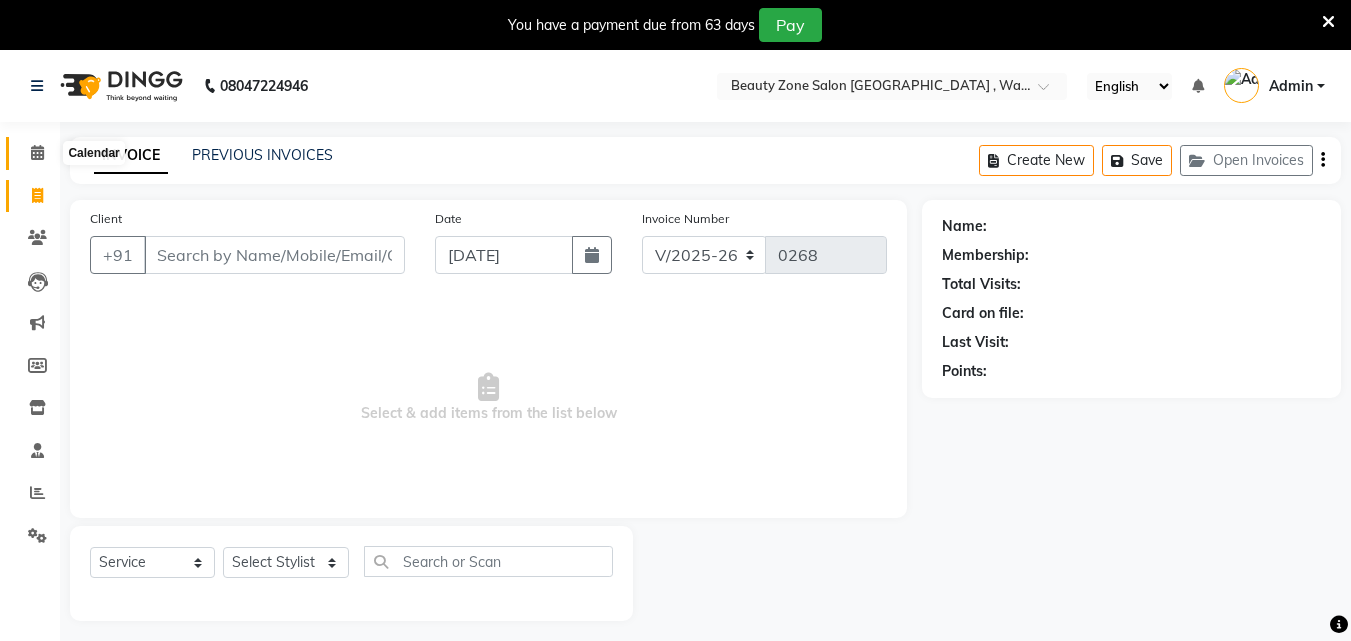 click 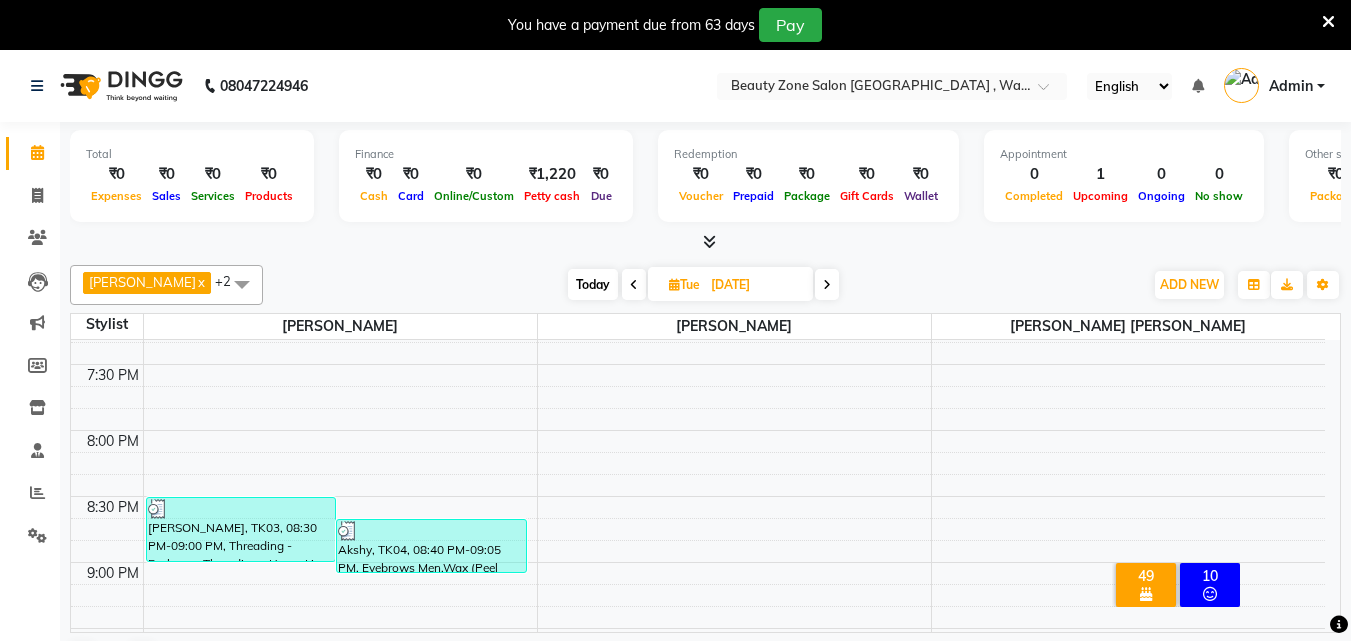 scroll, scrollTop: 1454, scrollLeft: 0, axis: vertical 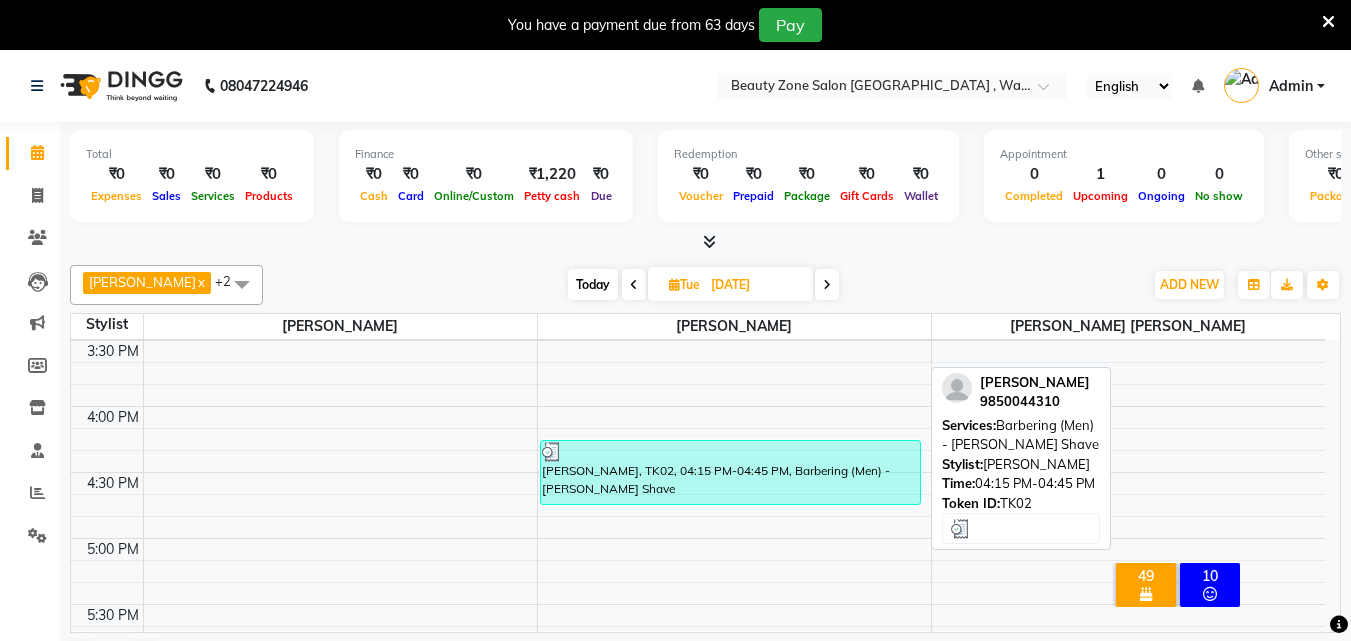 click on "Ashish Pawar, TK02, 04:15 PM-04:45 PM, Barbering  (Men)  -  Beard Shave" at bounding box center [730, 472] 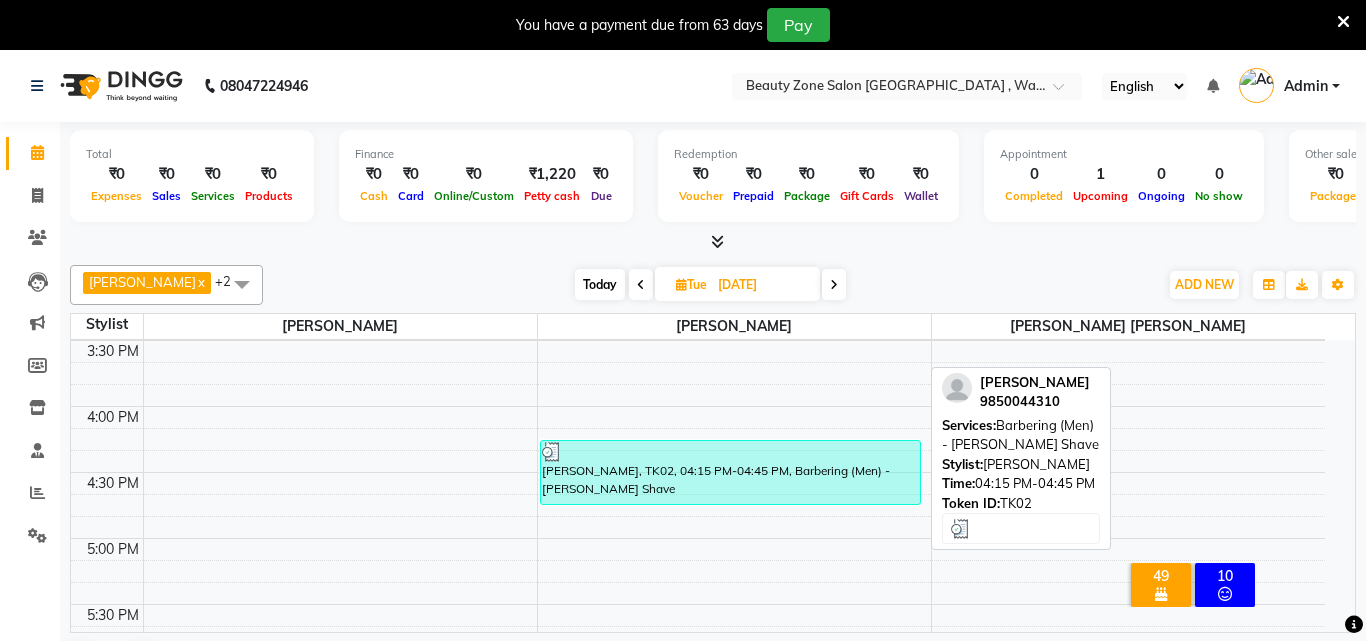 select on "3" 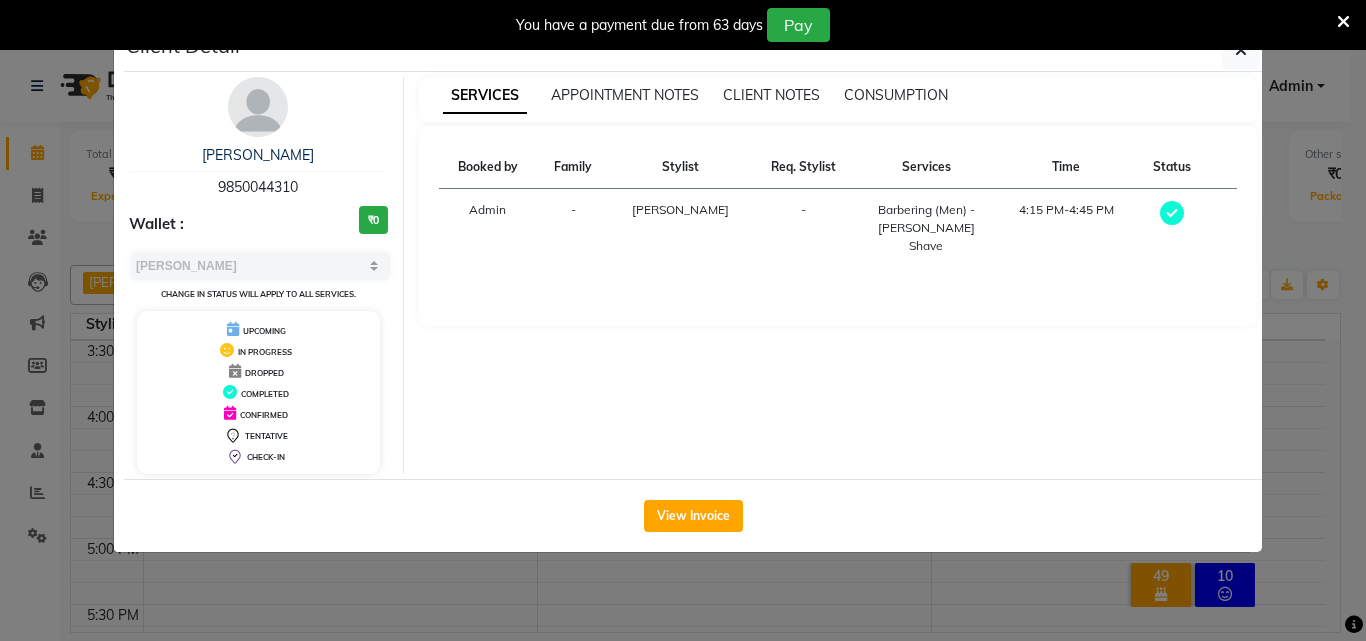 click at bounding box center [1172, 213] 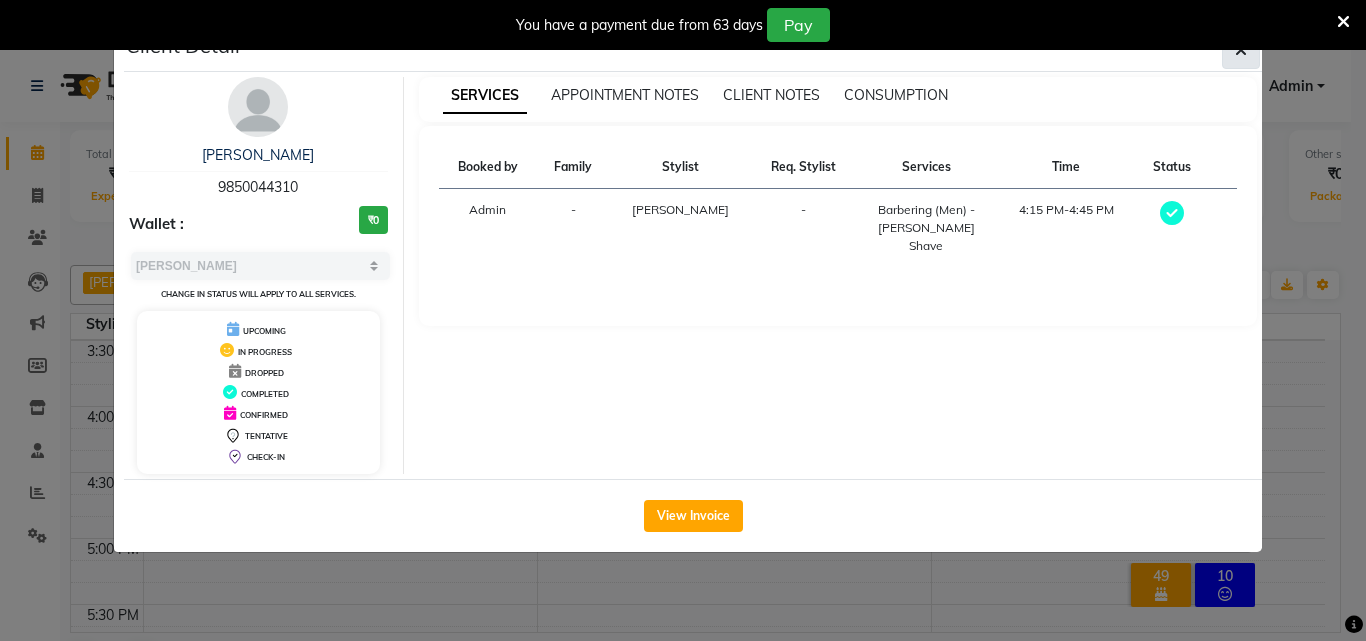 click 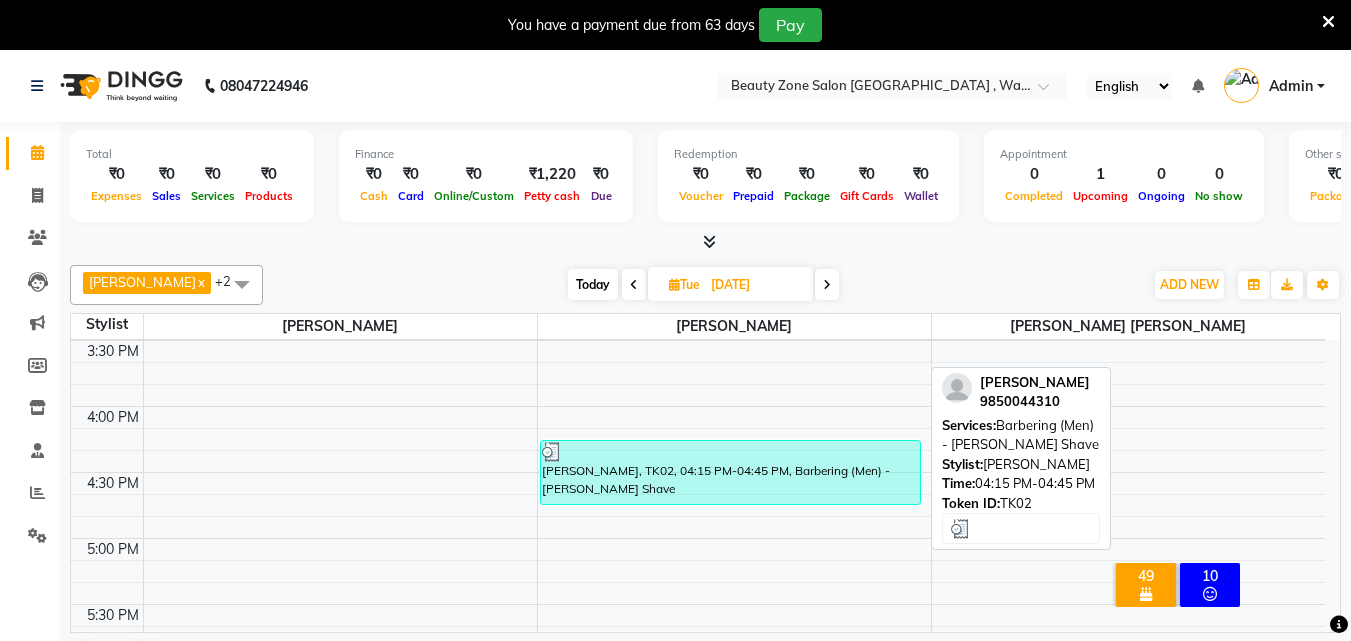 click on "Ashish Pawar, TK02, 04:15 PM-04:45 PM, Barbering  (Men)  -  Beard Shave" at bounding box center [730, 472] 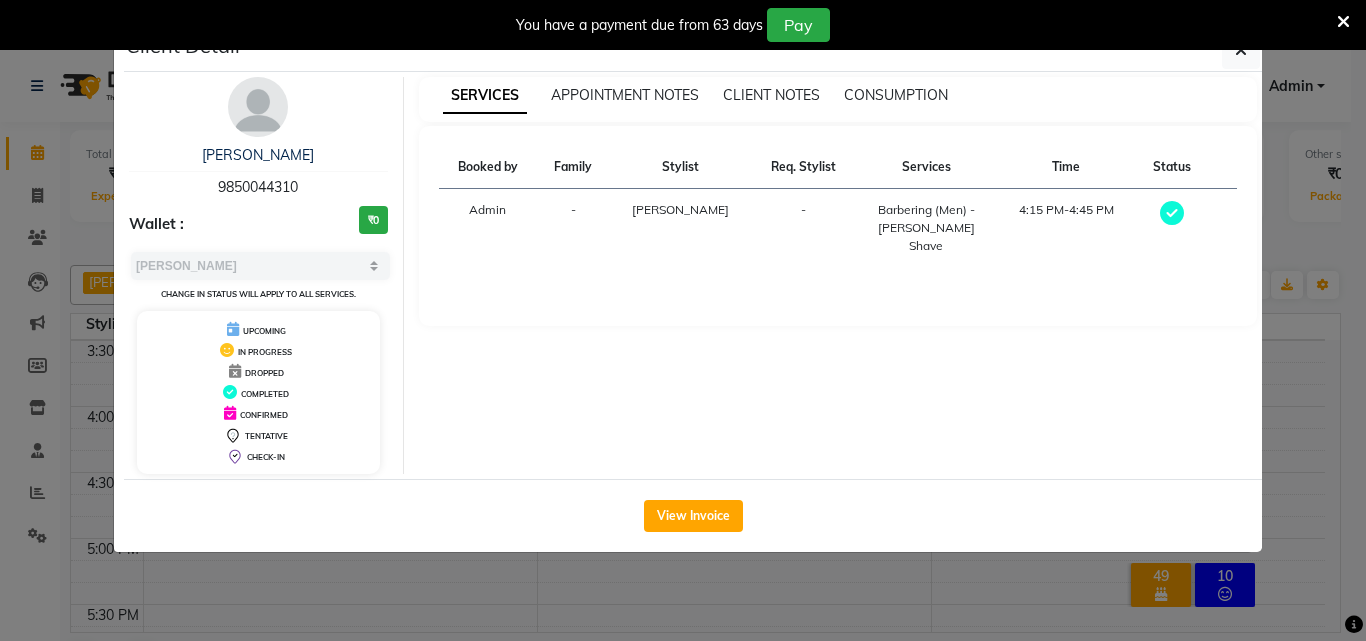 click on "CHECK-IN" at bounding box center (258, 455) 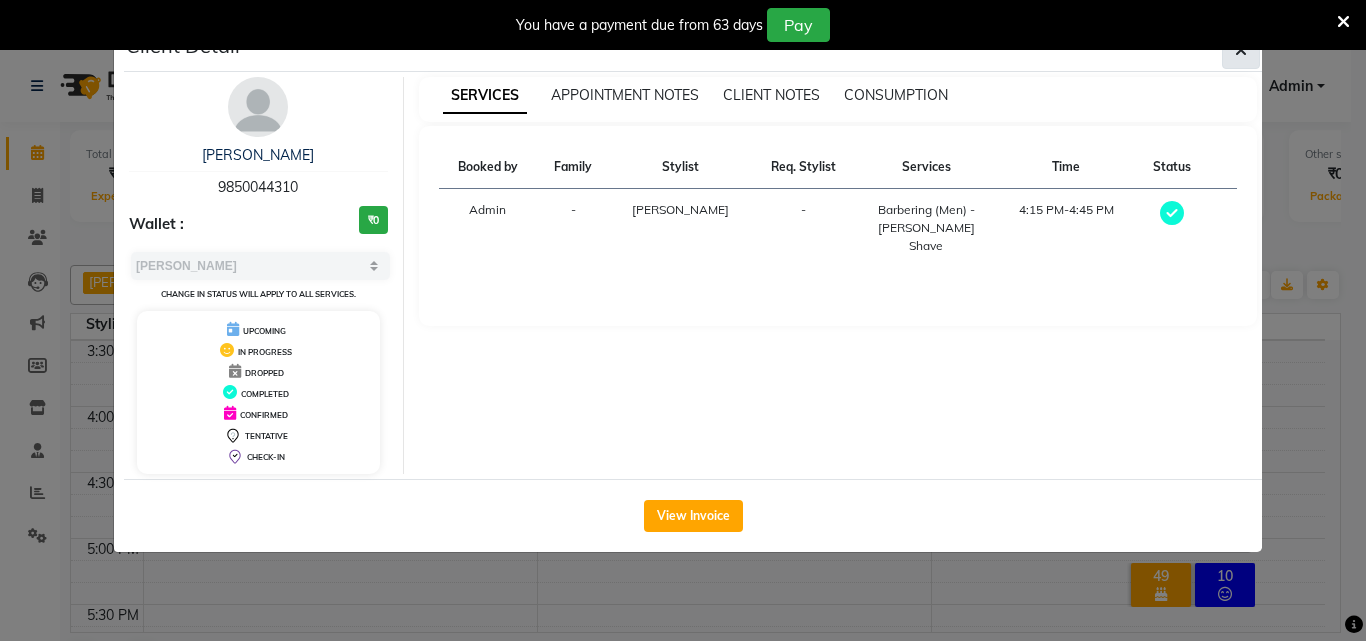click 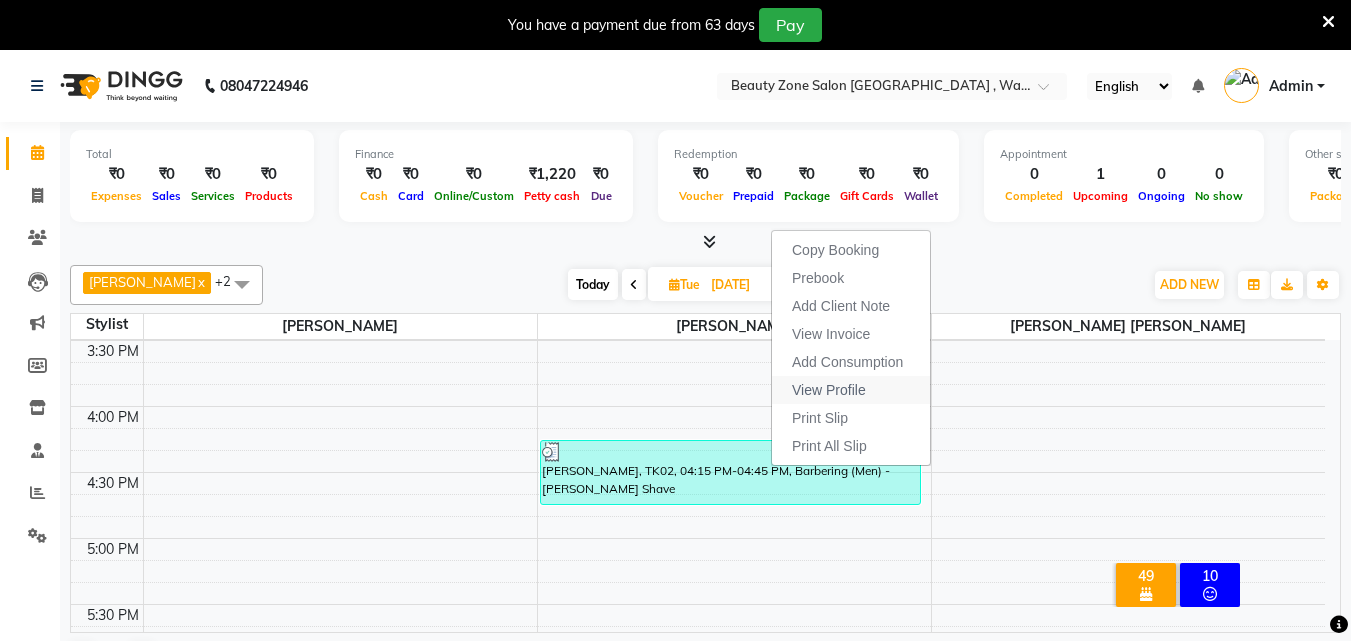 click on "View Profile" at bounding box center (829, 390) 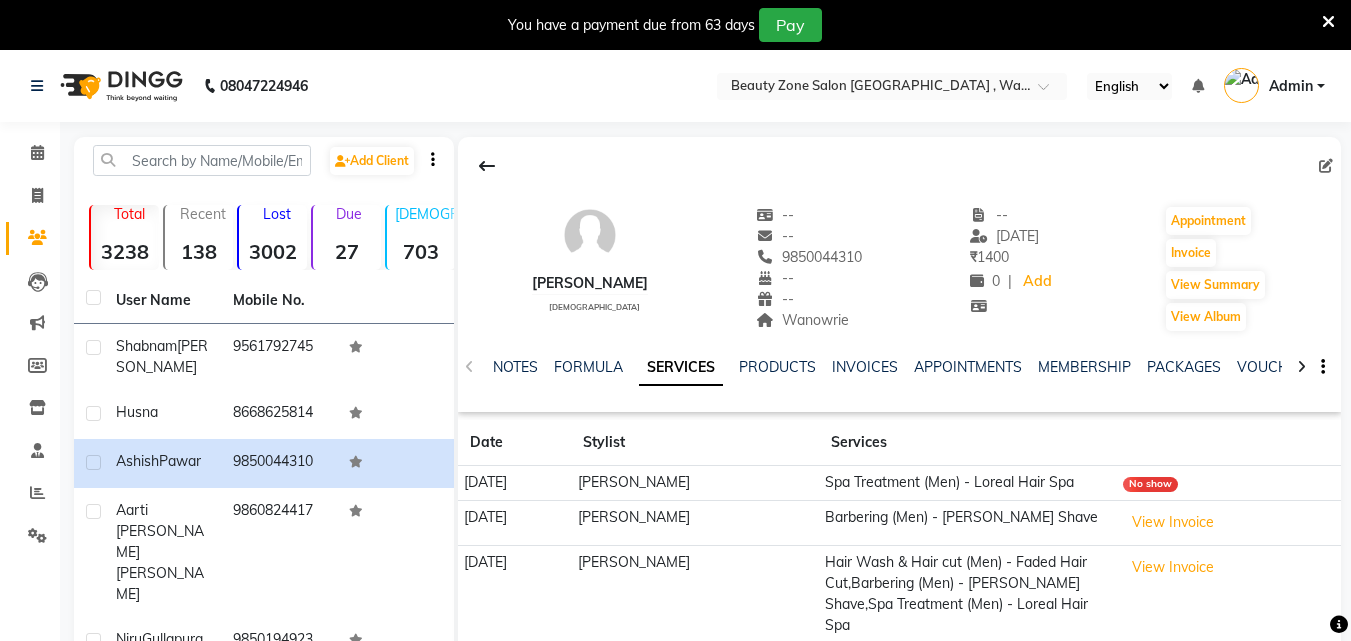 click at bounding box center (1328, 22) 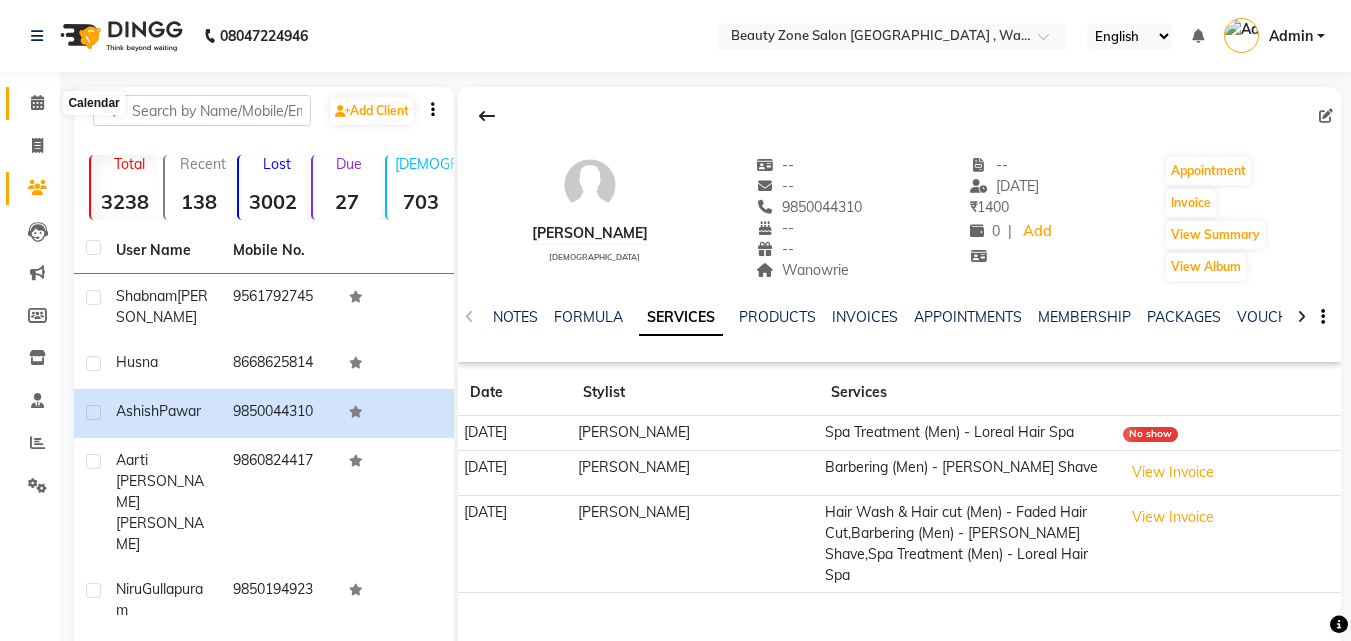 click 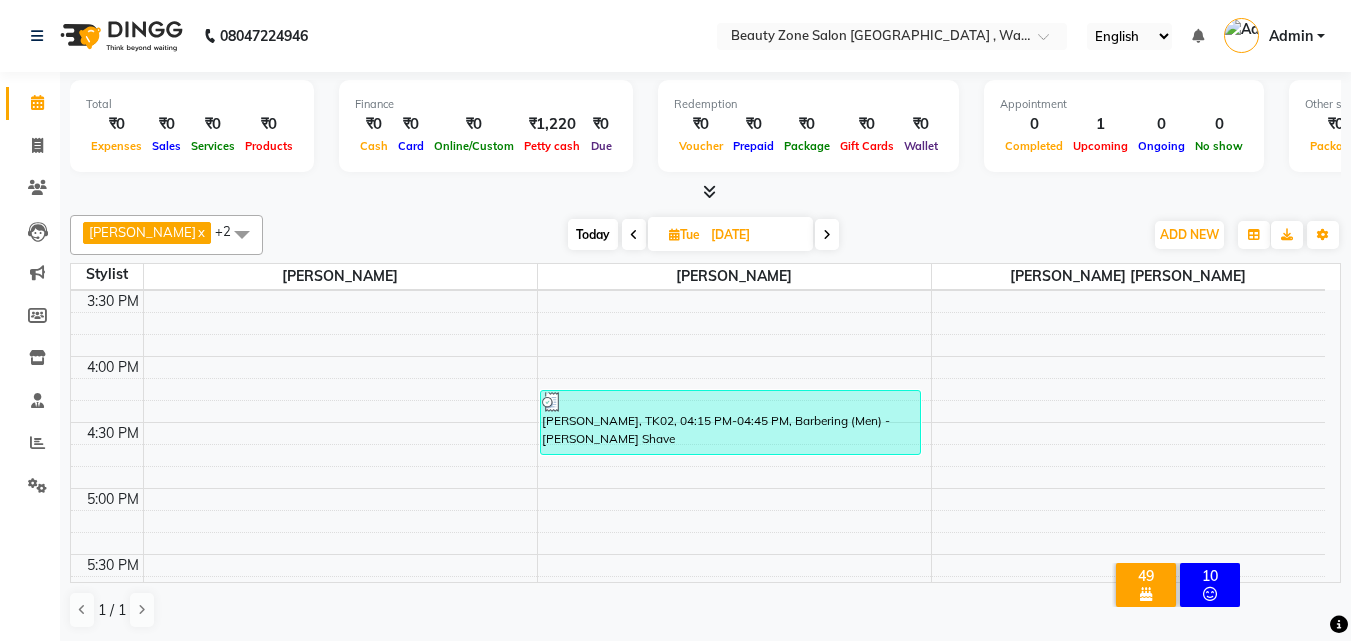 scroll, scrollTop: 864, scrollLeft: 0, axis: vertical 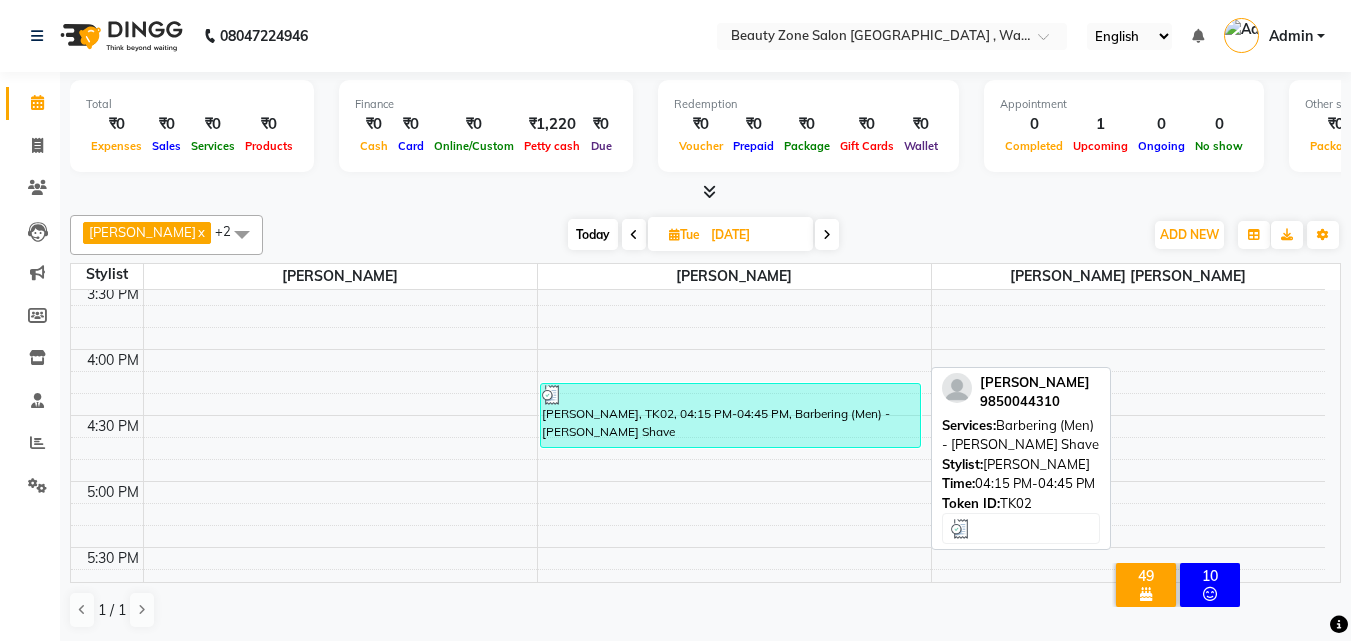 click on "Ashish Pawar, TK02, 04:15 PM-04:45 PM, Barbering  (Men)  -  Beard Shave" at bounding box center [730, 415] 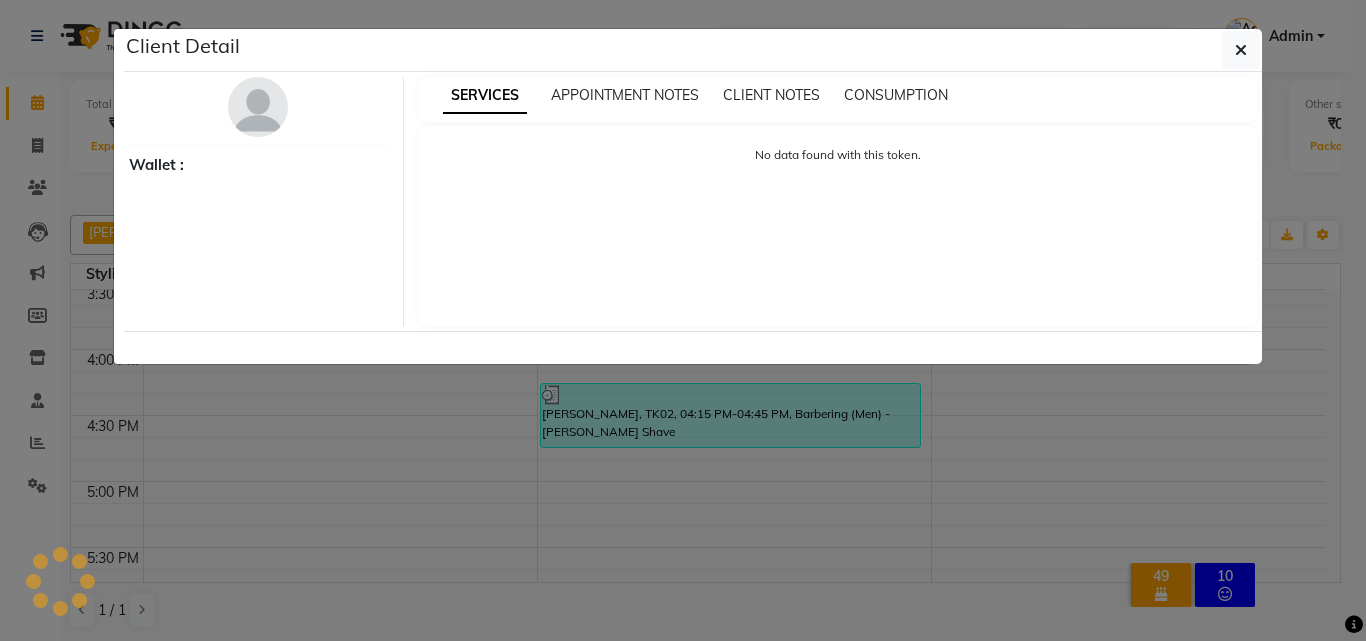 select on "3" 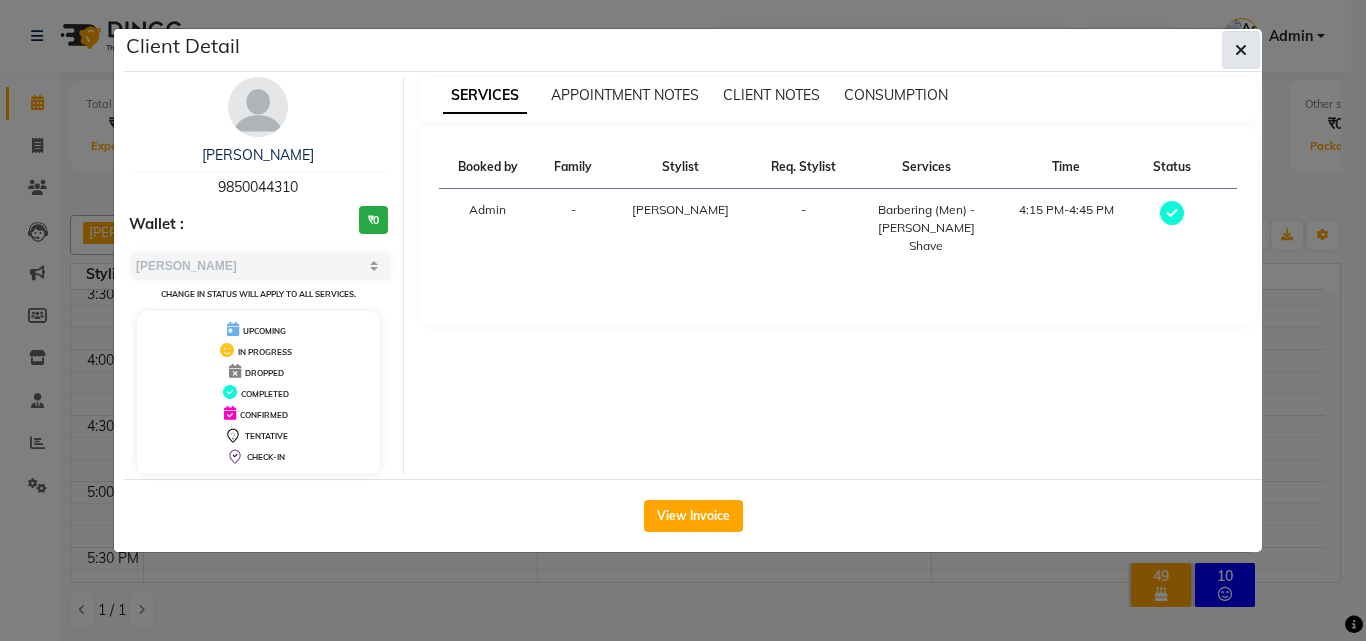 click 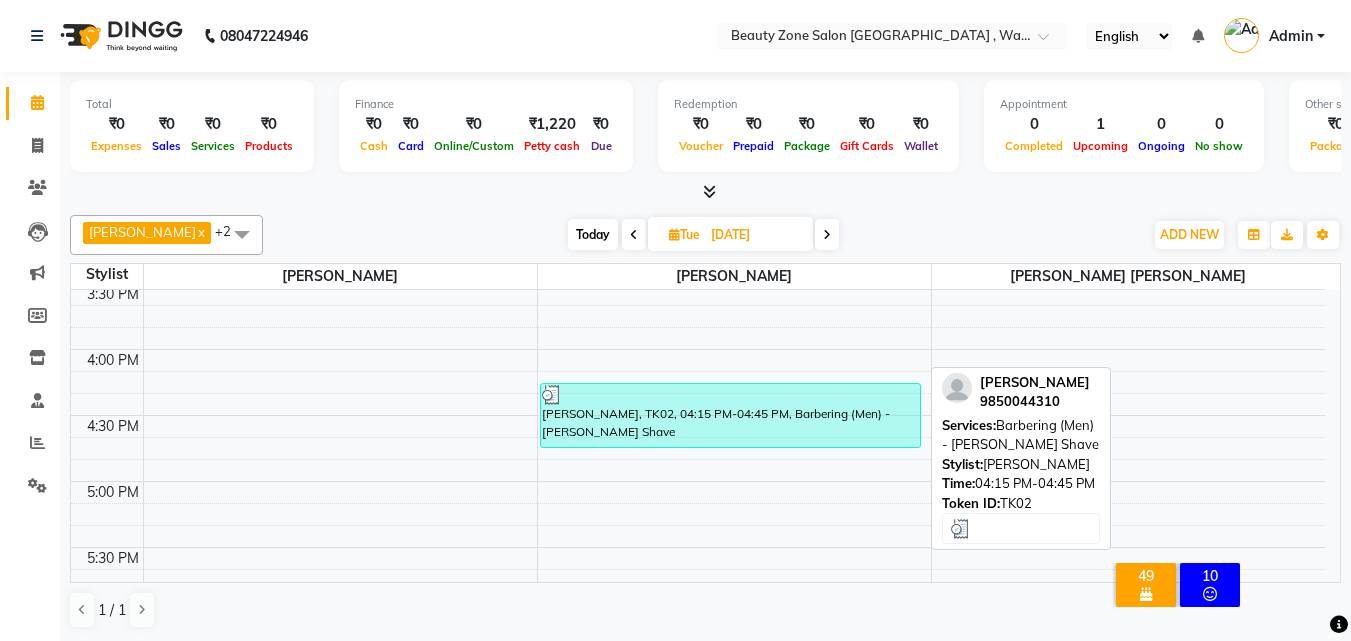 click on "Ashish Pawar, TK02, 04:15 PM-04:45 PM, Barbering  (Men)  -  Beard Shave" at bounding box center (730, 415) 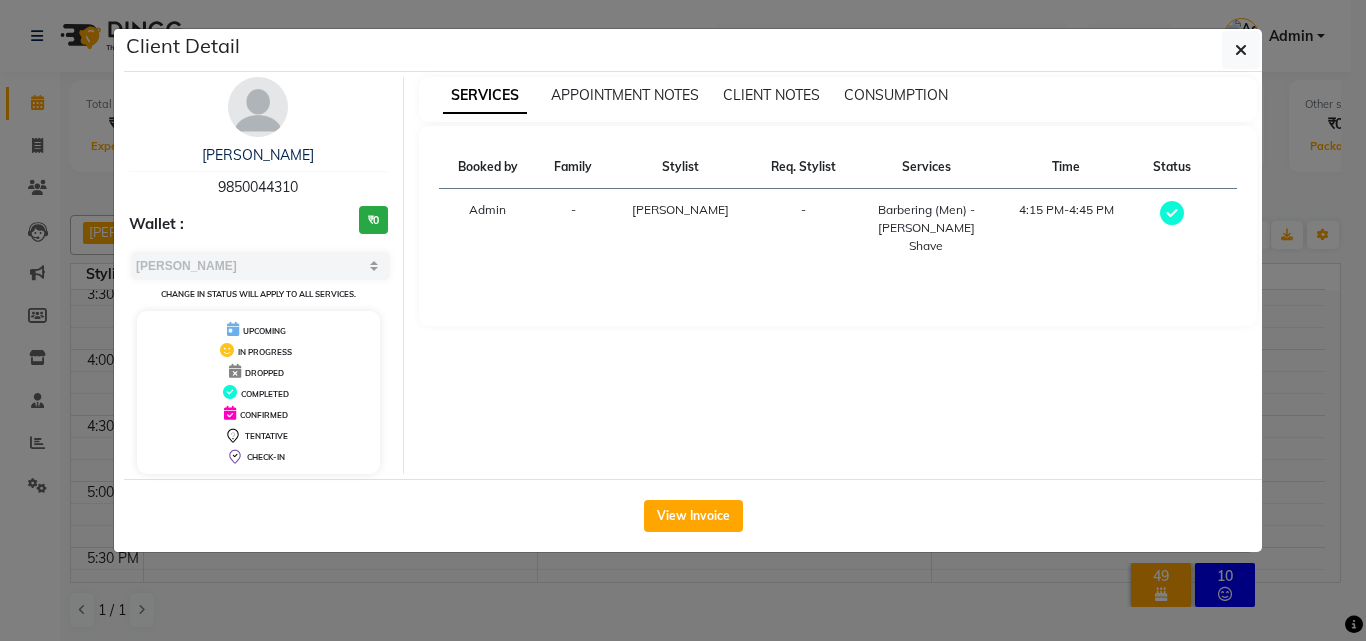 click at bounding box center [1172, 213] 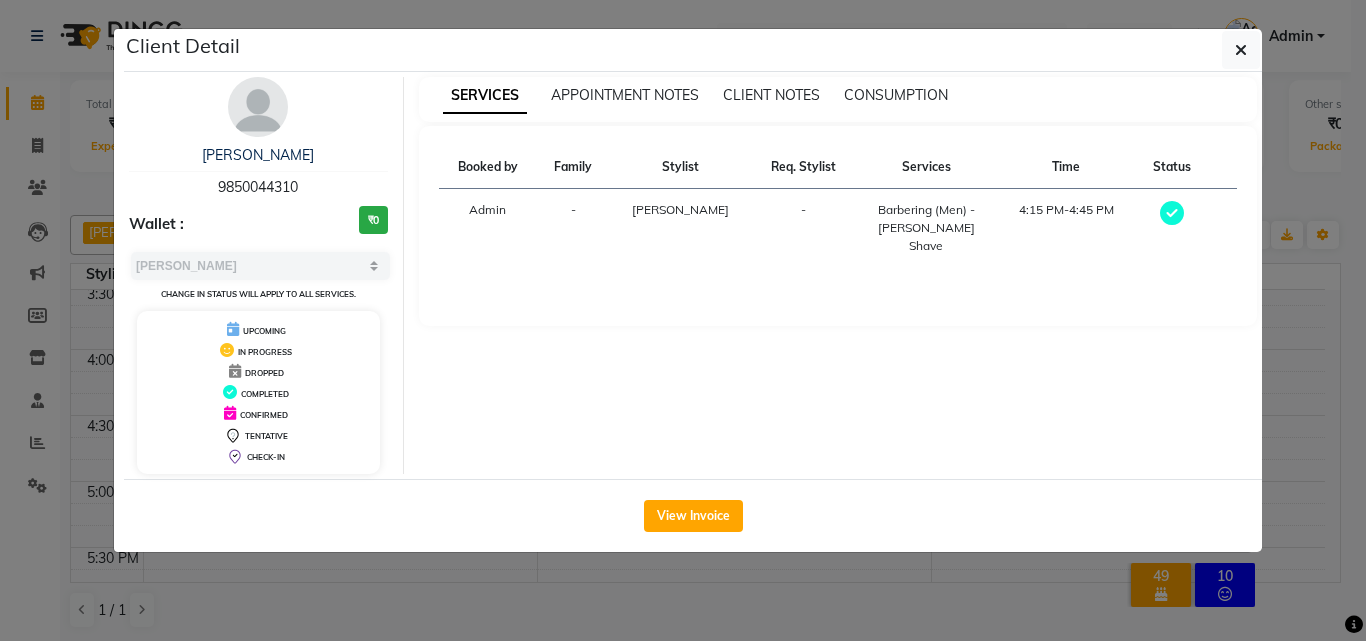 click at bounding box center [1172, 213] 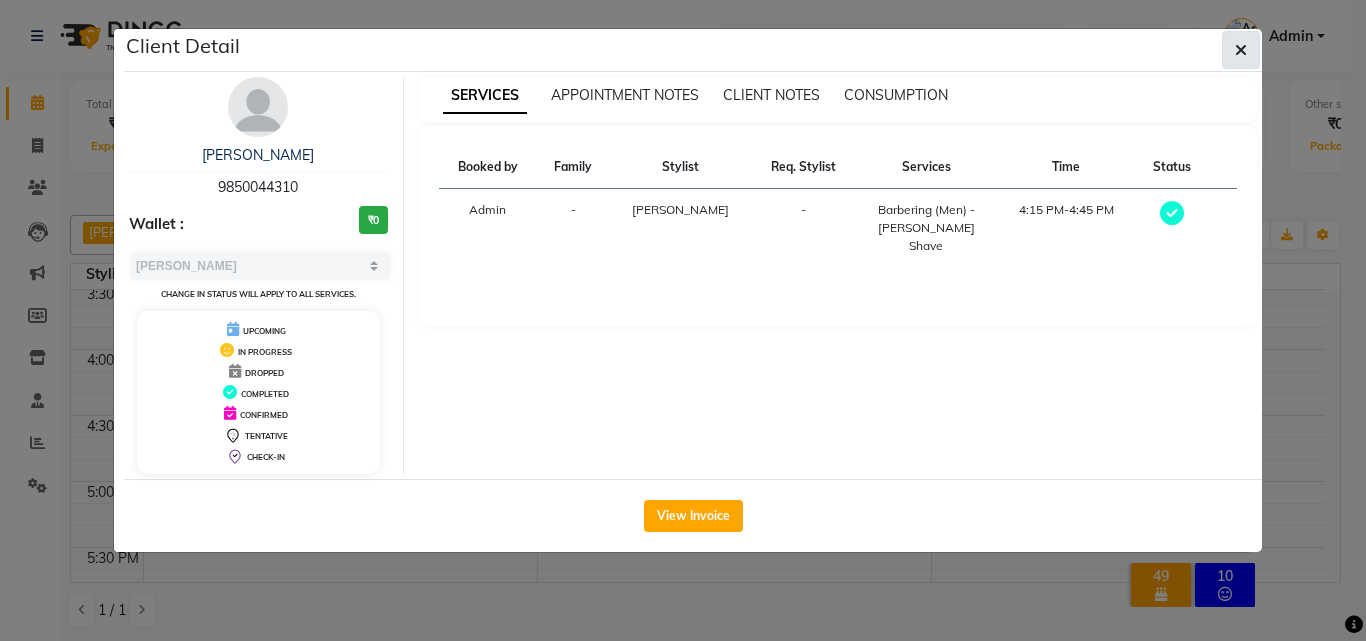 click 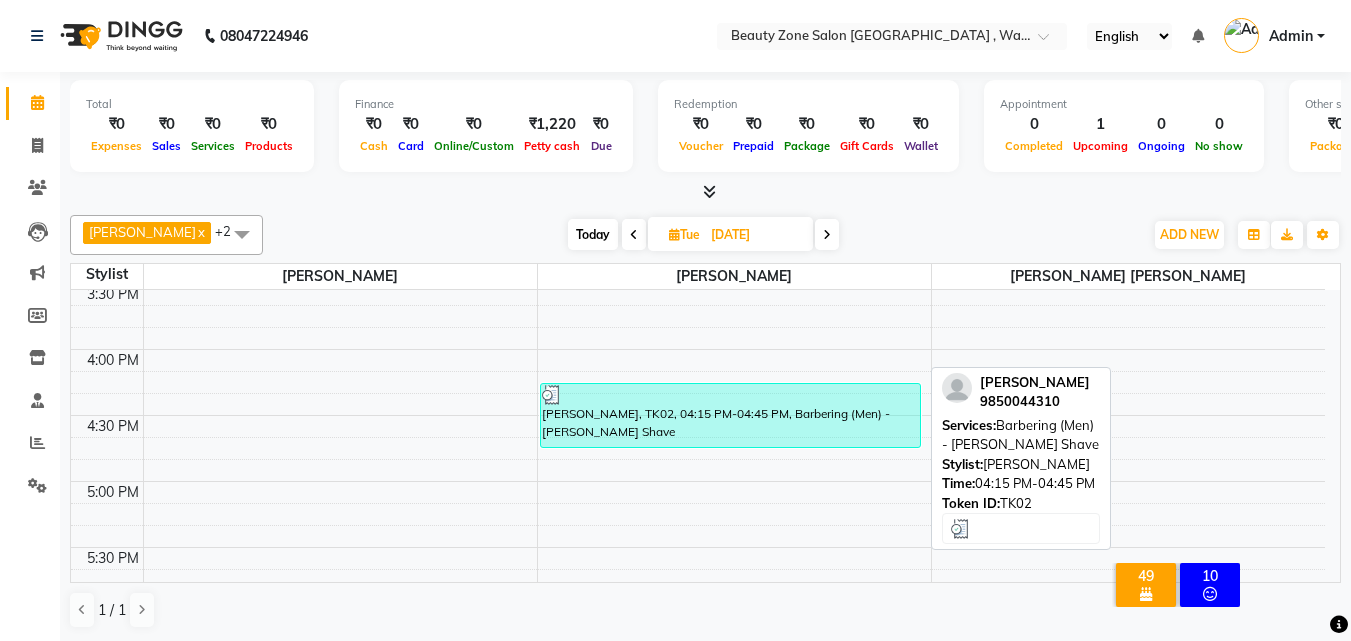 click on "Ashish Pawar, TK02, 04:15 PM-04:45 PM, Barbering  (Men)  -  Beard Shave" at bounding box center [730, 415] 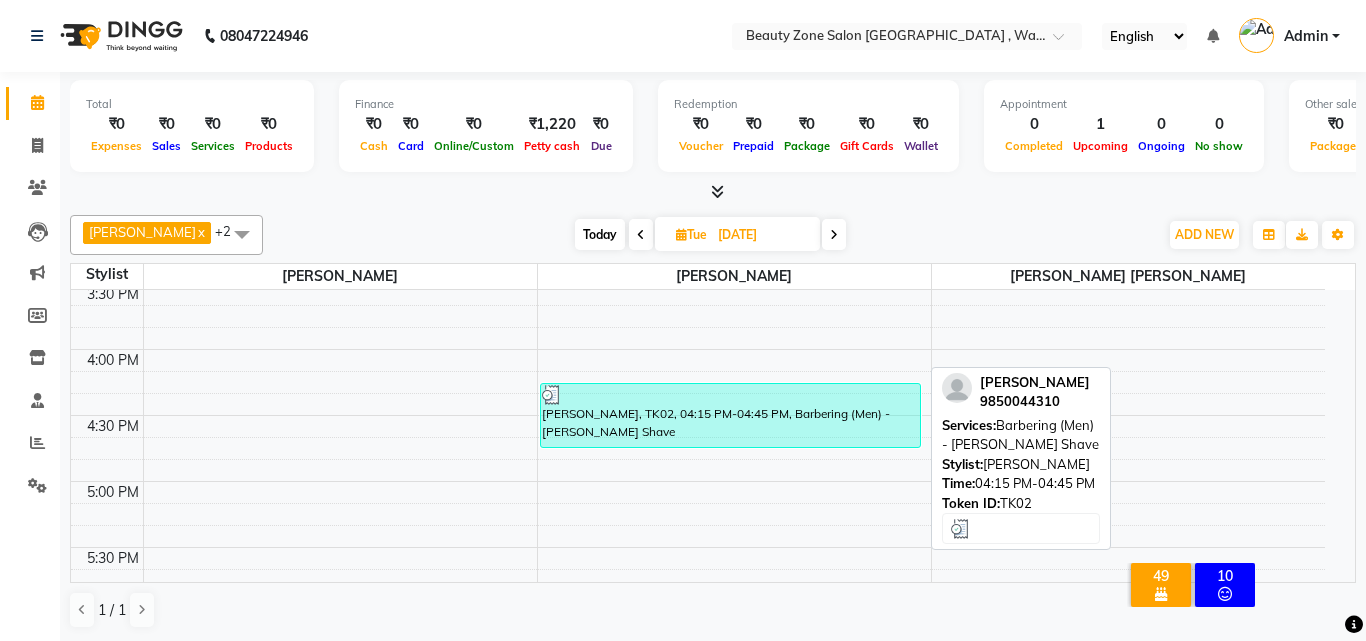 select on "3" 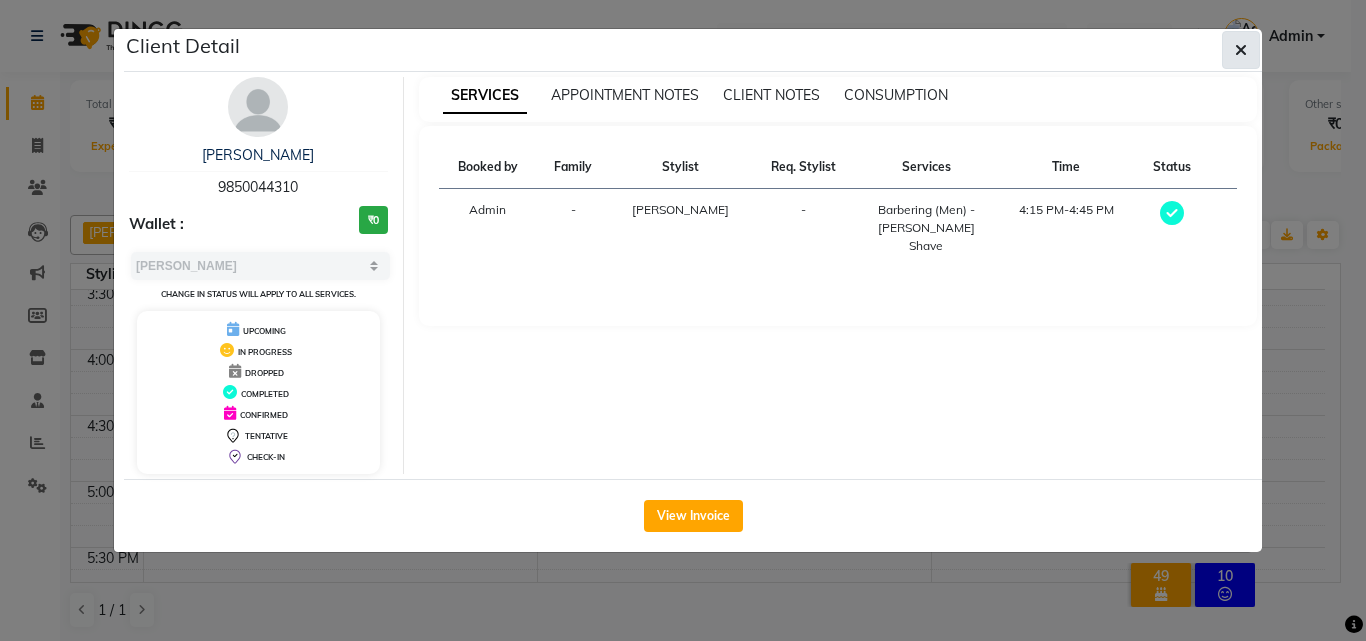 click 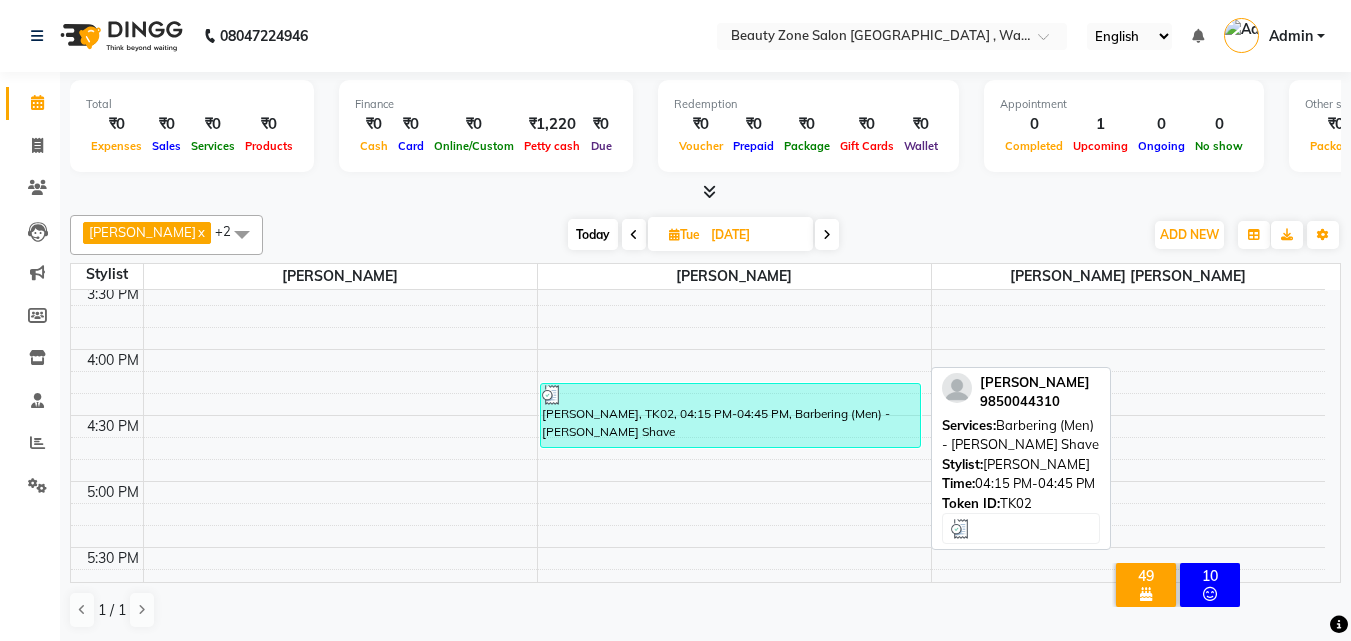 click on "Ashish Pawar, TK02, 04:15 PM-04:45 PM, Barbering  (Men)  -  Beard Shave" at bounding box center (730, 415) 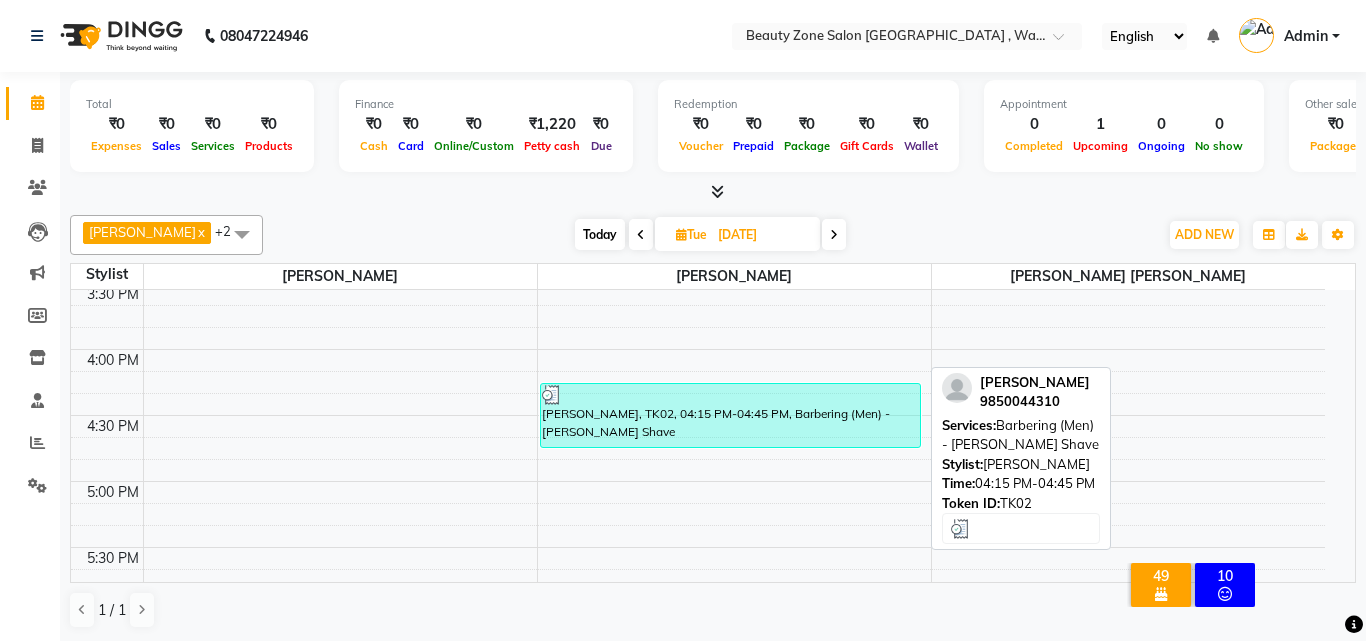 select on "3" 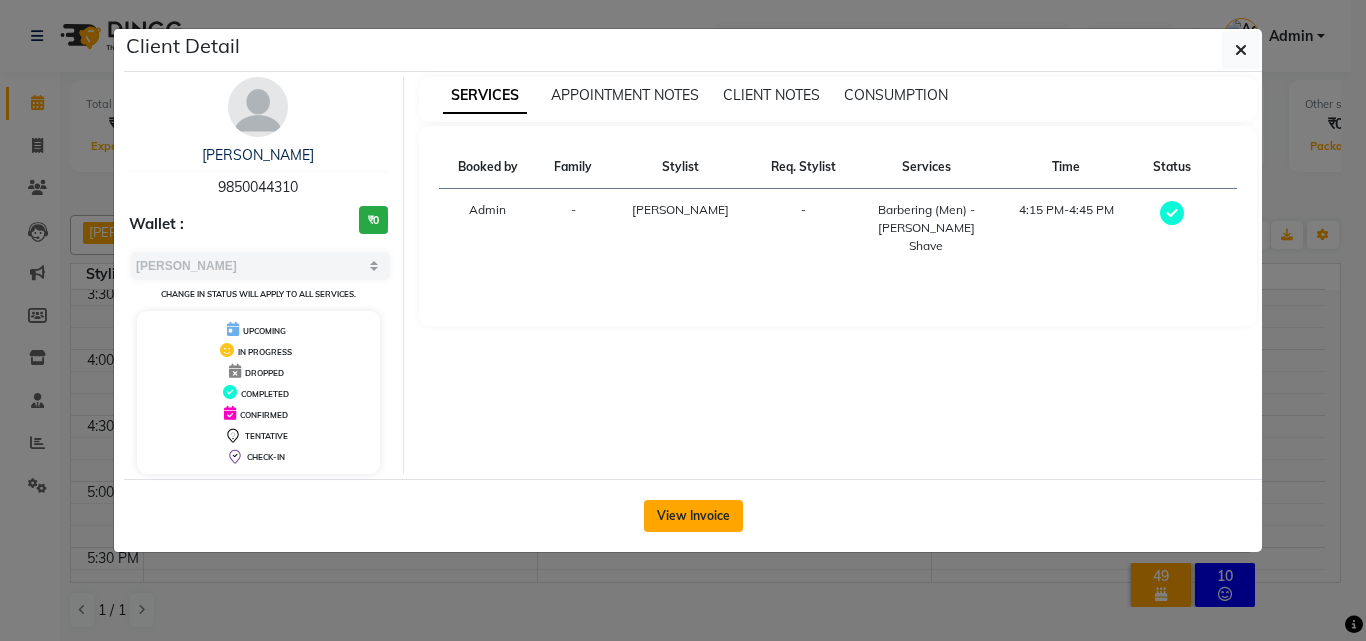 click on "View Invoice" 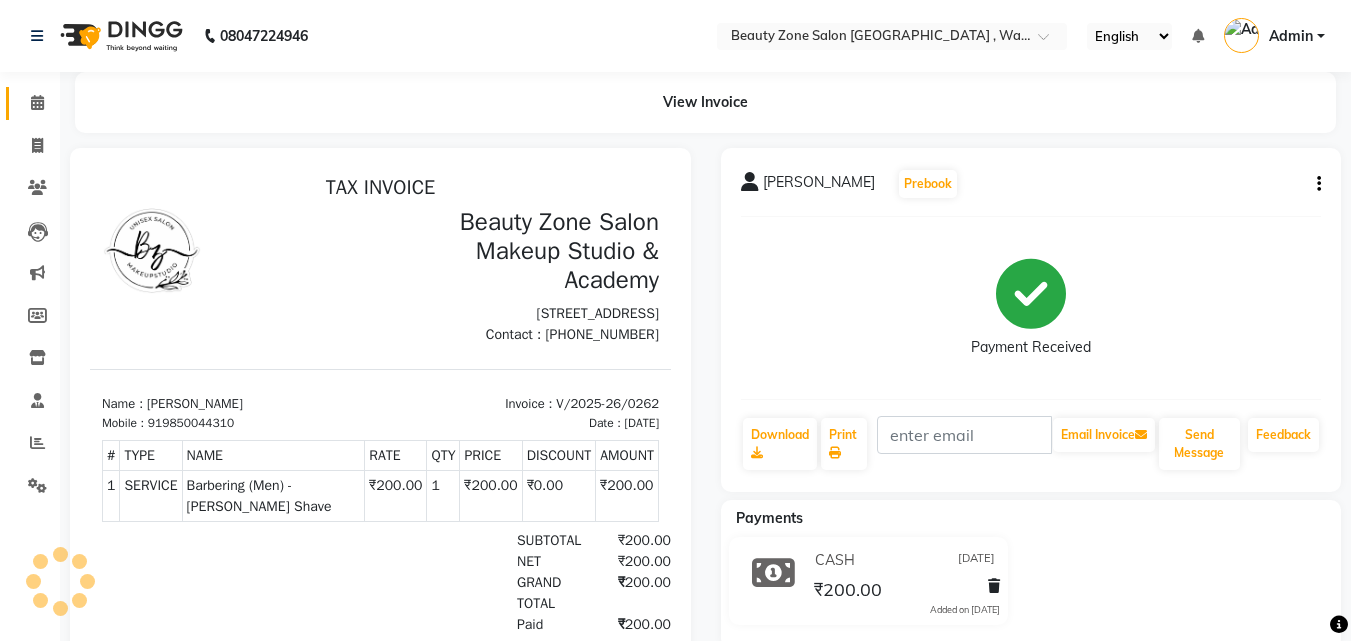 scroll, scrollTop: 0, scrollLeft: 0, axis: both 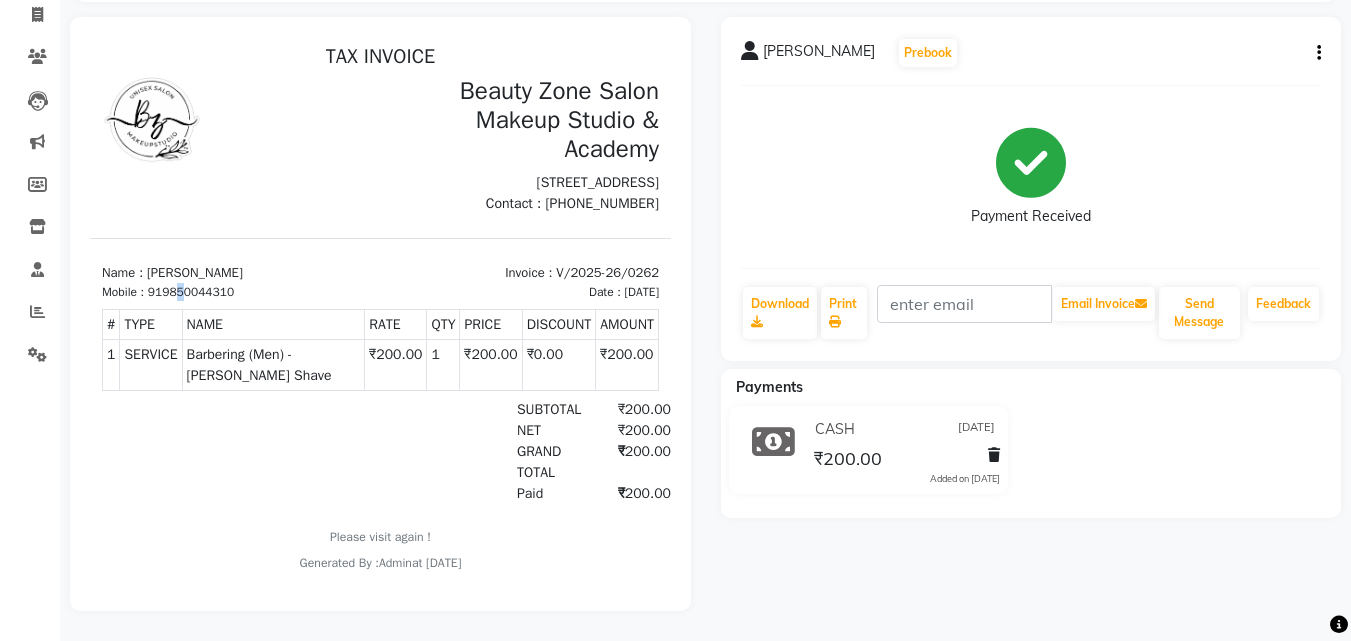 click on "919850044310" at bounding box center (191, 292) 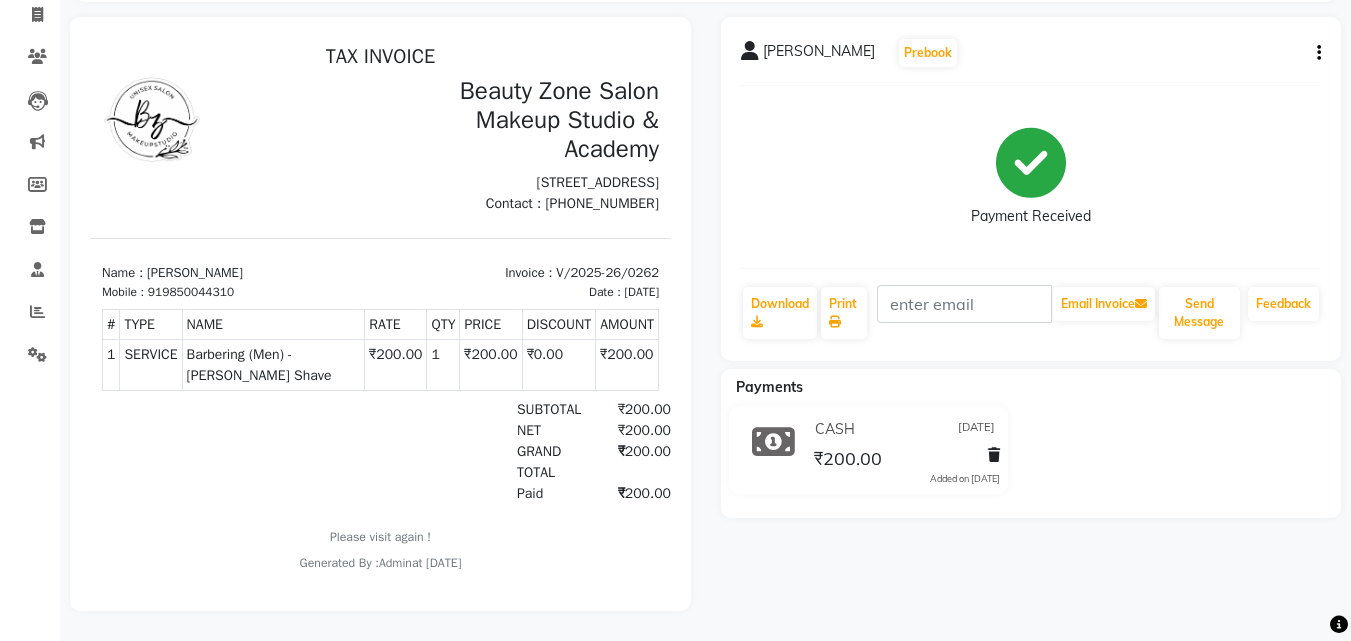 click on "919850044310" at bounding box center (191, 292) 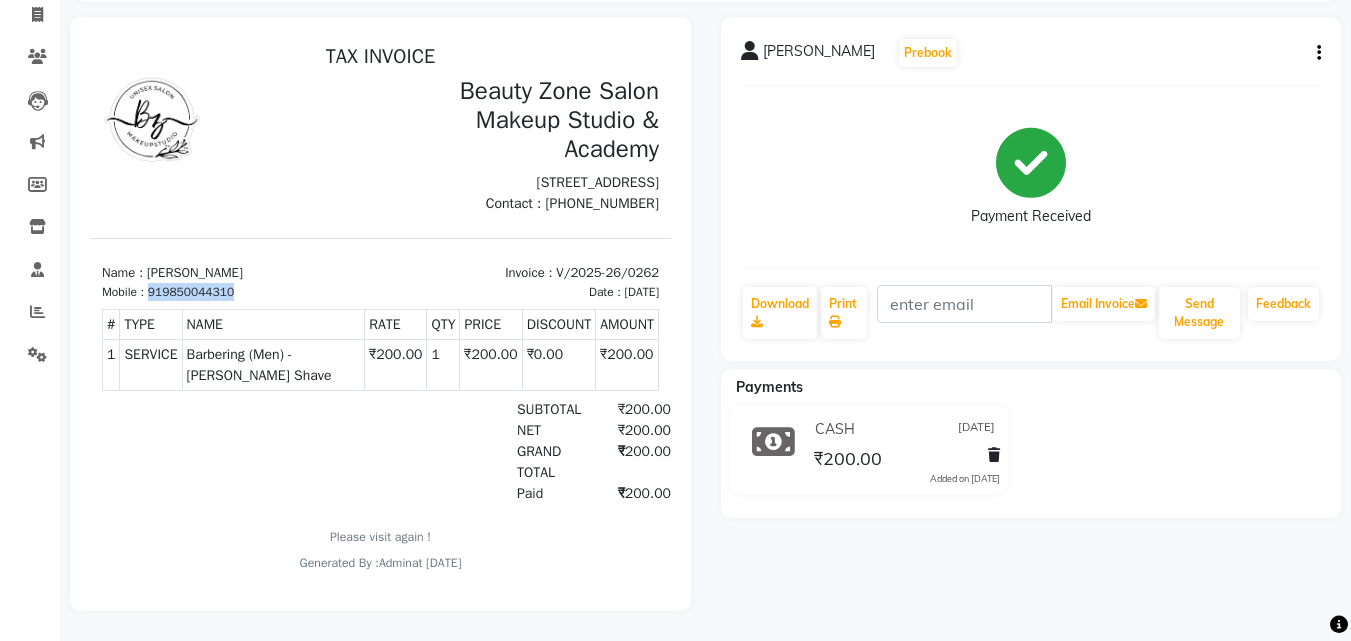 click on "919850044310" at bounding box center [191, 292] 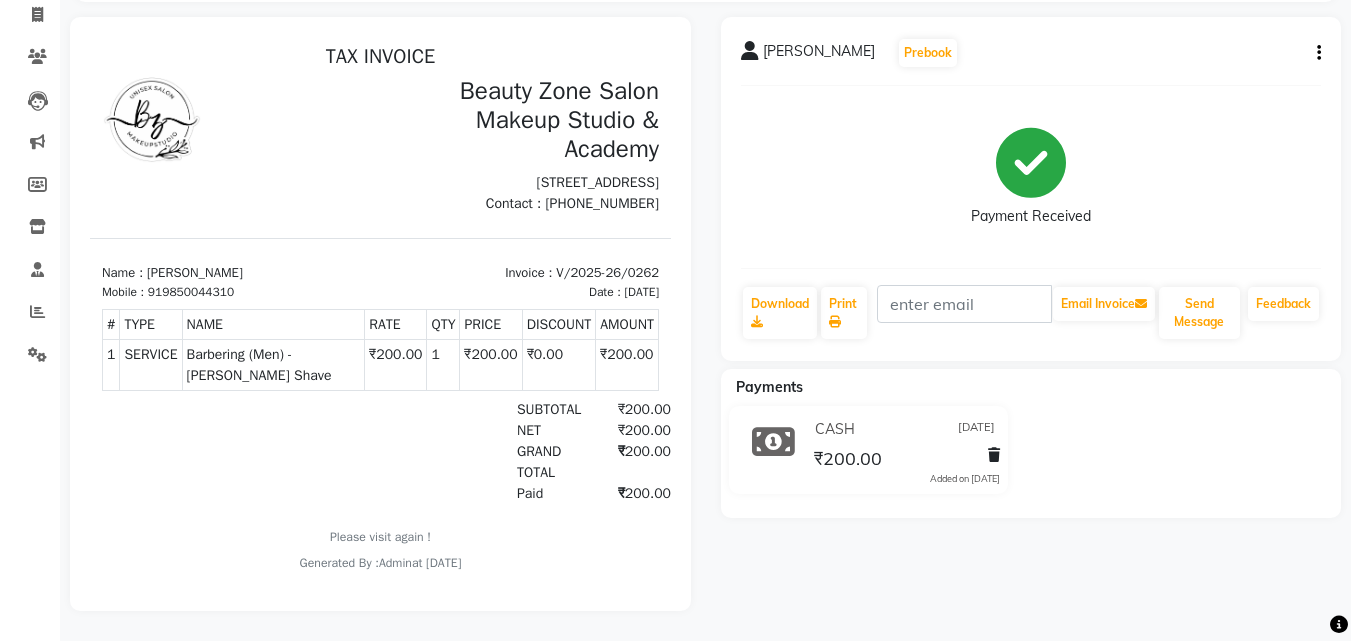 click on "919850044310" at bounding box center [191, 292] 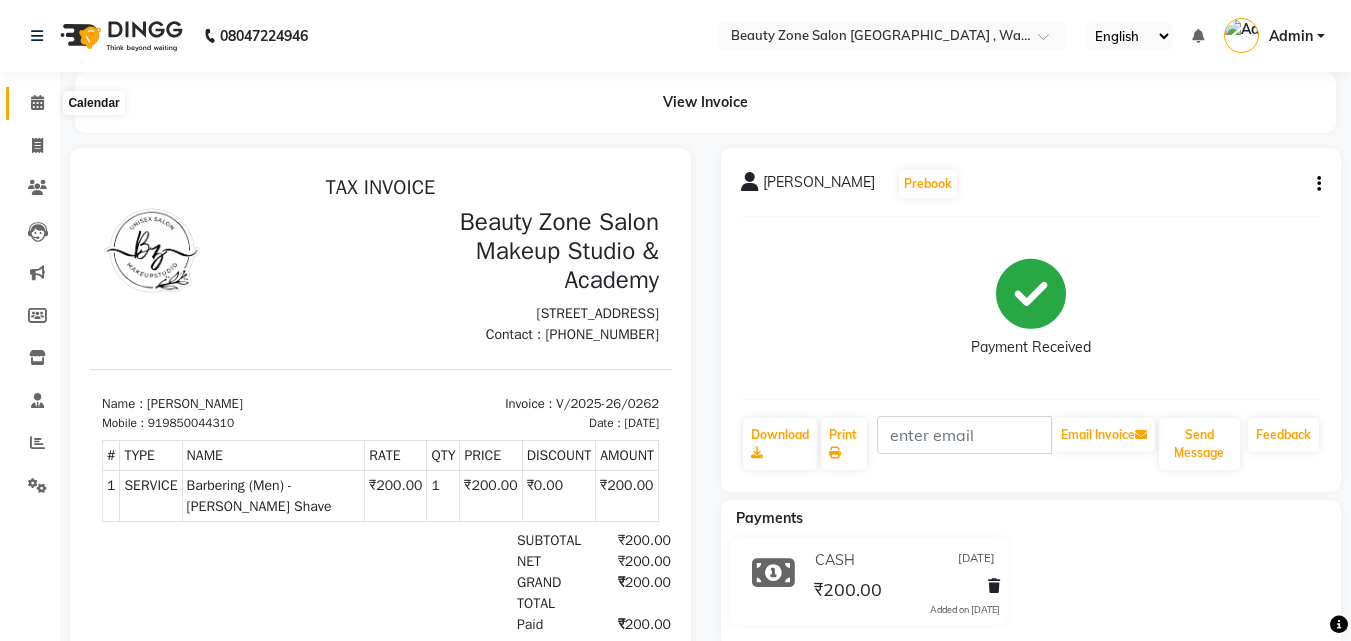 click 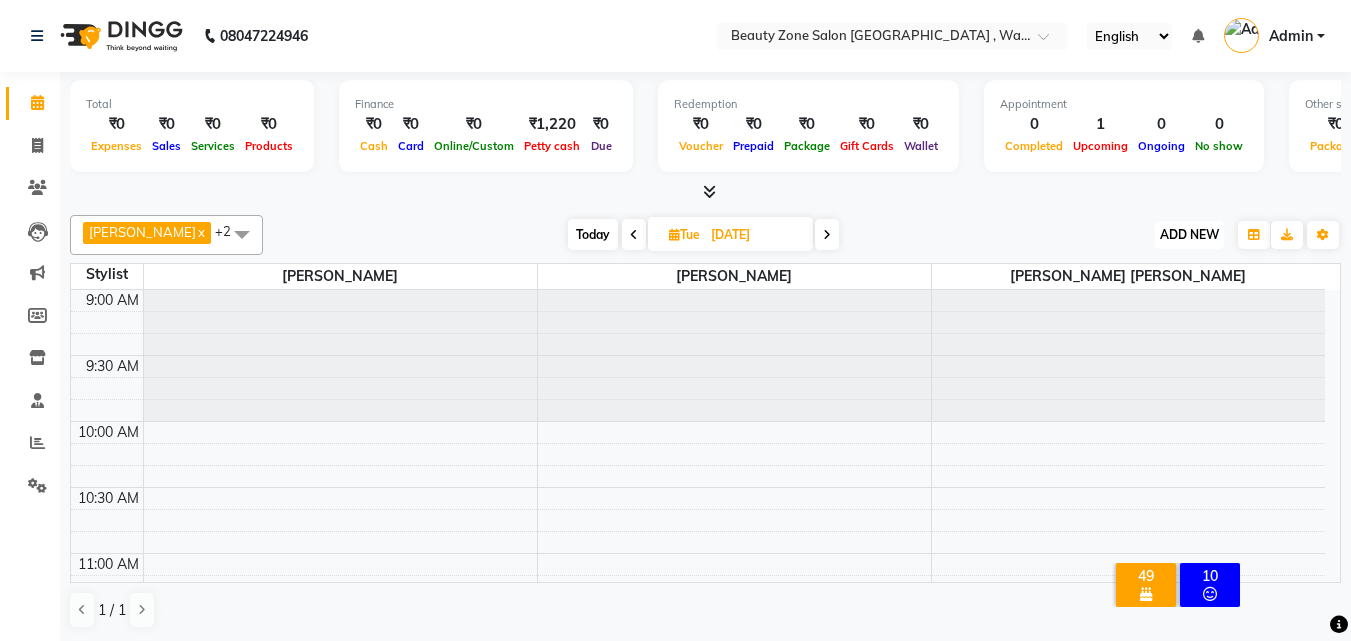 click on "ADD NEW Toggle Dropdown" at bounding box center (1189, 235) 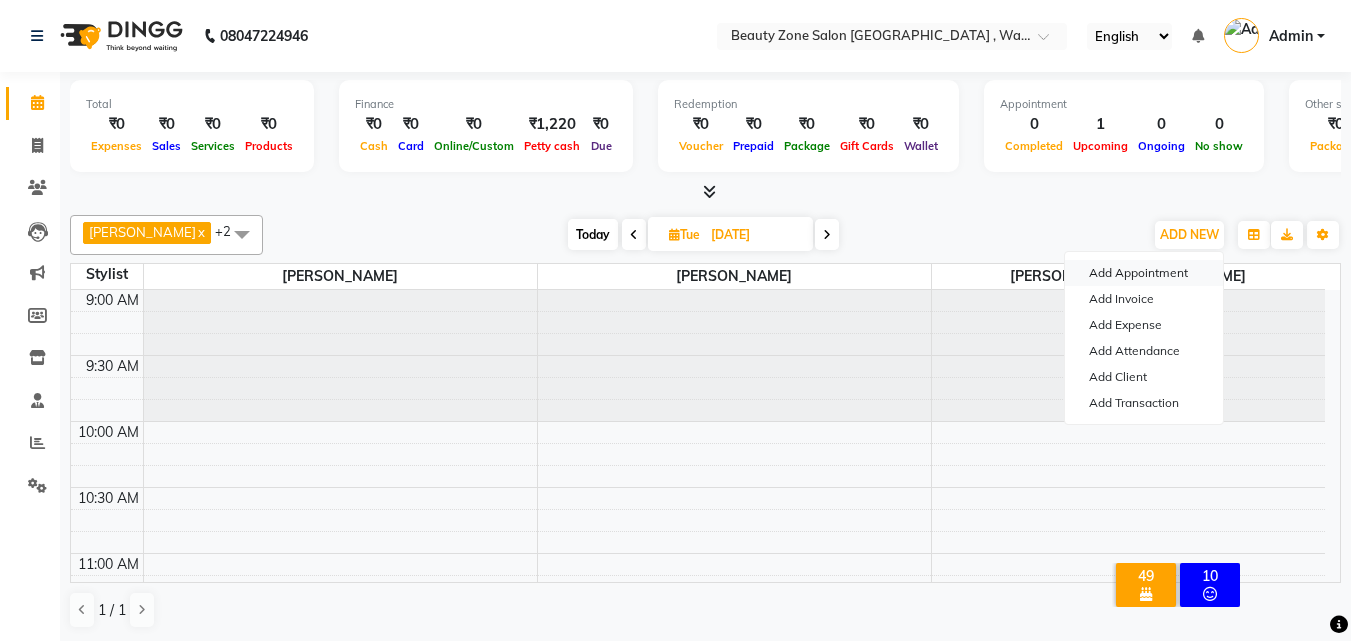 click on "Add Appointment" at bounding box center (1144, 273) 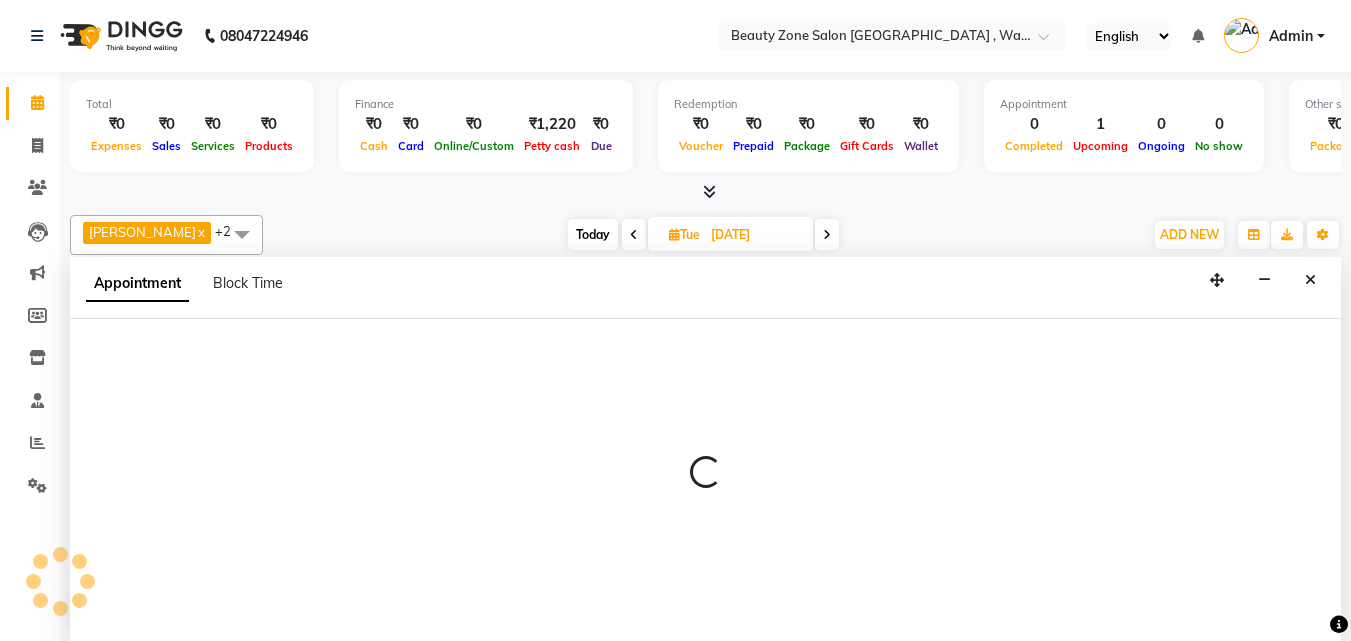 scroll, scrollTop: 1, scrollLeft: 0, axis: vertical 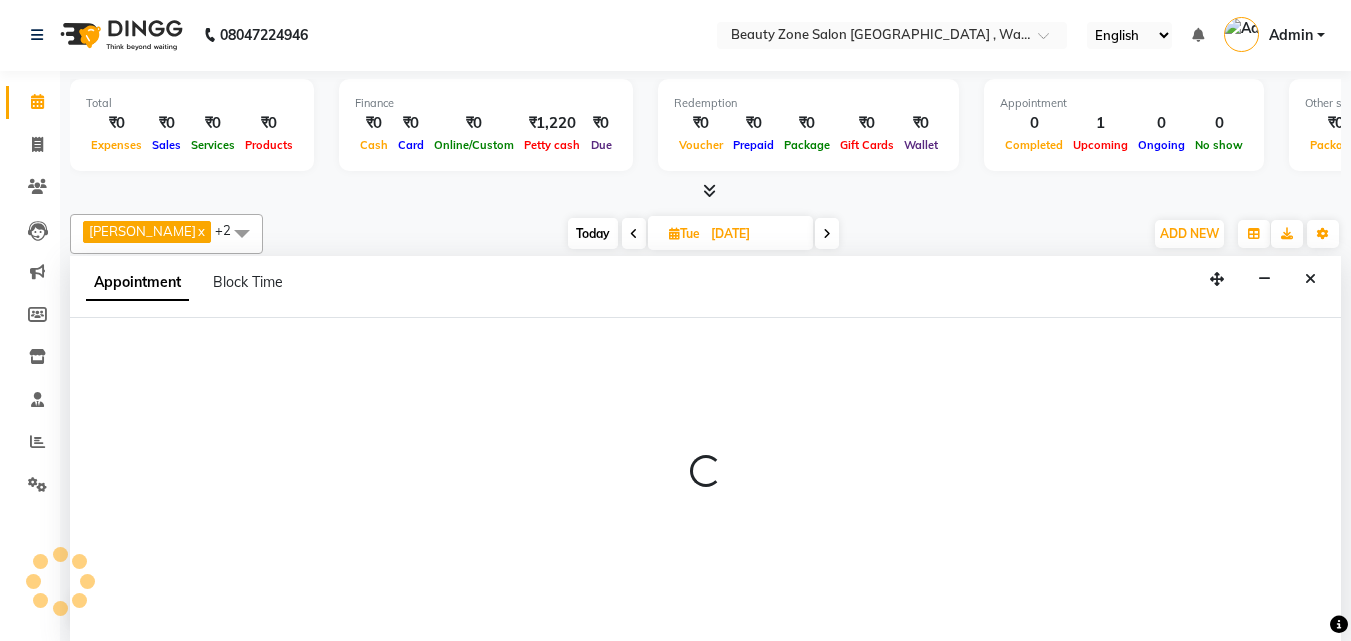 select on "600" 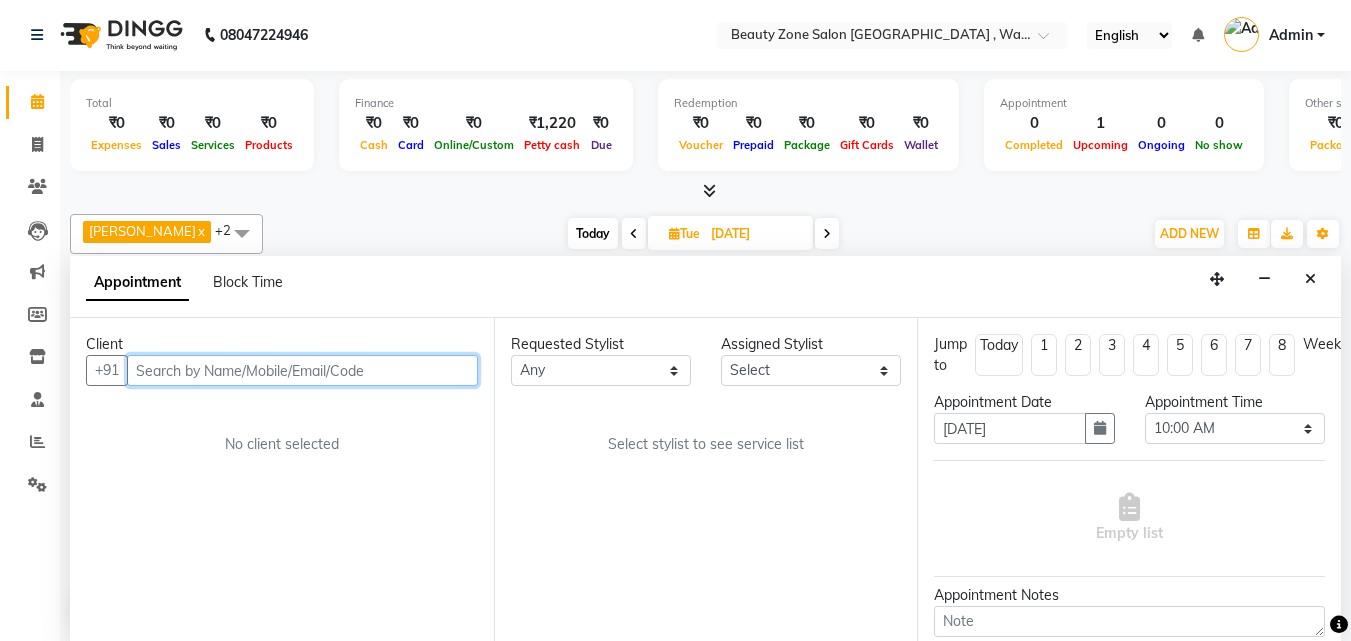 scroll, scrollTop: 20, scrollLeft: 0, axis: vertical 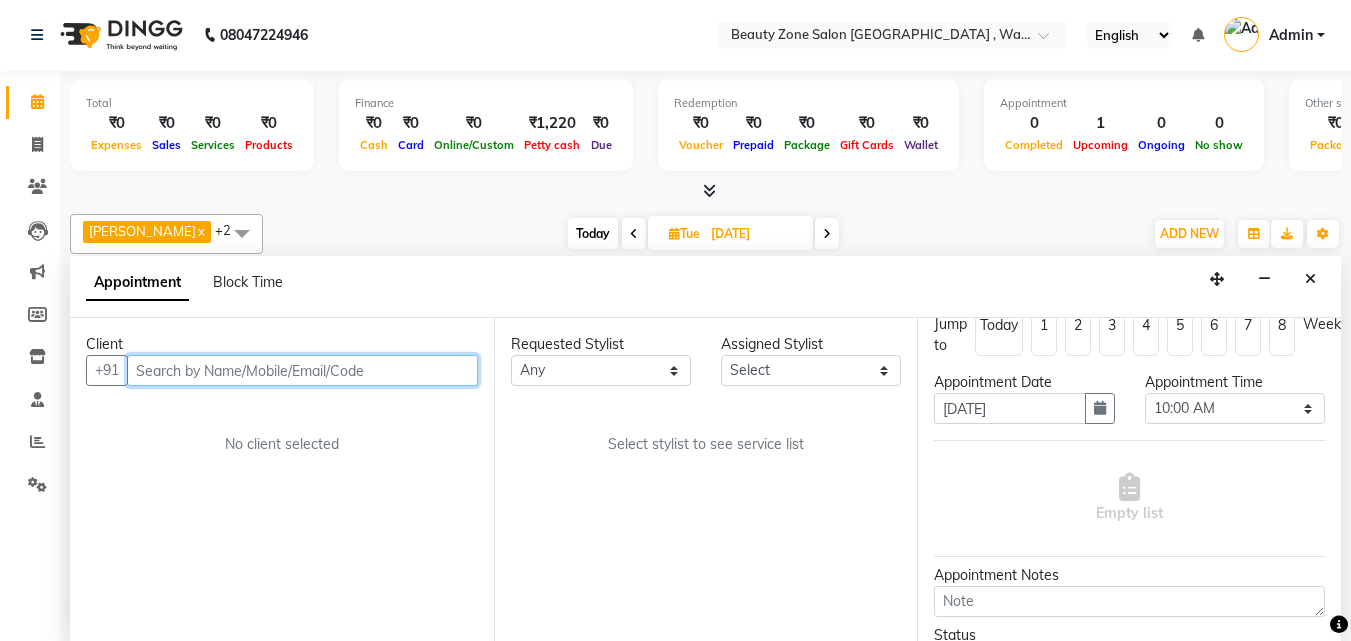 click at bounding box center (302, 370) 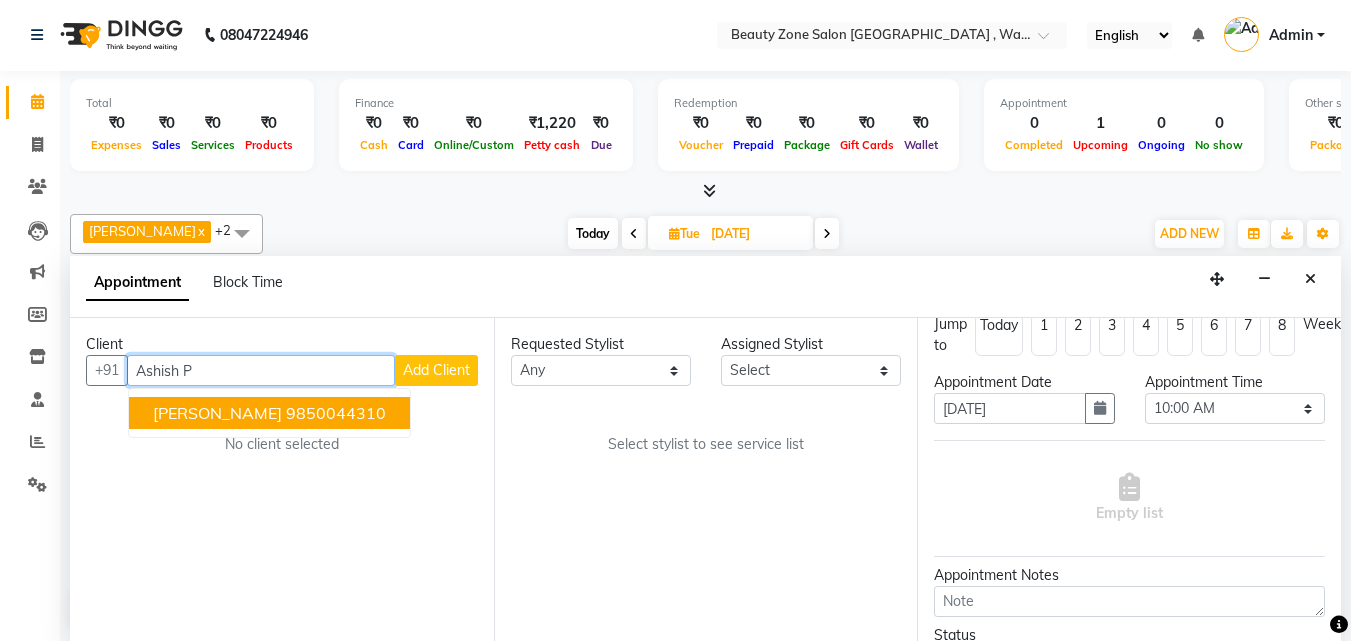 click on "Ashish Pawar" at bounding box center (217, 413) 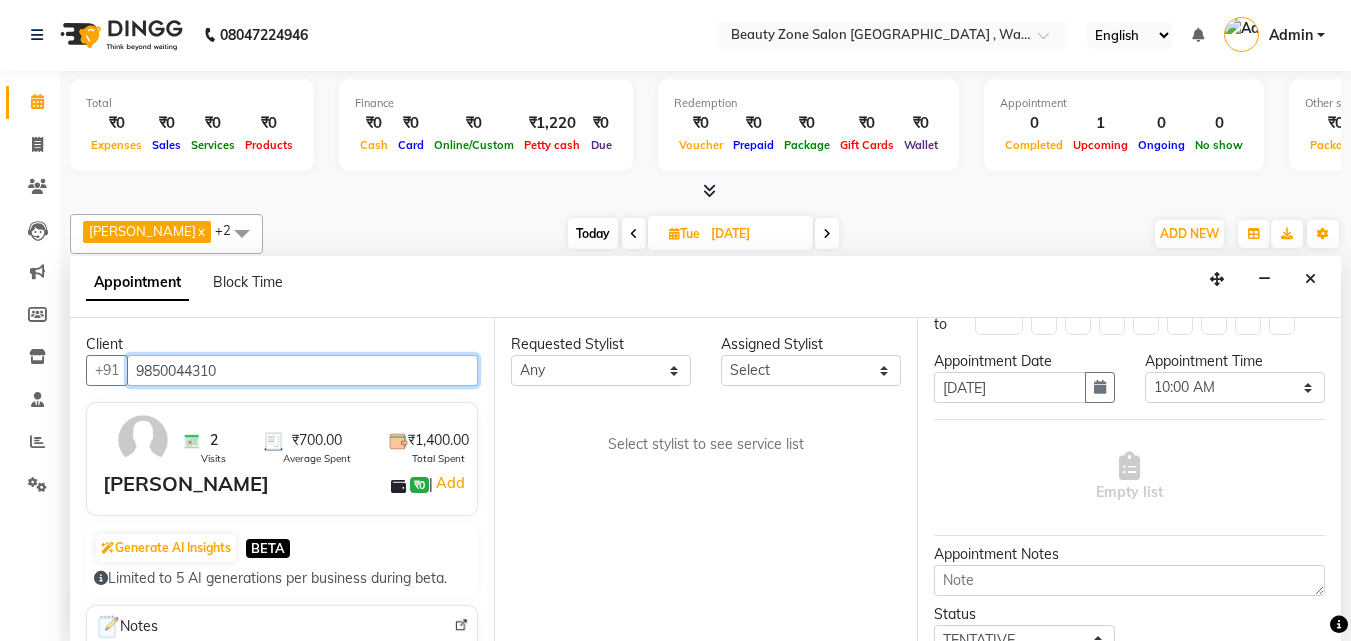 scroll, scrollTop: 46, scrollLeft: 0, axis: vertical 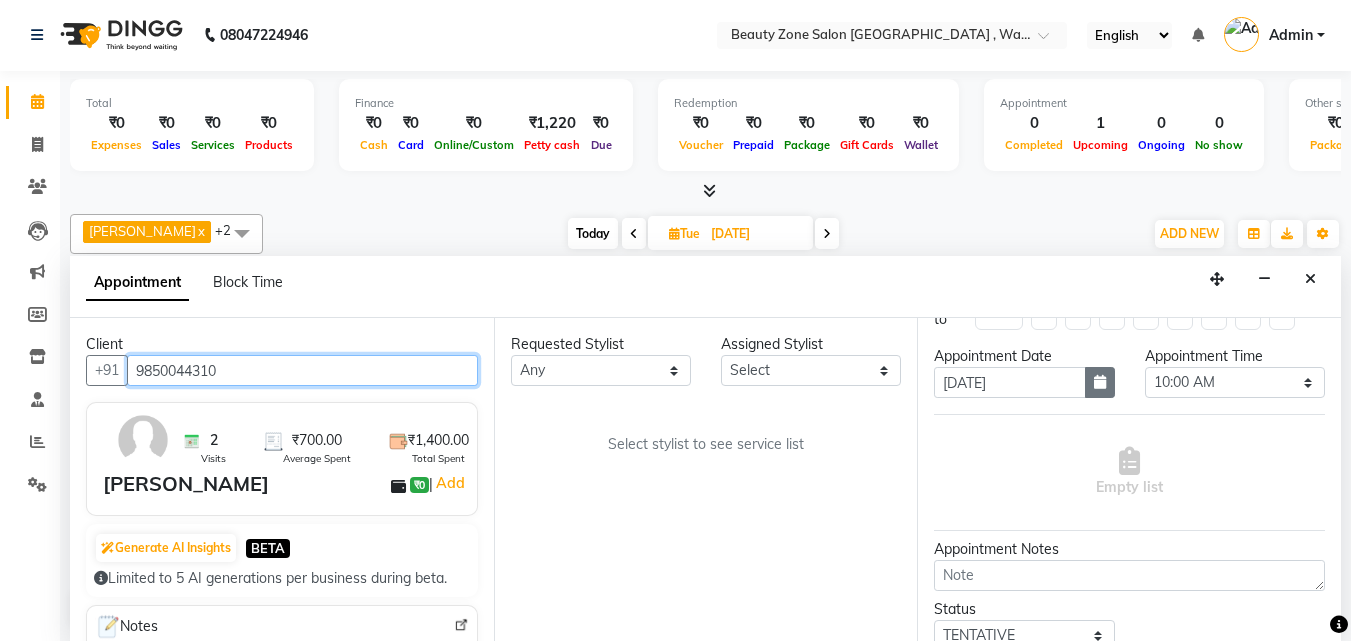 type on "9850044310" 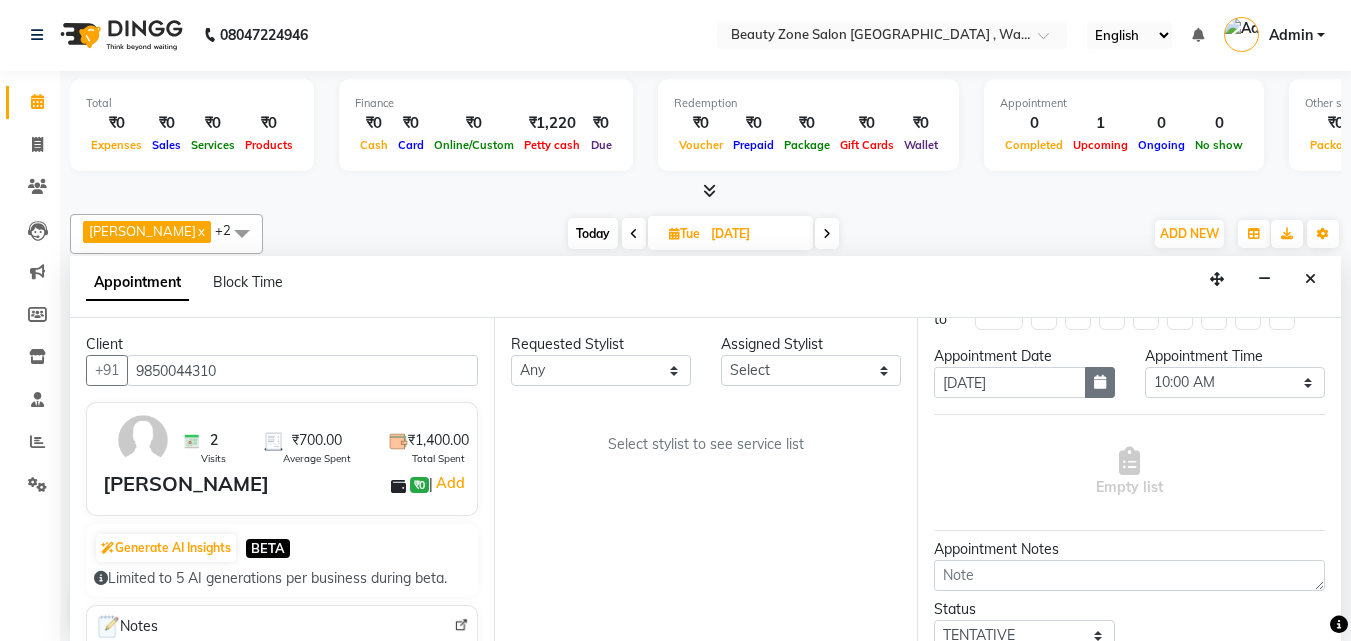 click at bounding box center (1100, 382) 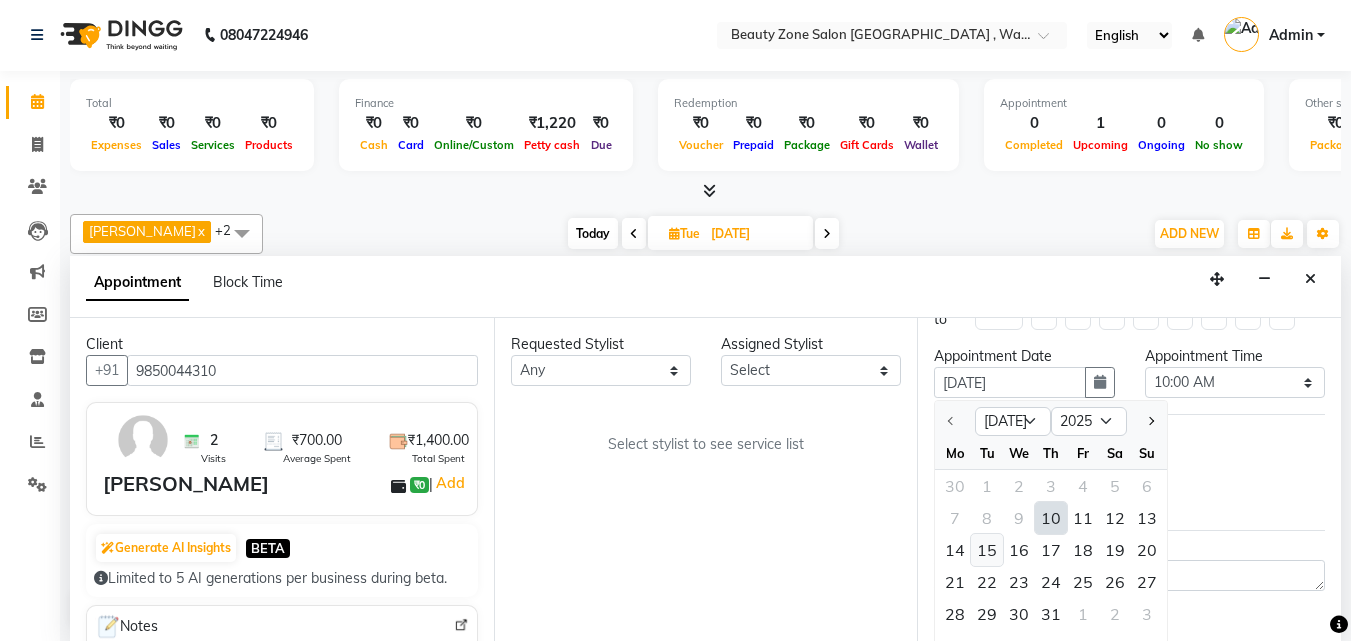 click on "15" at bounding box center (987, 550) 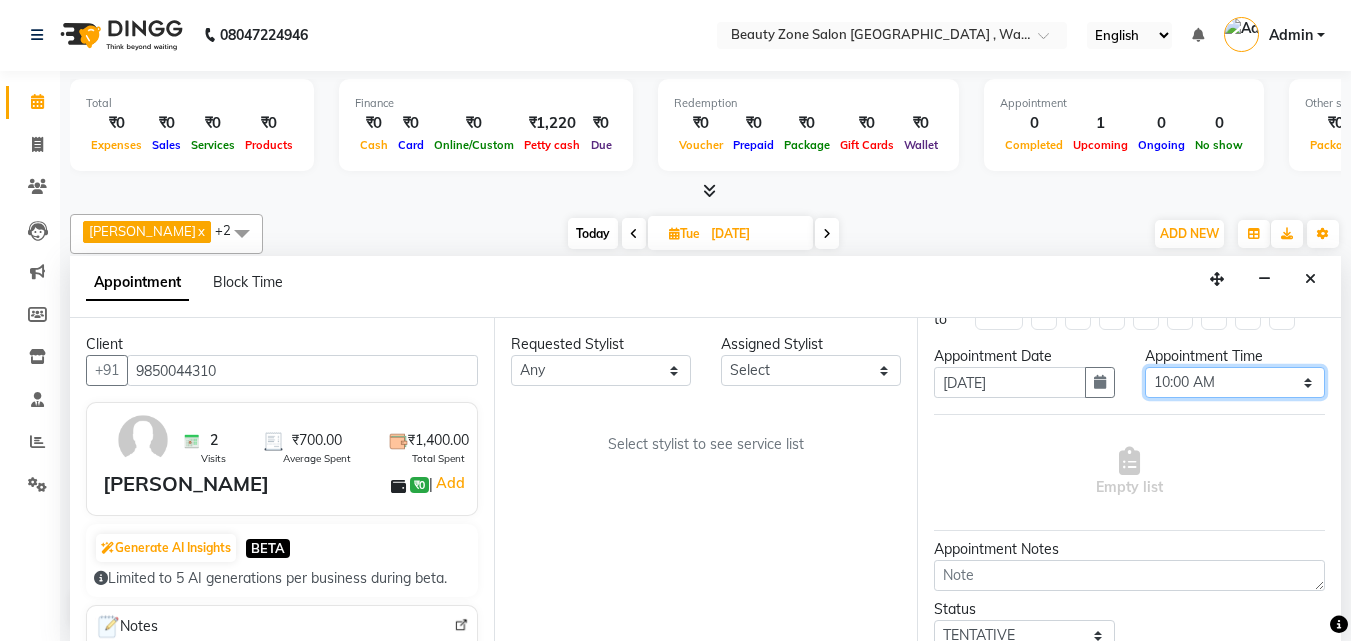 click on "Select 10:00 AM 10:15 AM 10:30 AM 10:45 AM 11:00 AM 11:15 AM 11:30 AM 11:45 AM 12:00 PM 12:15 PM 12:30 PM 12:45 PM 01:00 PM 01:15 PM 01:30 PM 01:45 PM 02:00 PM 02:15 PM 02:30 PM 02:45 PM 03:00 PM 03:15 PM 03:30 PM 03:45 PM 04:00 PM 04:15 PM 04:30 PM 04:45 PM 05:00 PM 05:15 PM 05:30 PM 05:45 PM 06:00 PM 06:15 PM 06:30 PM 06:45 PM 07:00 PM 07:15 PM 07:30 PM 07:45 PM 08:00 PM 08:15 PM 08:30 PM 08:45 PM 09:00 PM 09:15 PM 09:30 PM 09:45 PM 10:00 PM" at bounding box center [1235, 382] 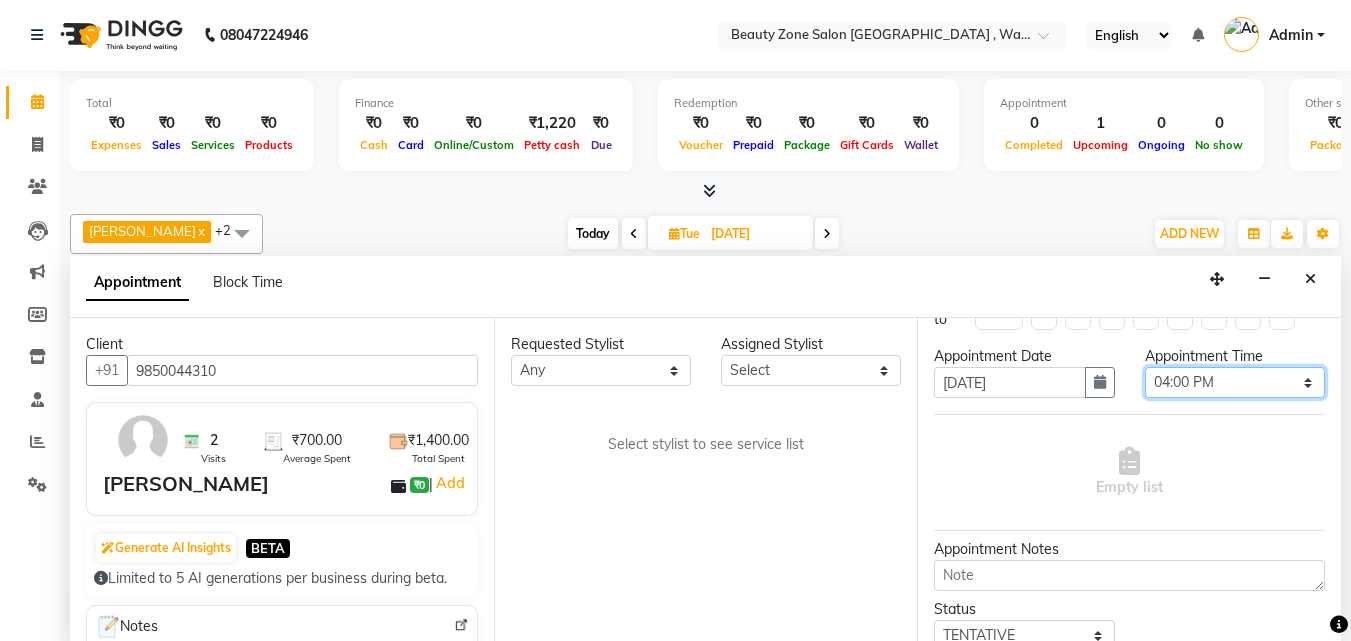 click on "Select 10:00 AM 10:15 AM 10:30 AM 10:45 AM 11:00 AM 11:15 AM 11:30 AM 11:45 AM 12:00 PM 12:15 PM 12:30 PM 12:45 PM 01:00 PM 01:15 PM 01:30 PM 01:45 PM 02:00 PM 02:15 PM 02:30 PM 02:45 PM 03:00 PM 03:15 PM 03:30 PM 03:45 PM 04:00 PM 04:15 PM 04:30 PM 04:45 PM 05:00 PM 05:15 PM 05:30 PM 05:45 PM 06:00 PM 06:15 PM 06:30 PM 06:45 PM 07:00 PM 07:15 PM 07:30 PM 07:45 PM 08:00 PM 08:15 PM 08:30 PM 08:45 PM 09:00 PM 09:15 PM 09:30 PM 09:45 PM 10:00 PM" at bounding box center (1235, 382) 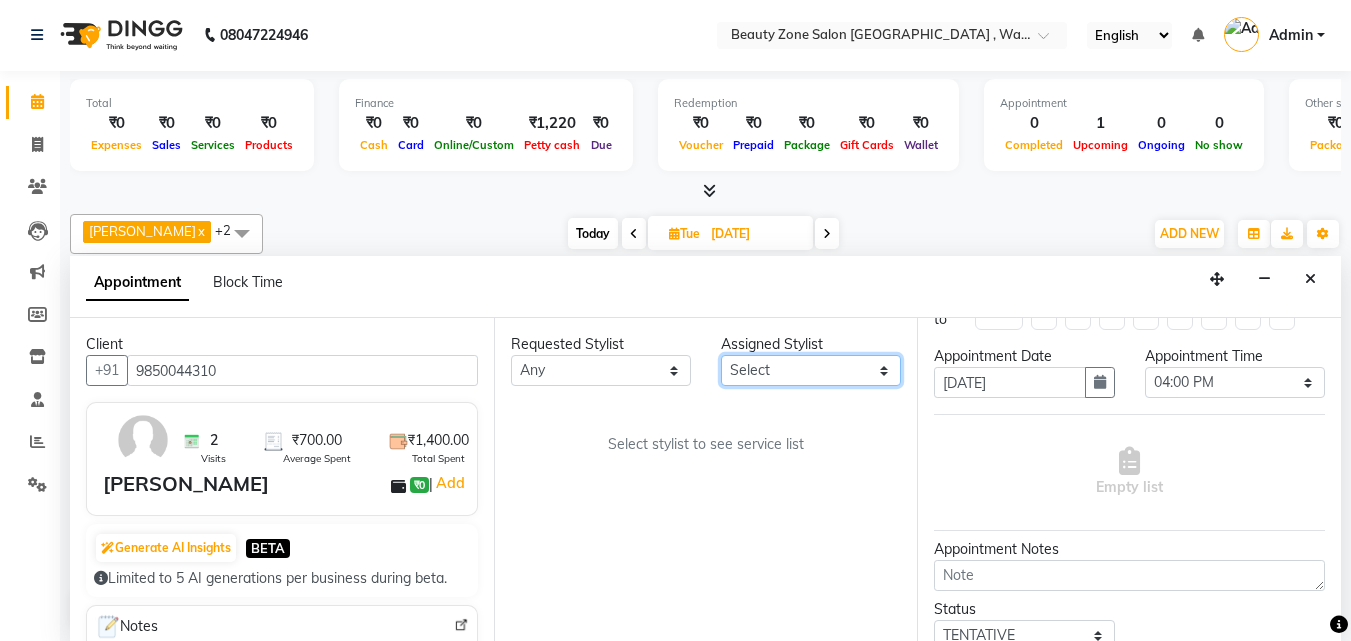 click on "Select Amol Walke Meghna Meshram Shivani Eknath Khade" at bounding box center [811, 370] 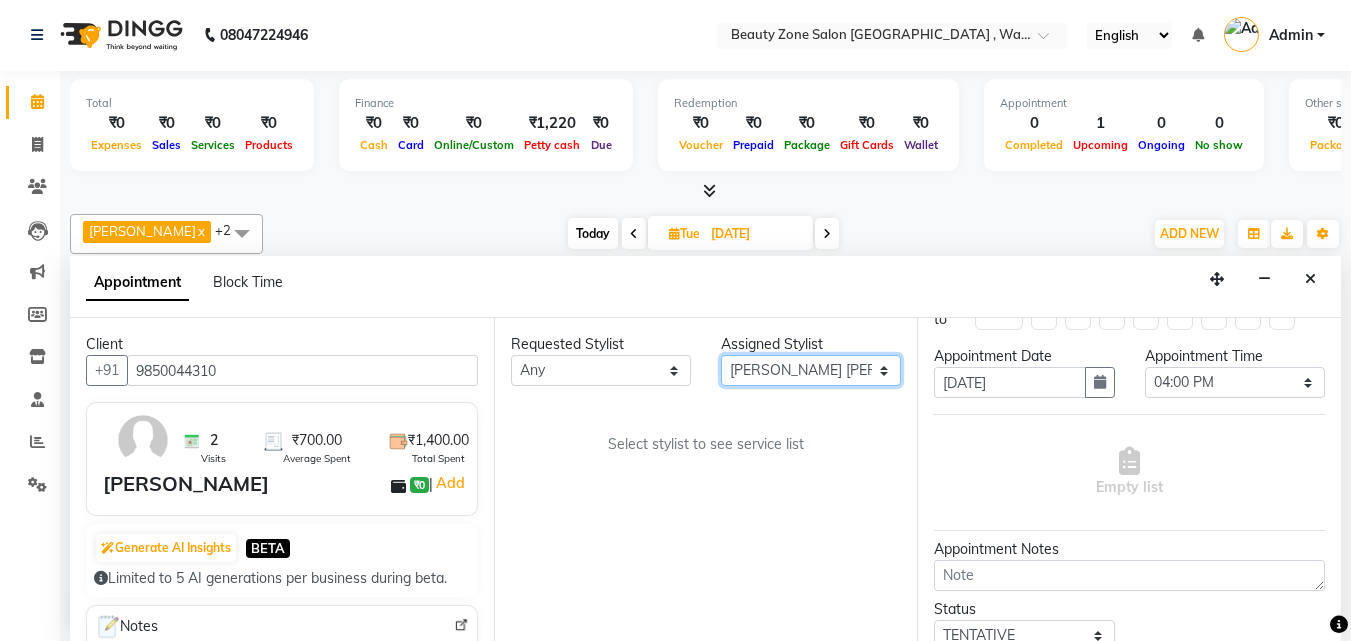 click on "Select Amol Walke Meghna Meshram Shivani Eknath Khade" at bounding box center (811, 370) 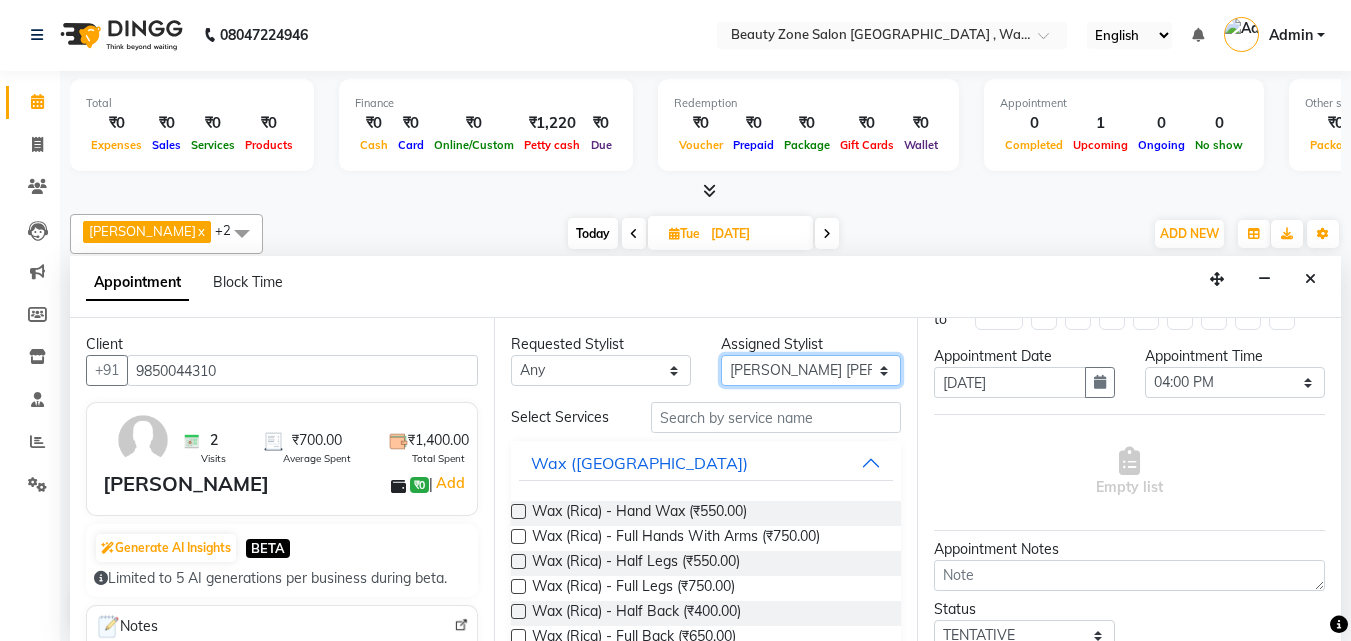 click on "Select Amol Walke Meghna Meshram Shivani Eknath Khade" at bounding box center [811, 370] 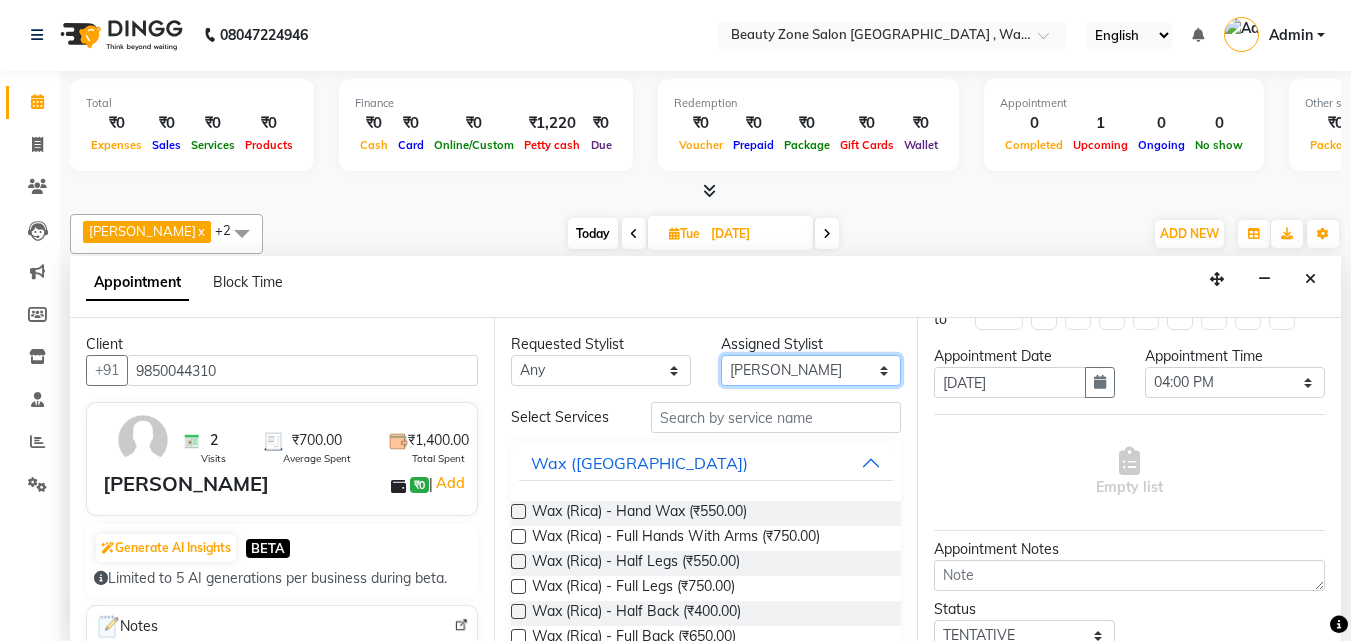 click on "Select Amol Walke Meghna Meshram Shivani Eknath Khade" at bounding box center [811, 370] 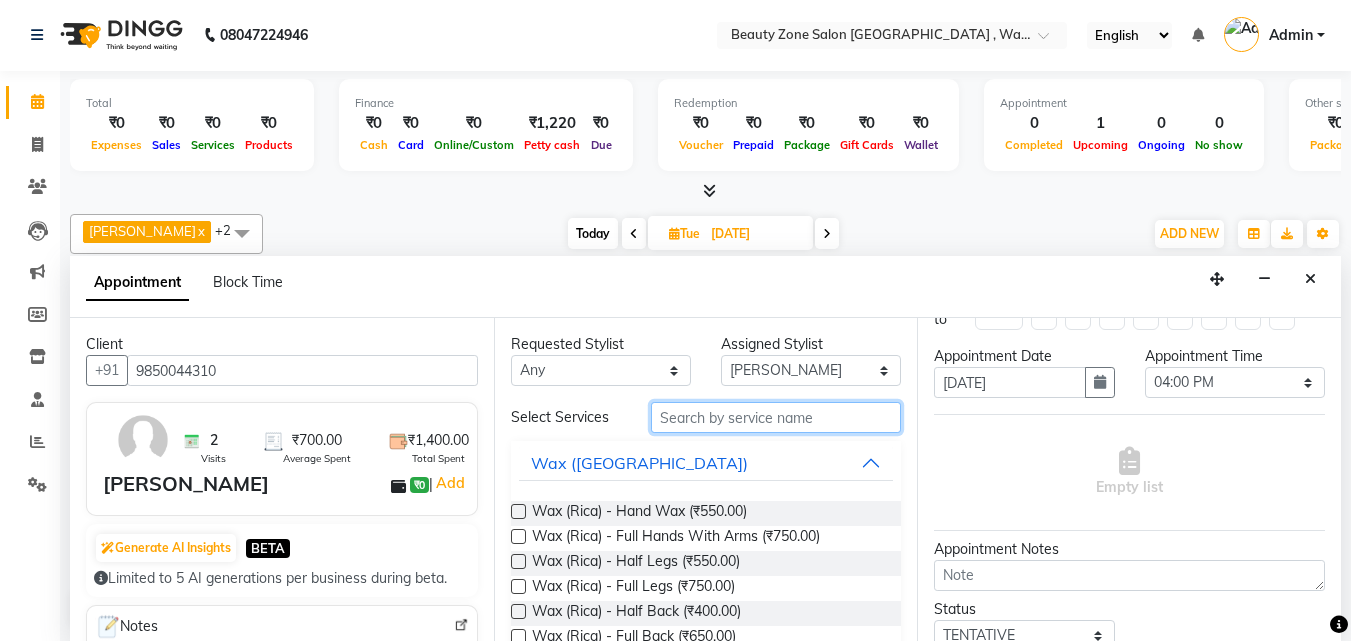 click at bounding box center [776, 417] 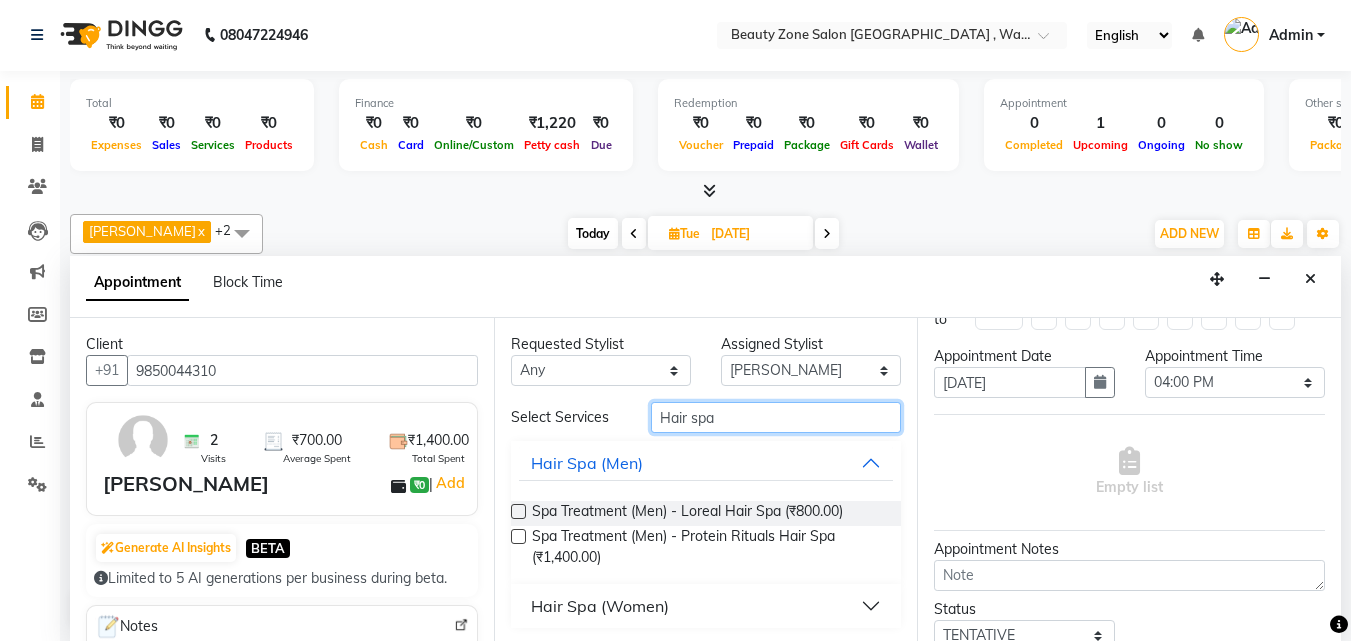 type on "Hair spa" 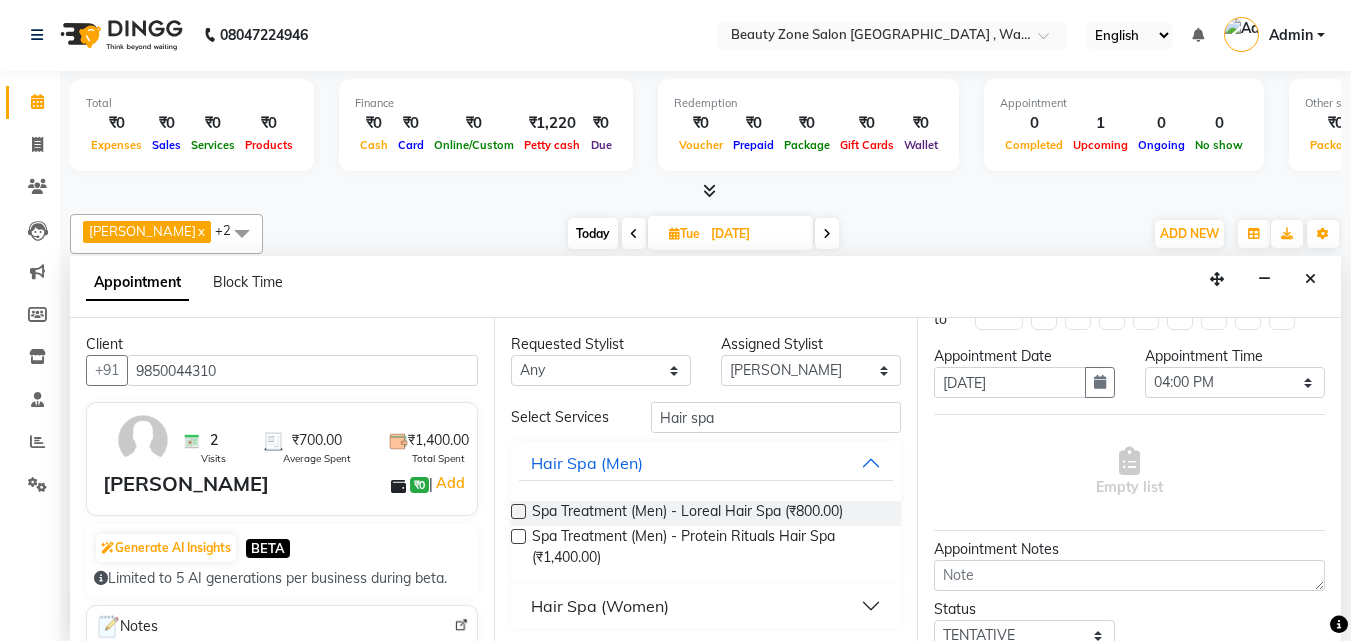 click at bounding box center [518, 536] 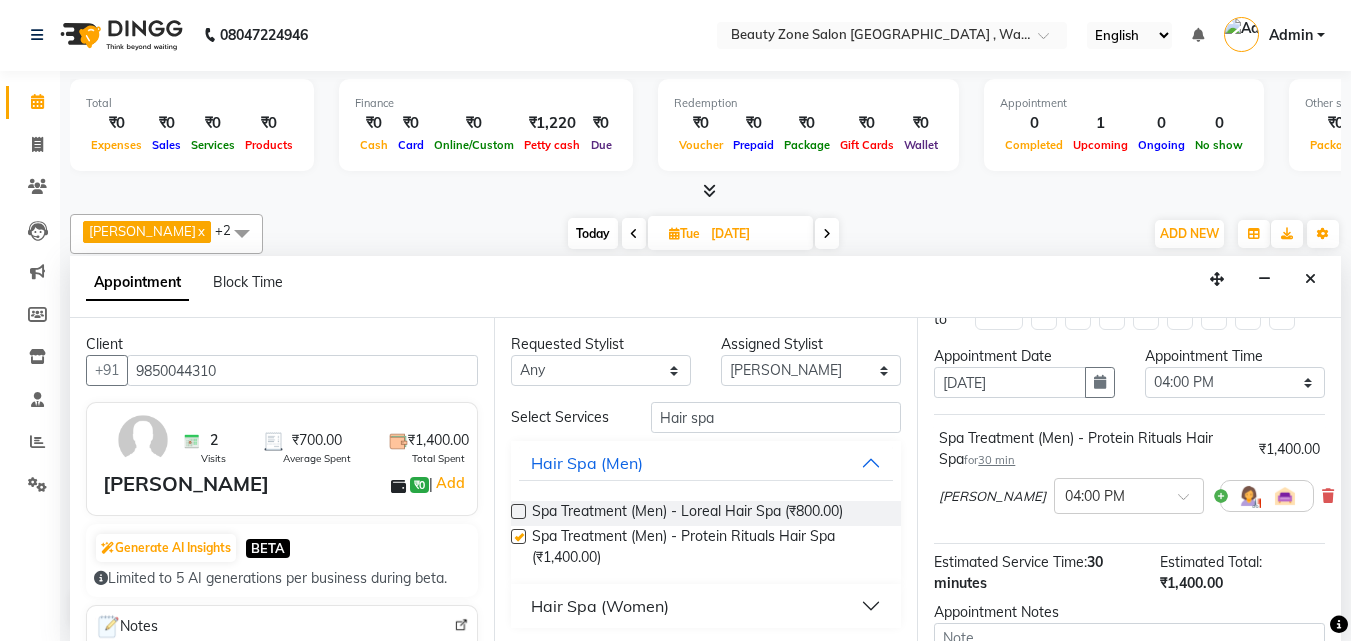 checkbox on "false" 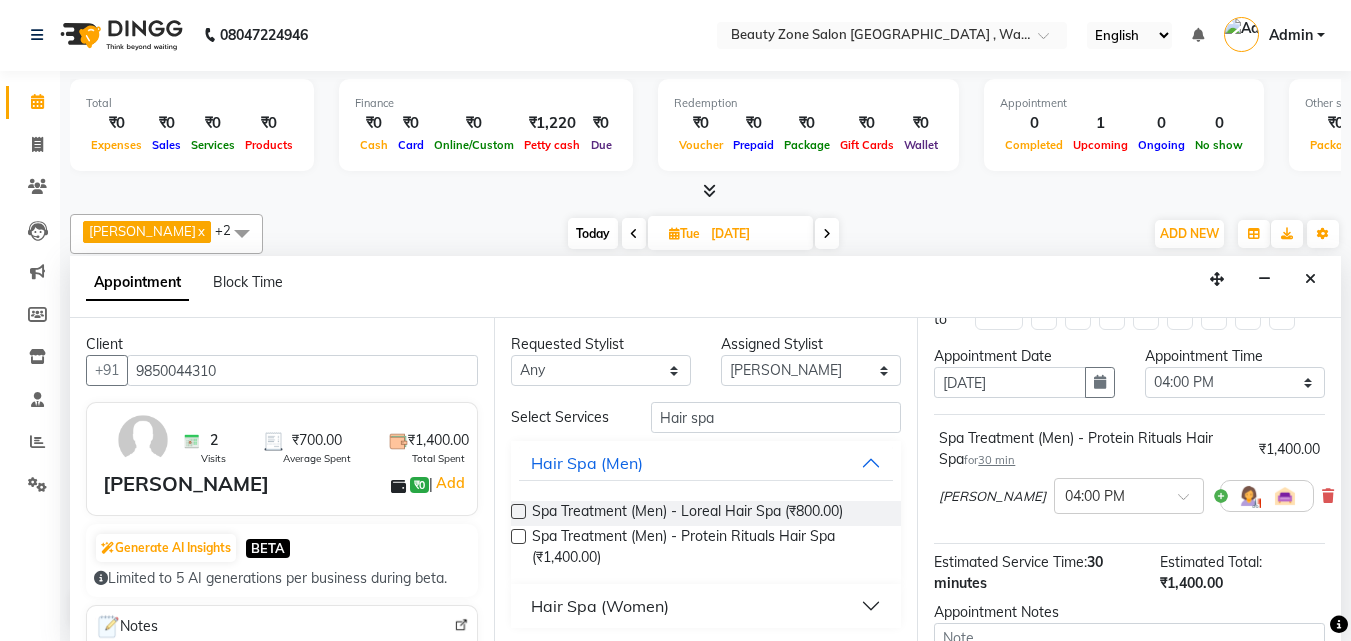 scroll, scrollTop: 260, scrollLeft: 0, axis: vertical 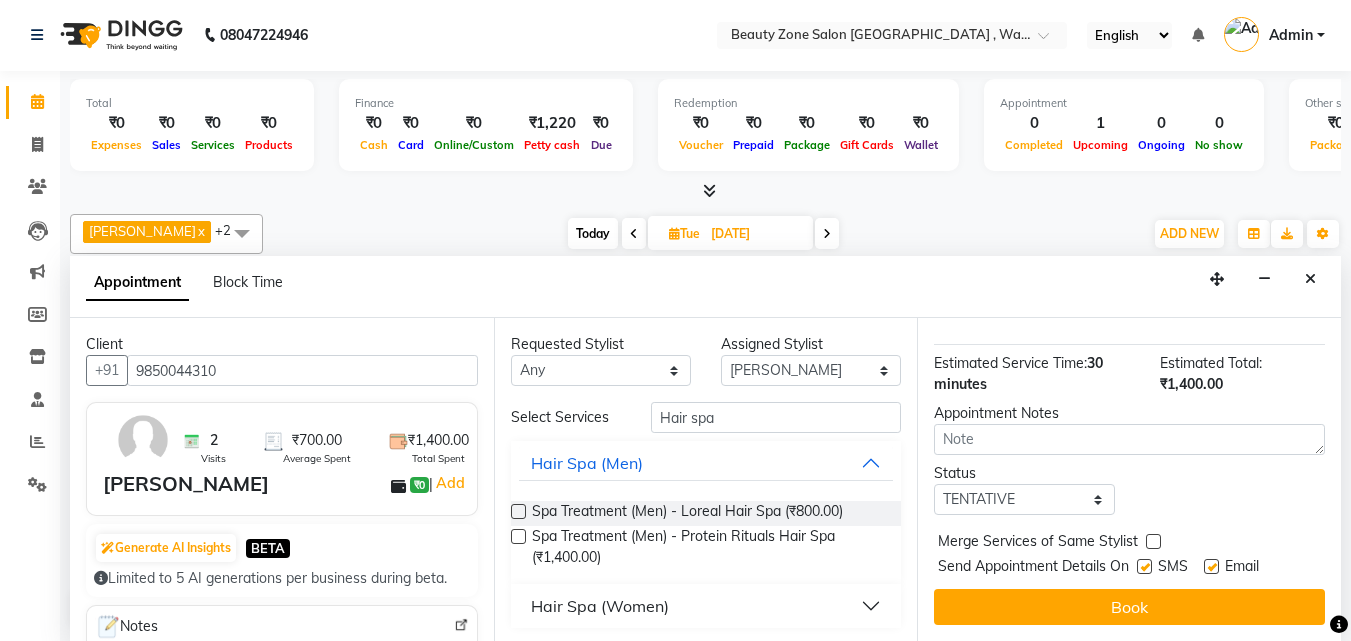 click at bounding box center (1144, 566) 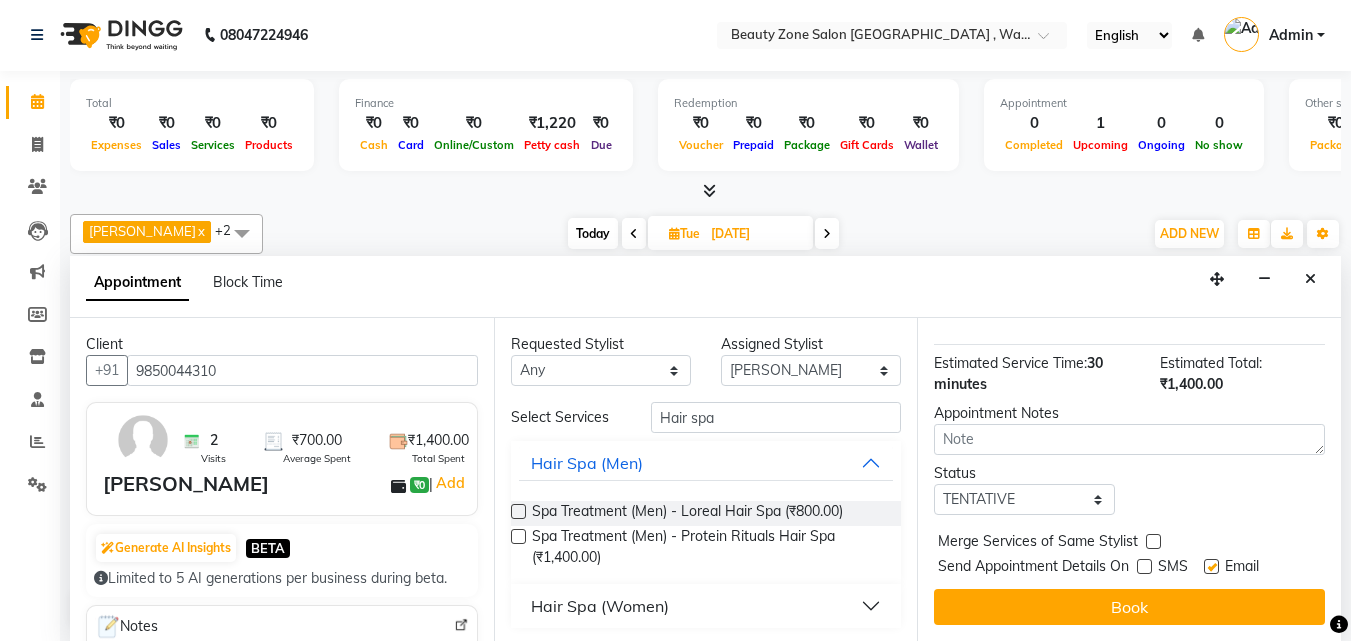 click at bounding box center [1211, 566] 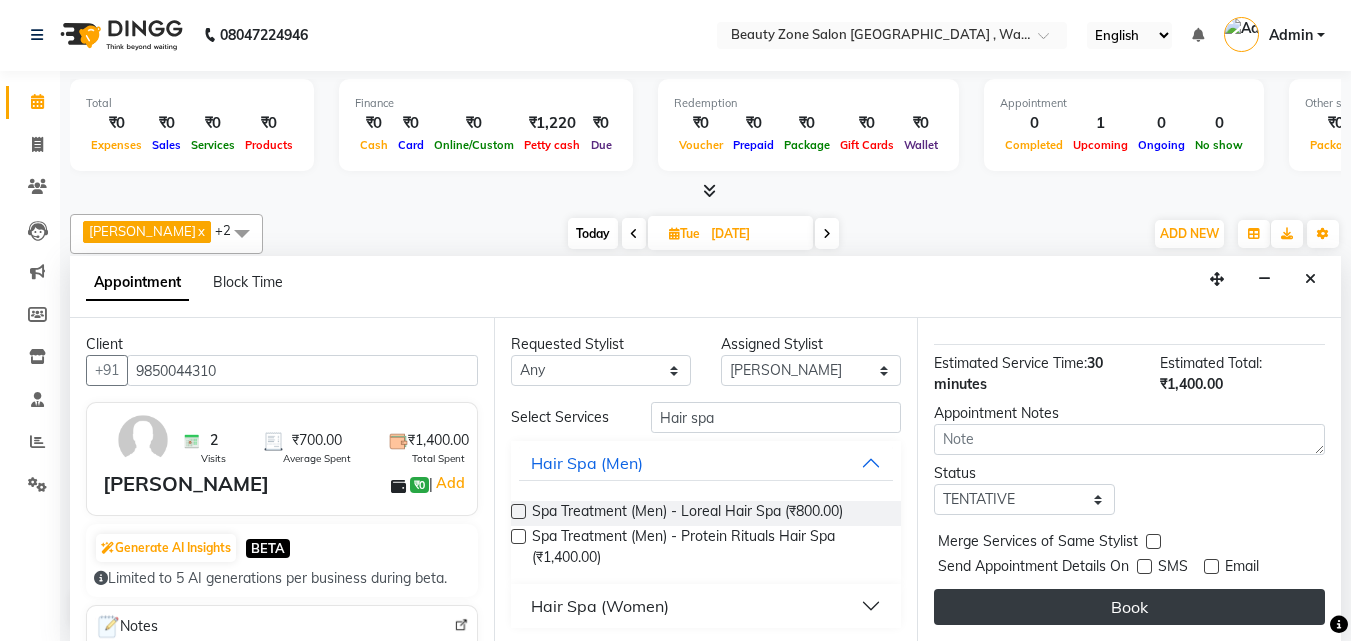 click on "Book" at bounding box center [1129, 607] 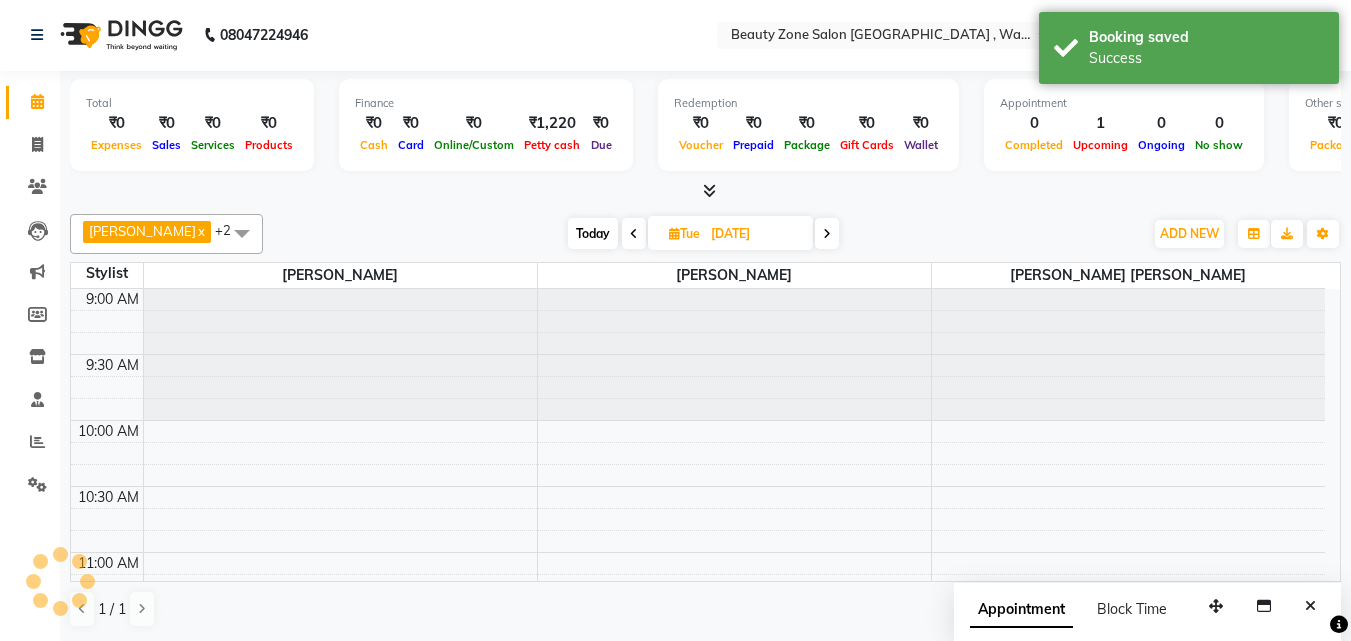 scroll, scrollTop: 0, scrollLeft: 0, axis: both 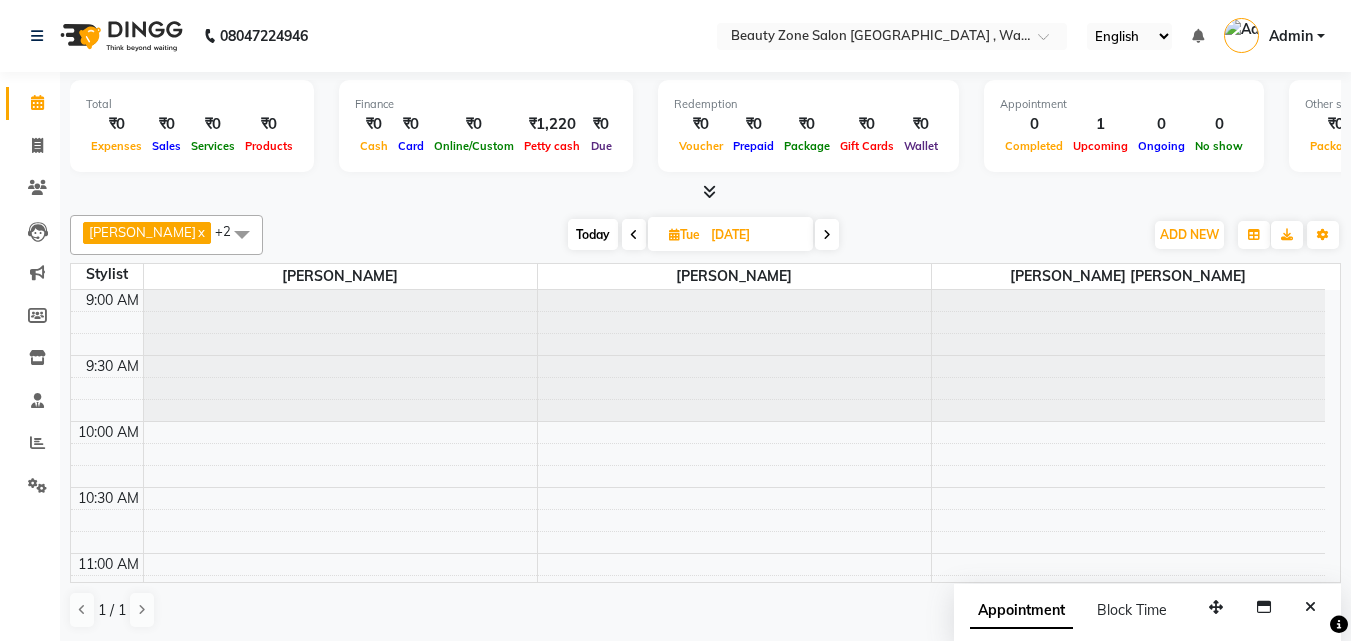 click at bounding box center (827, 235) 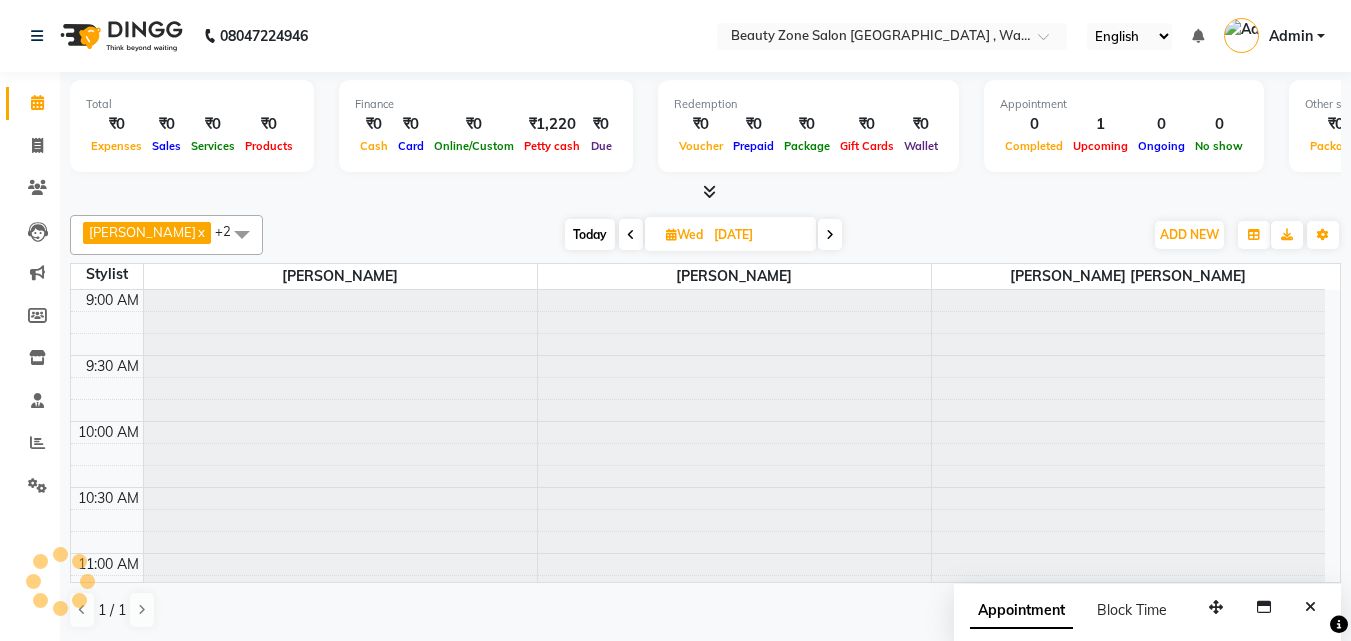 click at bounding box center [830, 235] 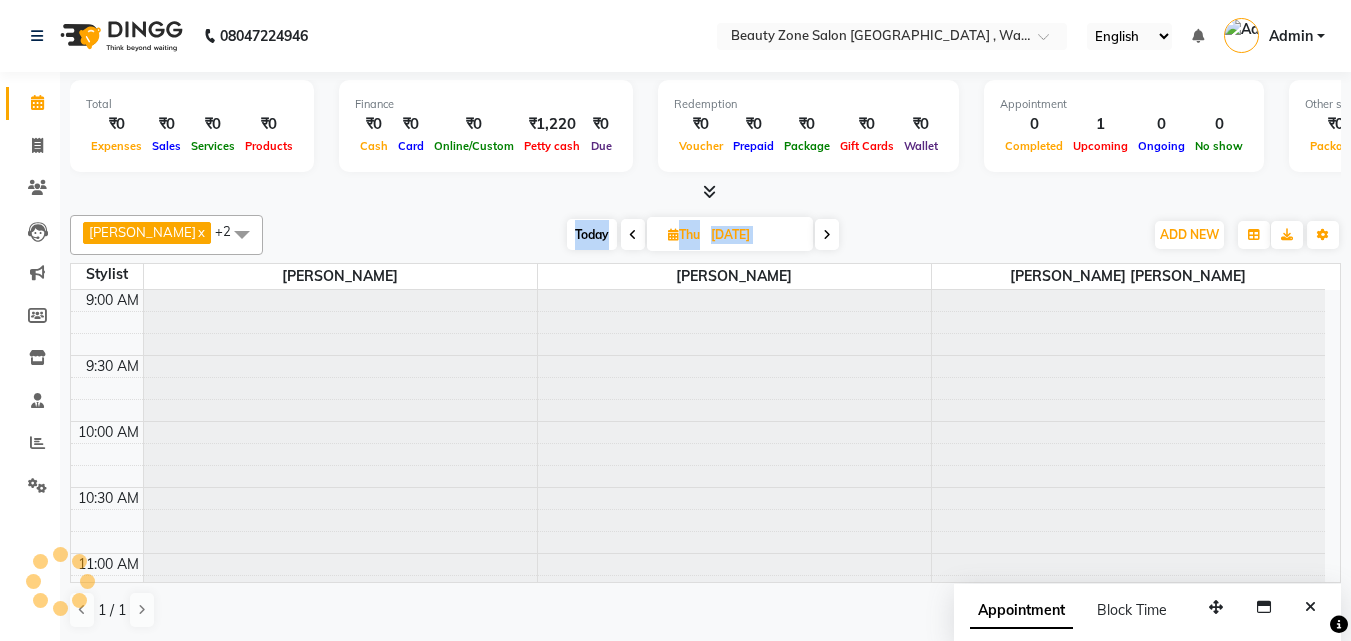 click at bounding box center [827, 235] 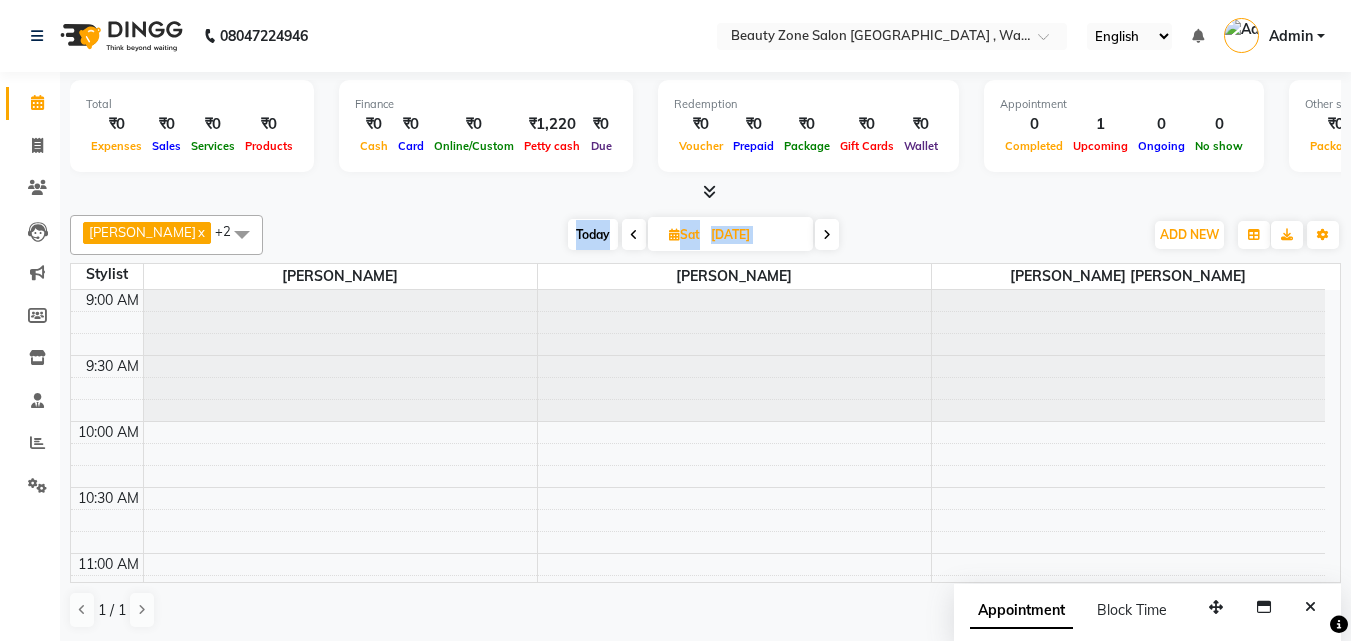 click at bounding box center [827, 234] 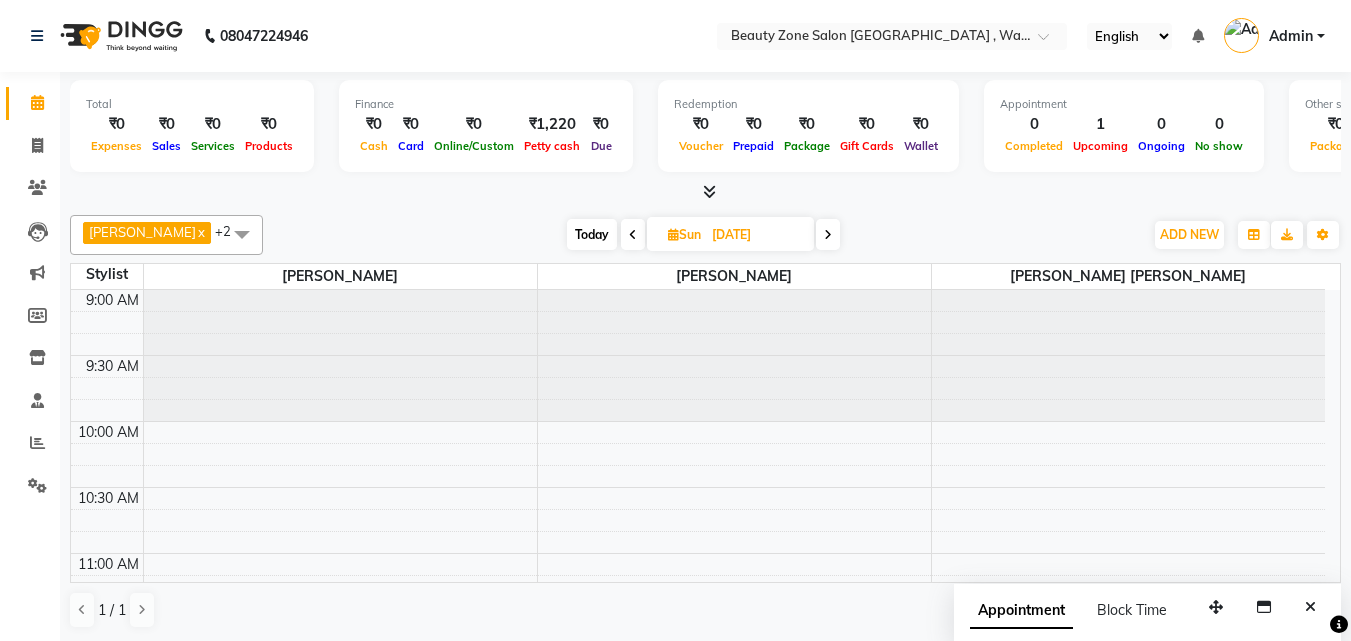 click at bounding box center [828, 234] 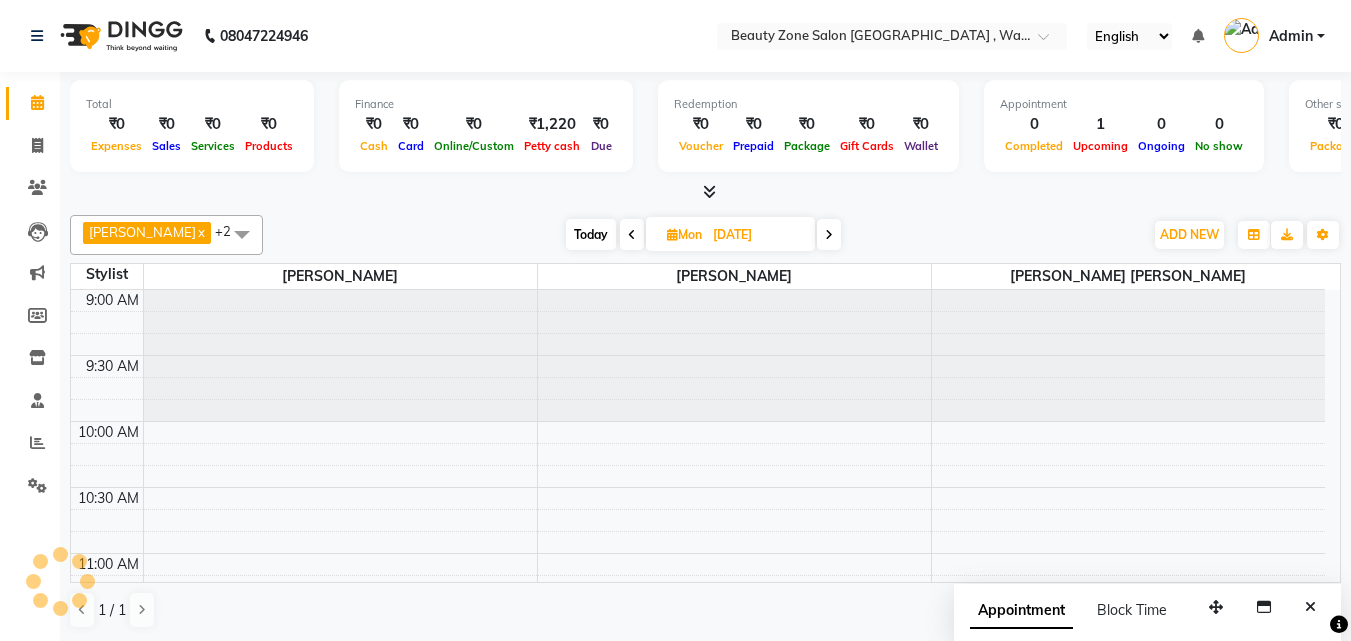 click at bounding box center (829, 234) 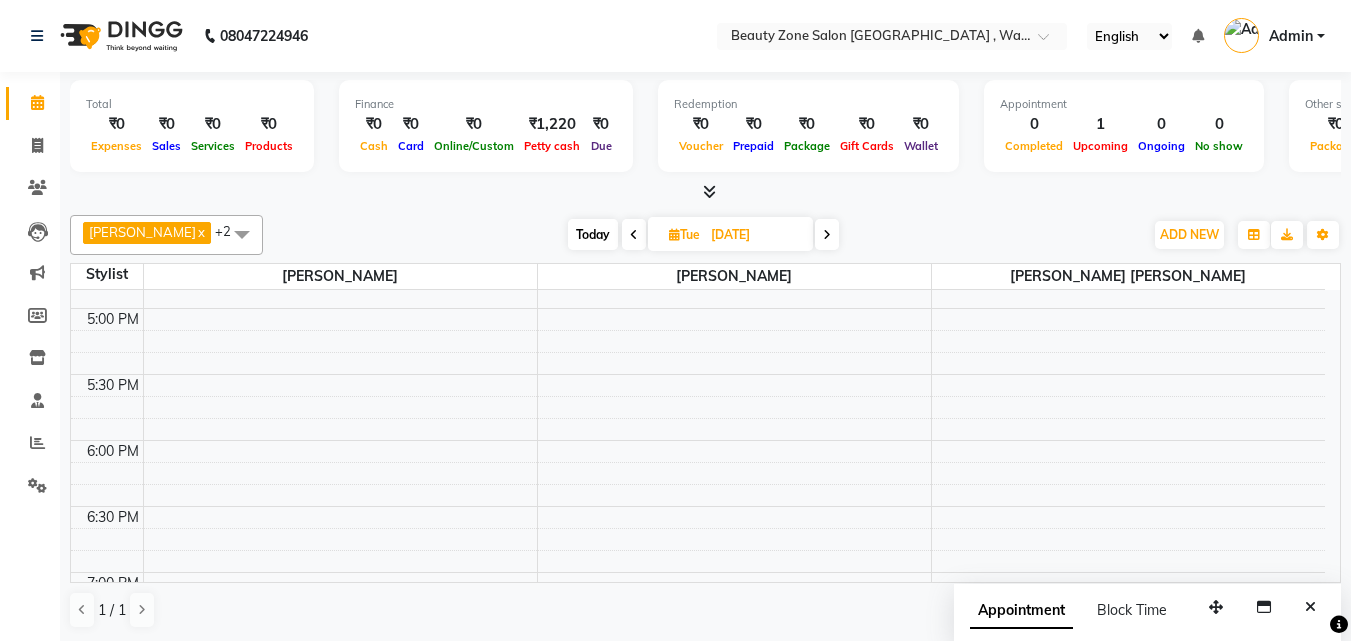 scroll, scrollTop: 1555, scrollLeft: 0, axis: vertical 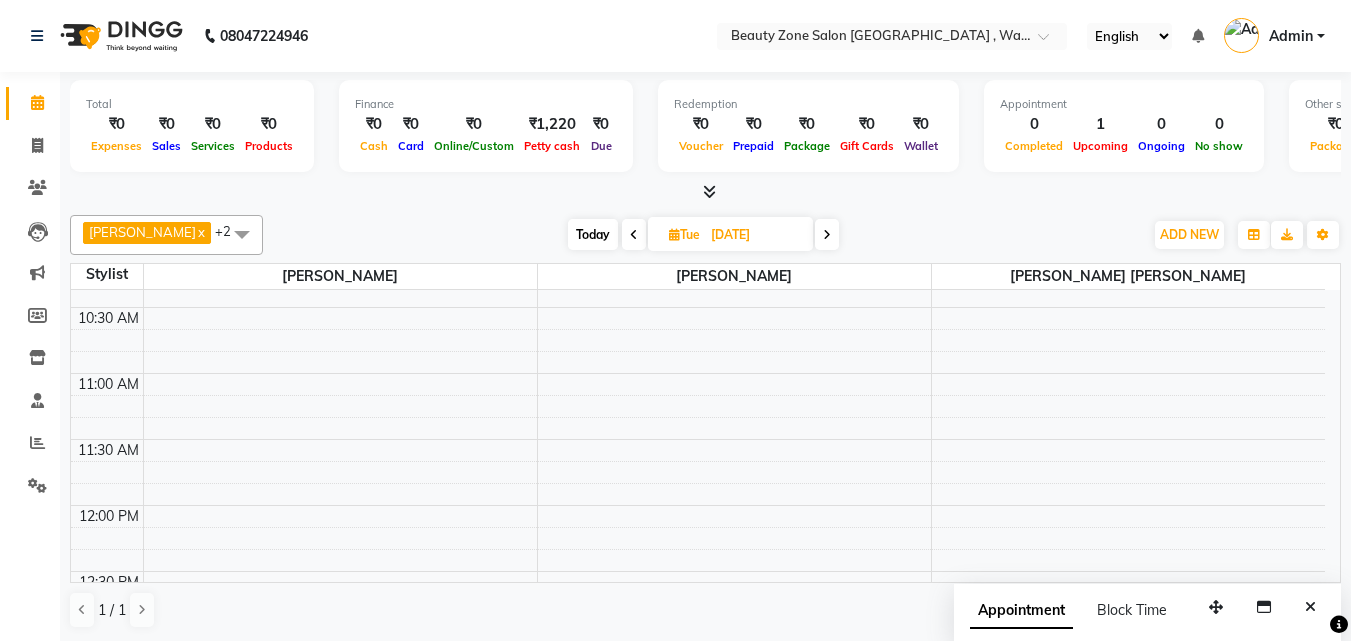 click at bounding box center (634, 234) 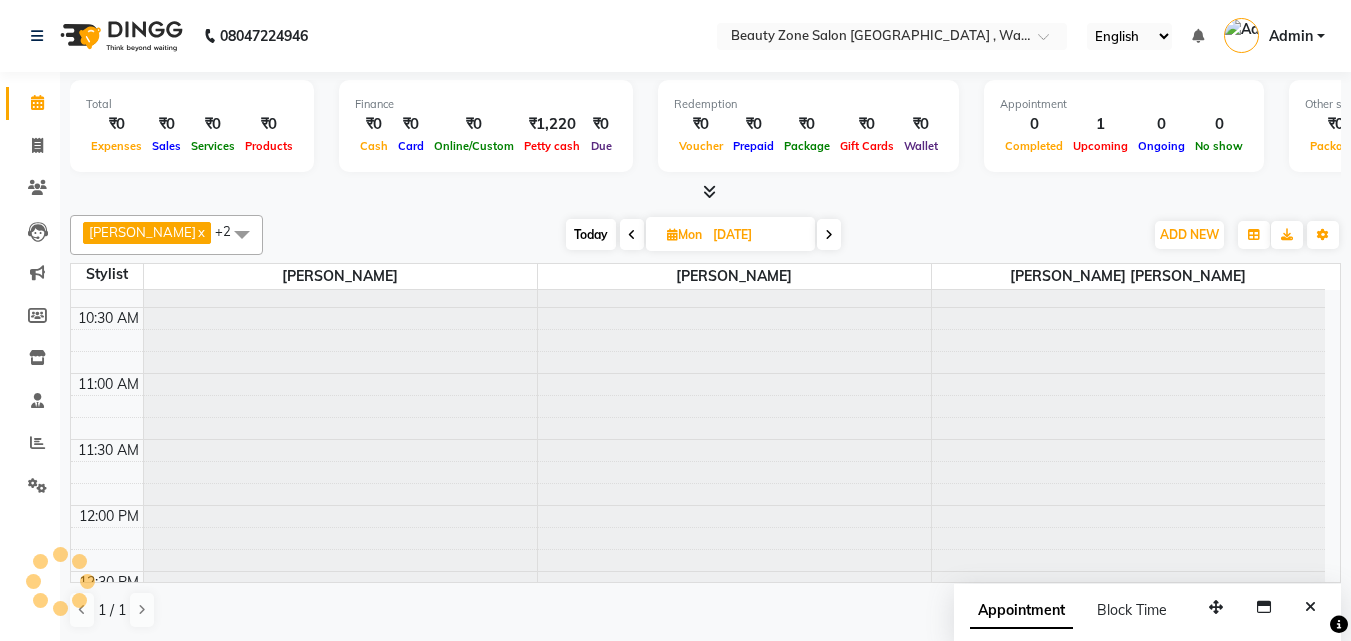 scroll, scrollTop: 0, scrollLeft: 0, axis: both 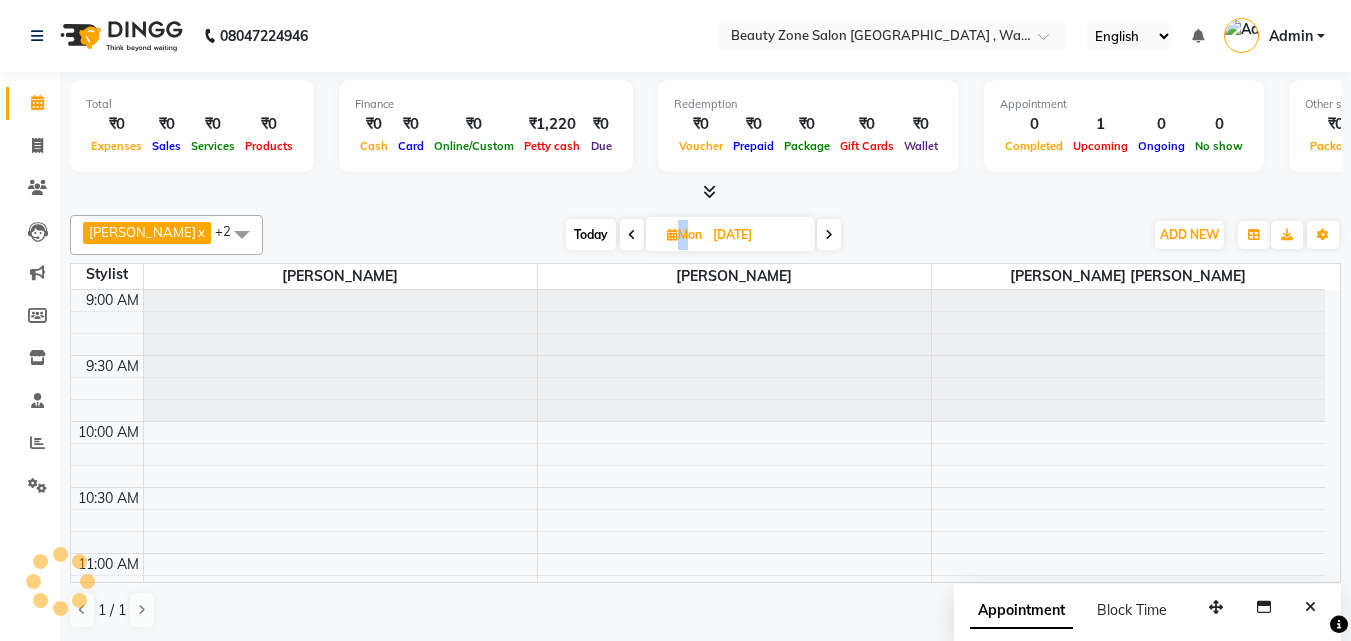 click at bounding box center [632, 234] 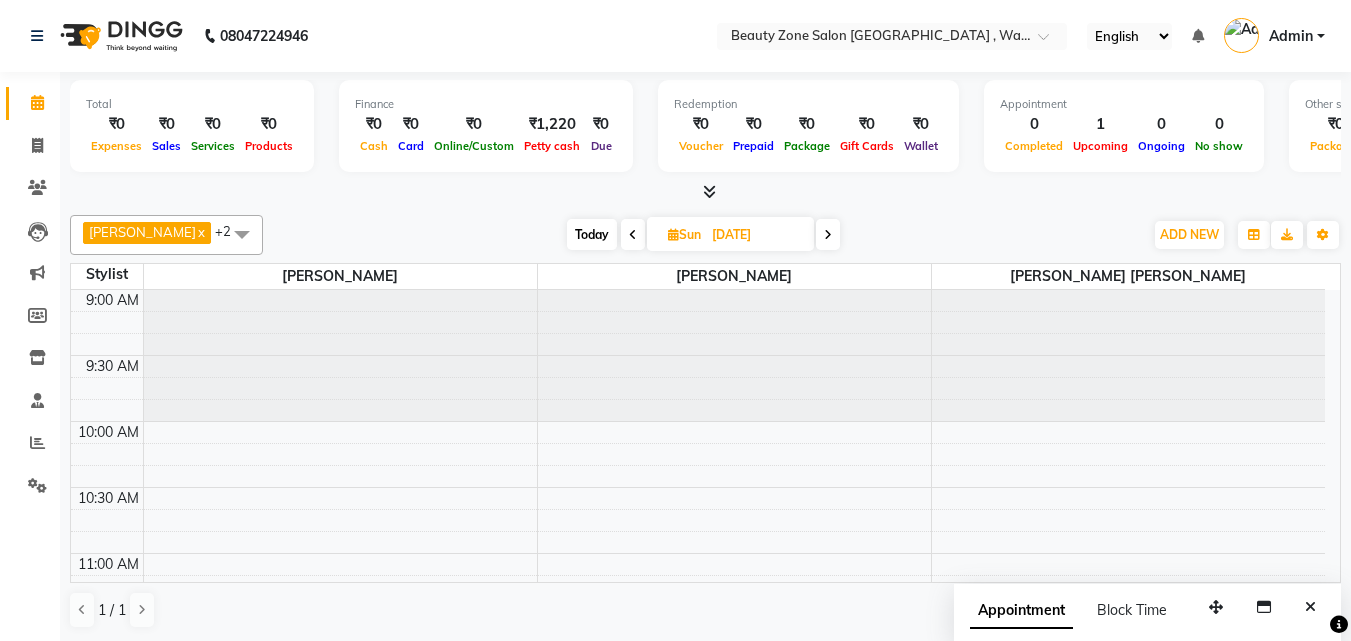 click at bounding box center [633, 234] 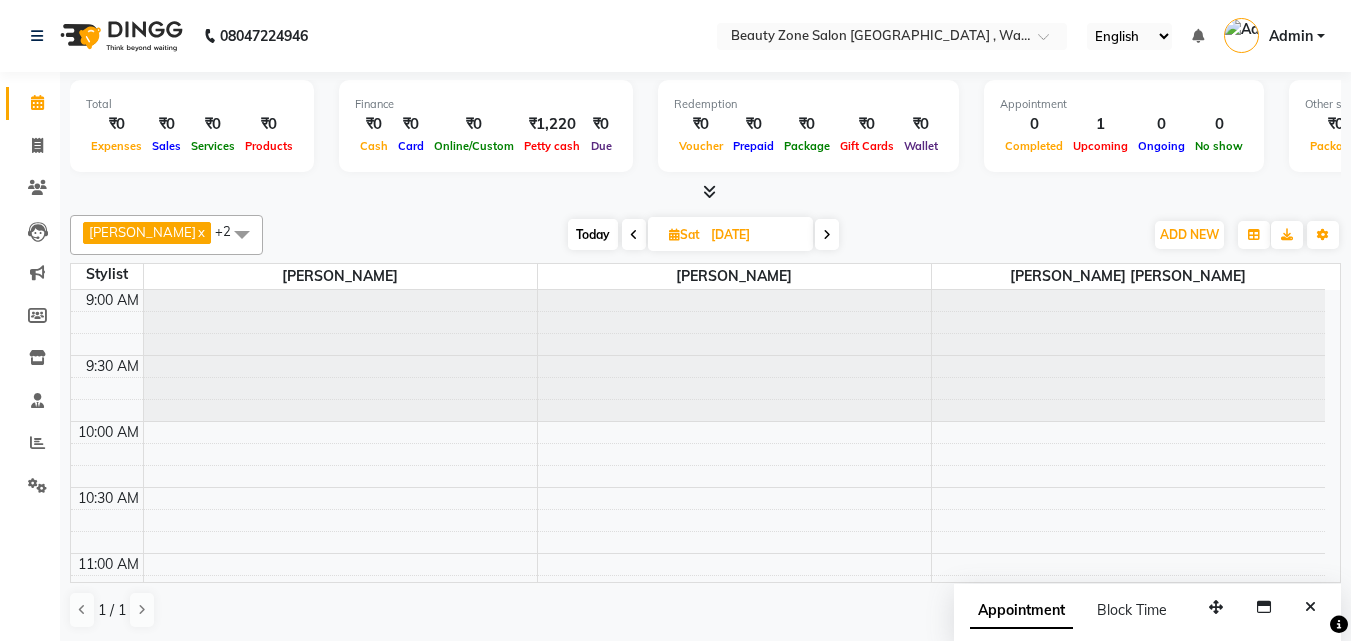 click at bounding box center (634, 234) 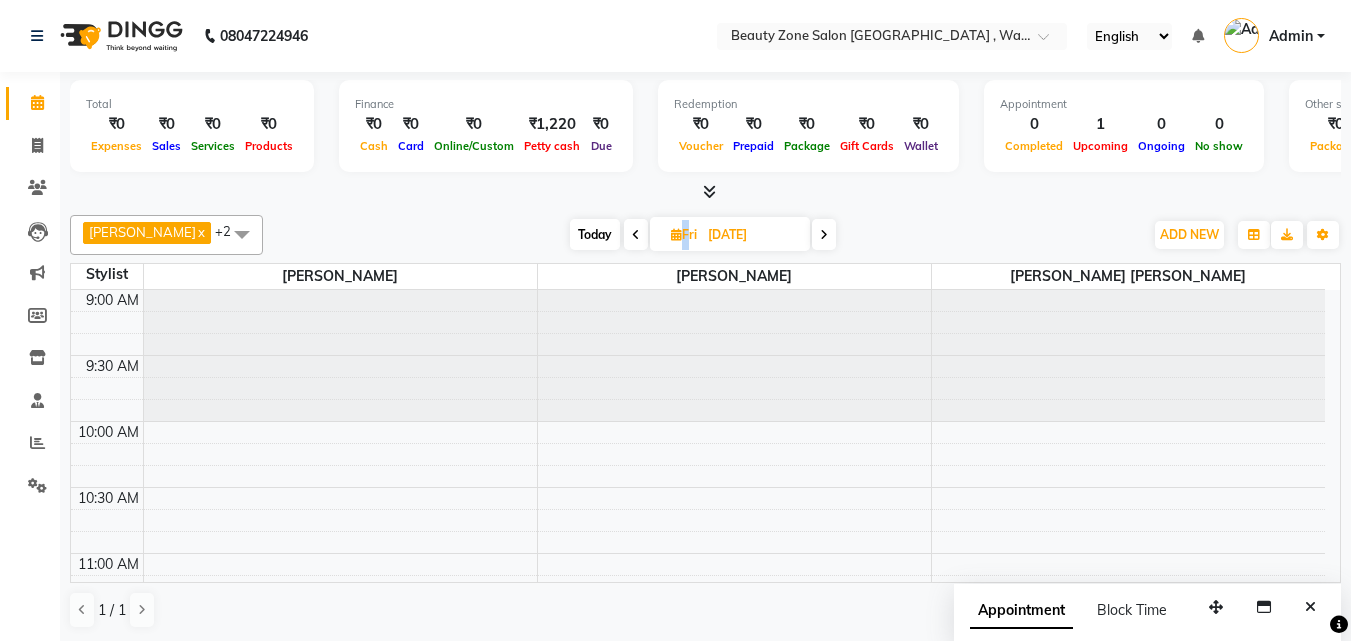 click at bounding box center [636, 234] 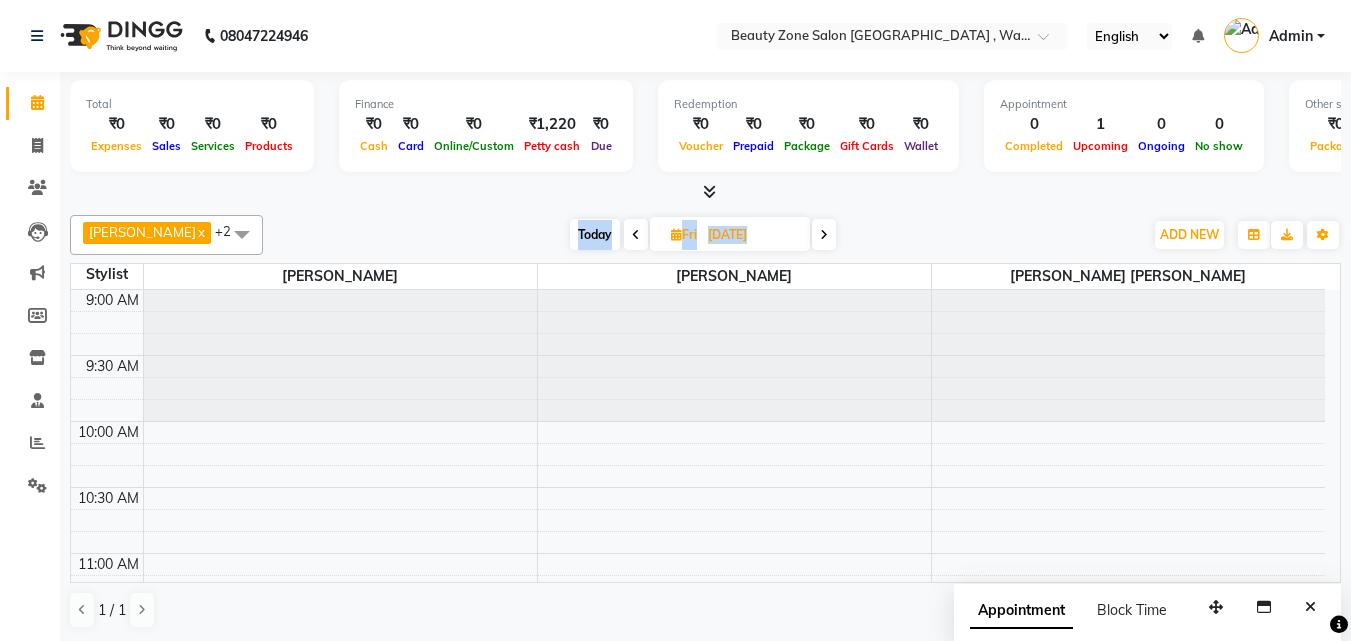click at bounding box center [636, 234] 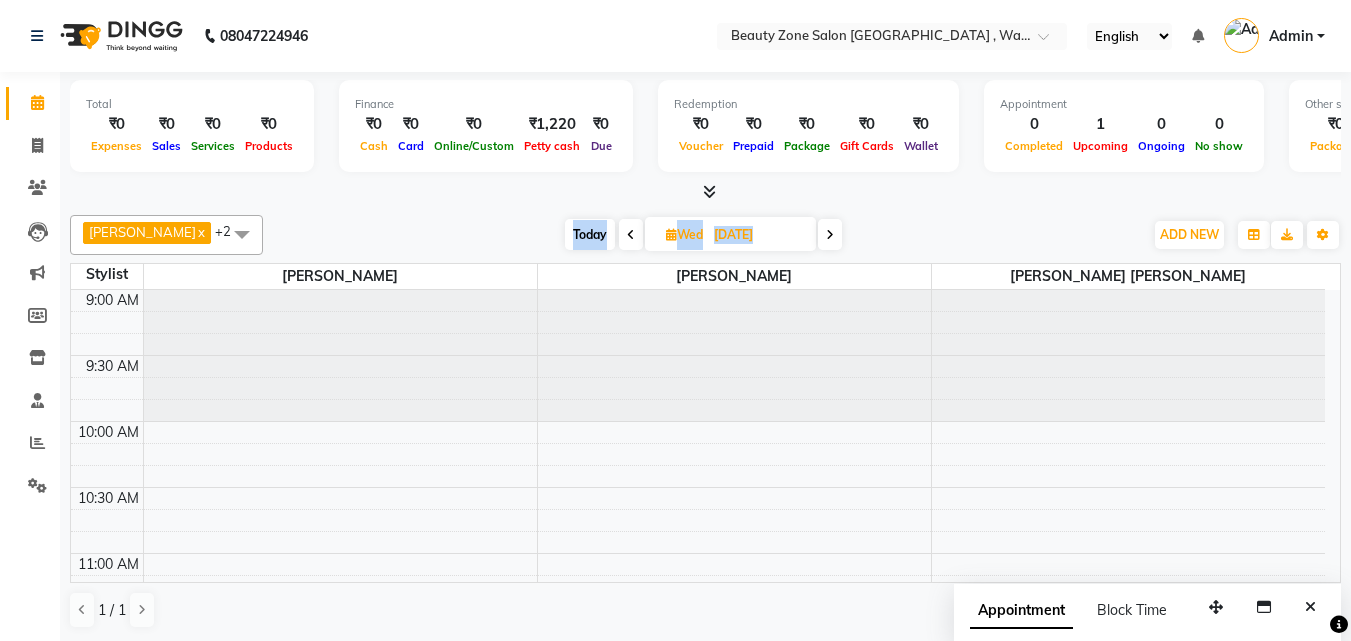click at bounding box center (631, 234) 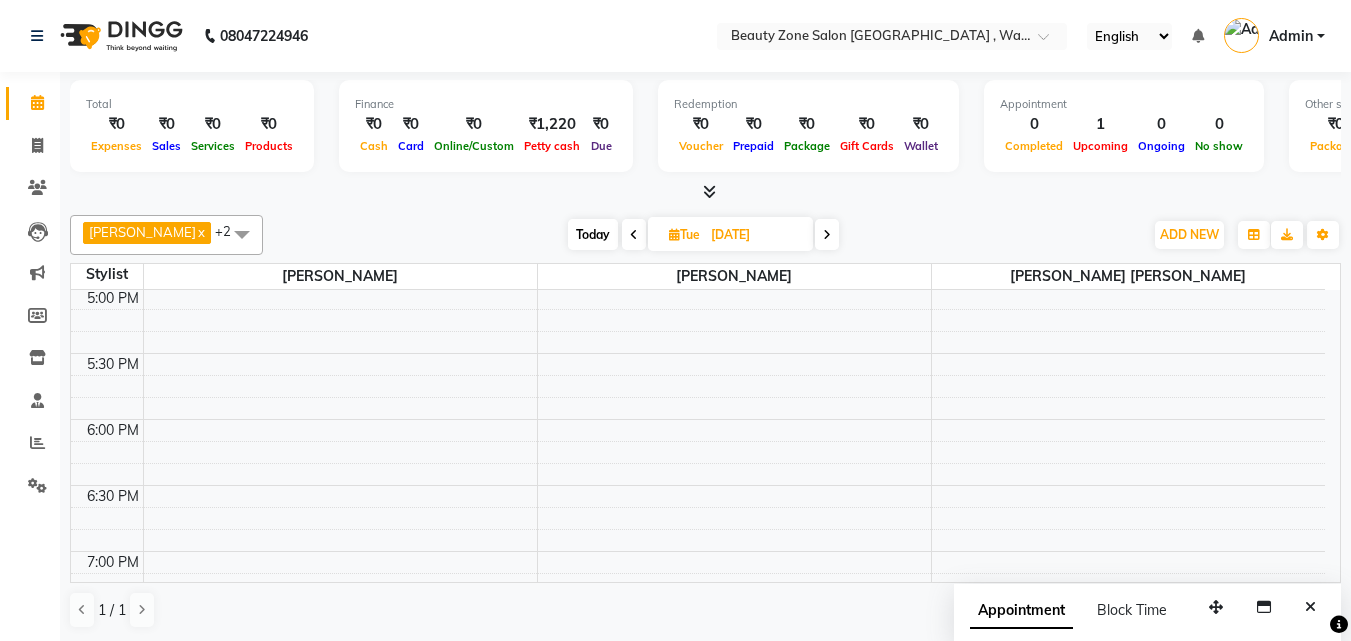 scroll, scrollTop: 1555, scrollLeft: 0, axis: vertical 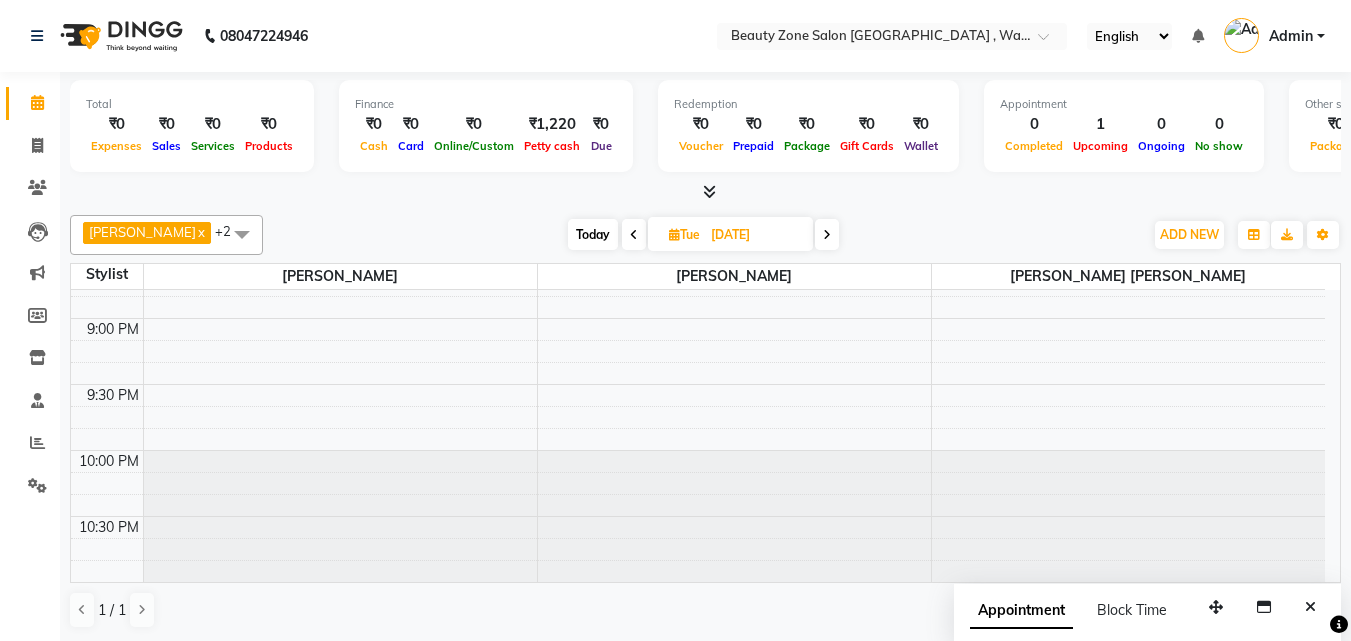 click at bounding box center (1129, 516) 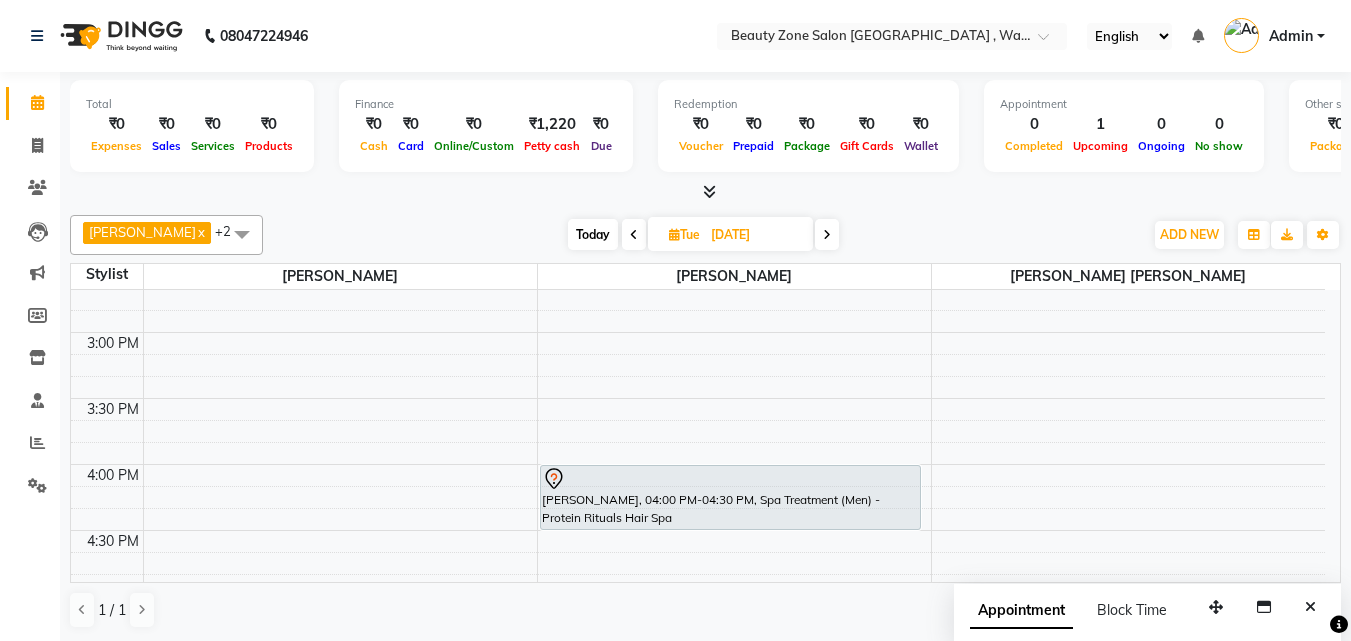 scroll, scrollTop: 742, scrollLeft: 0, axis: vertical 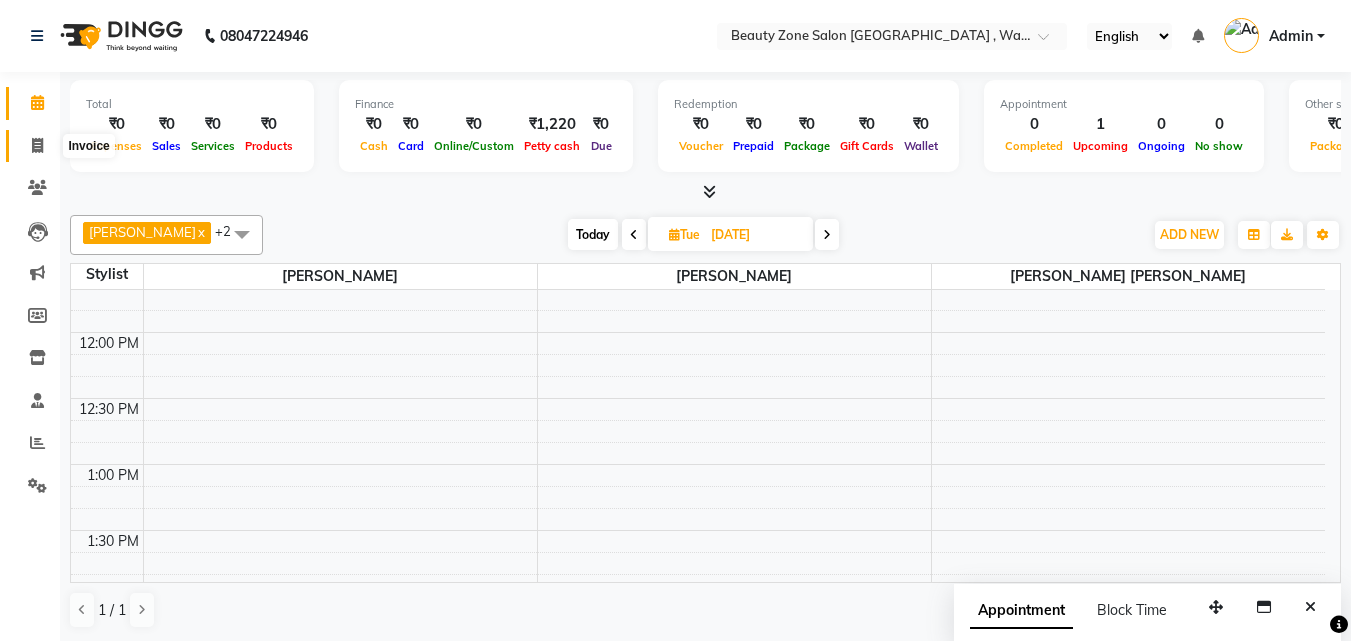 click 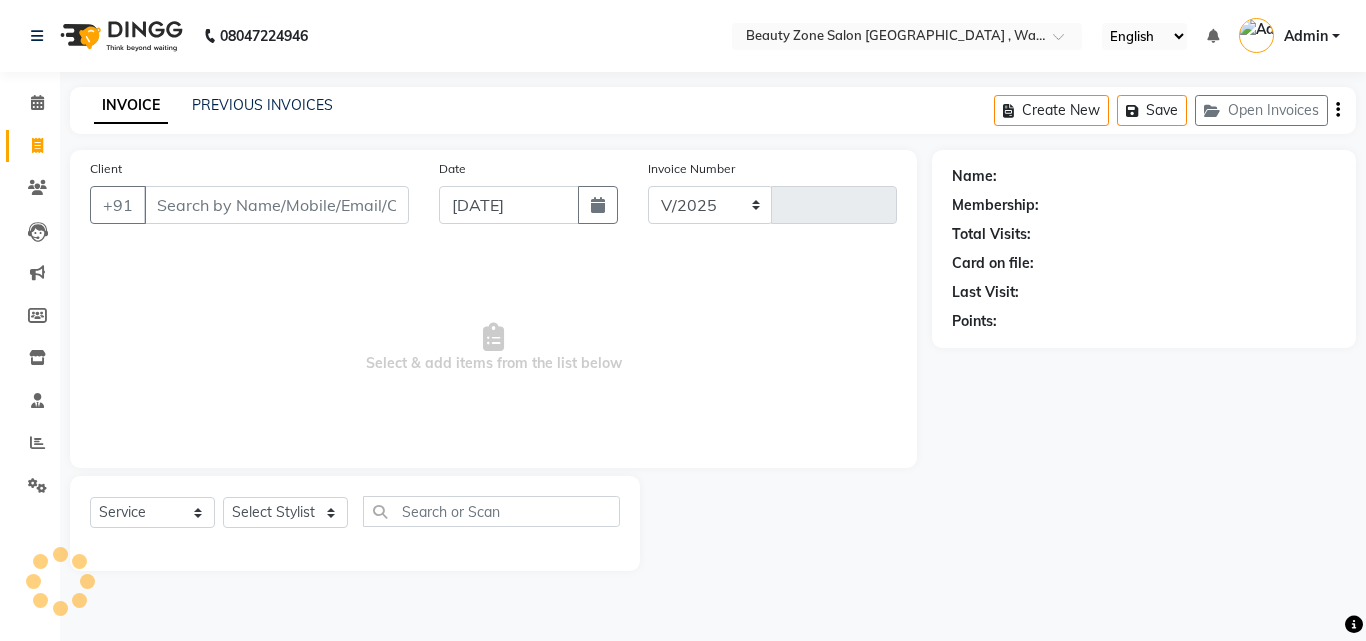 select on "4568" 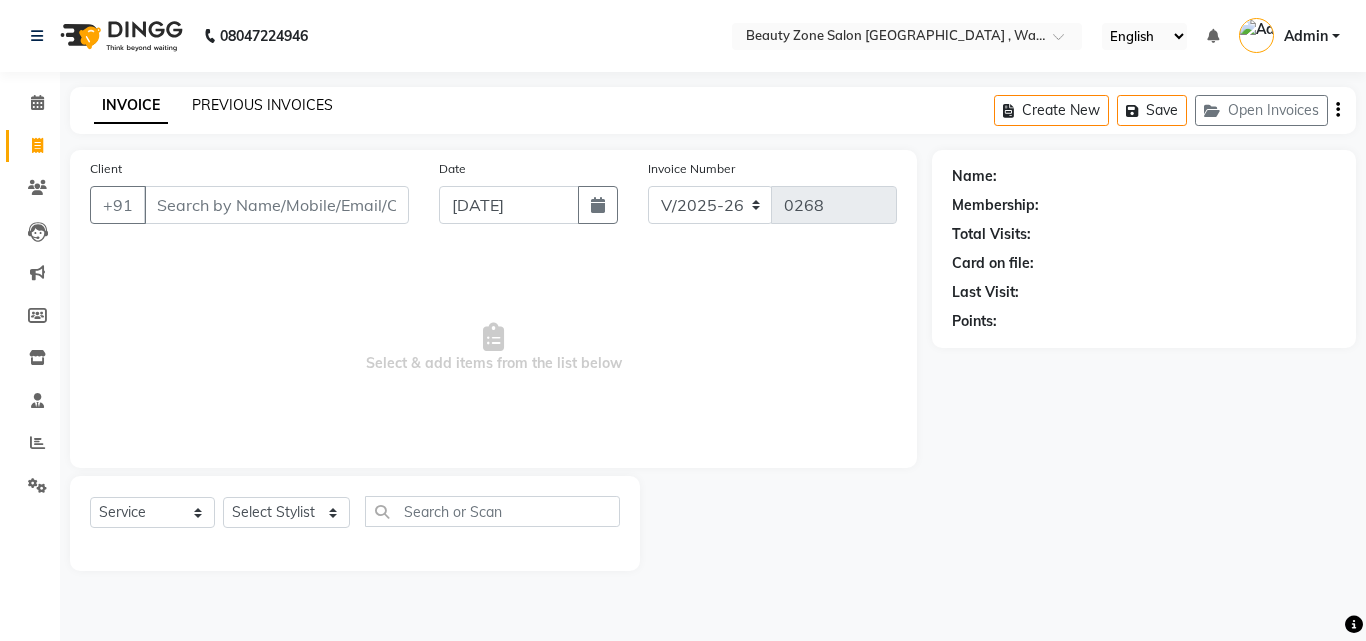 click on "PREVIOUS INVOICES" 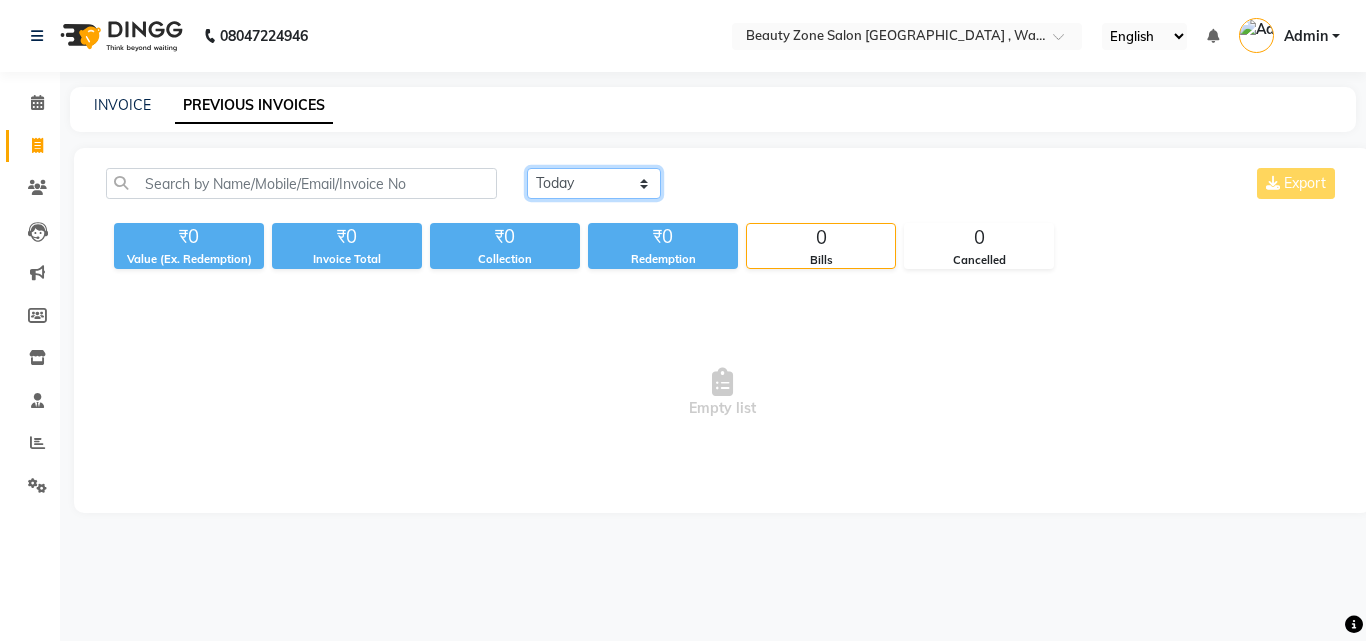click on "Today Yesterday Custom Range" 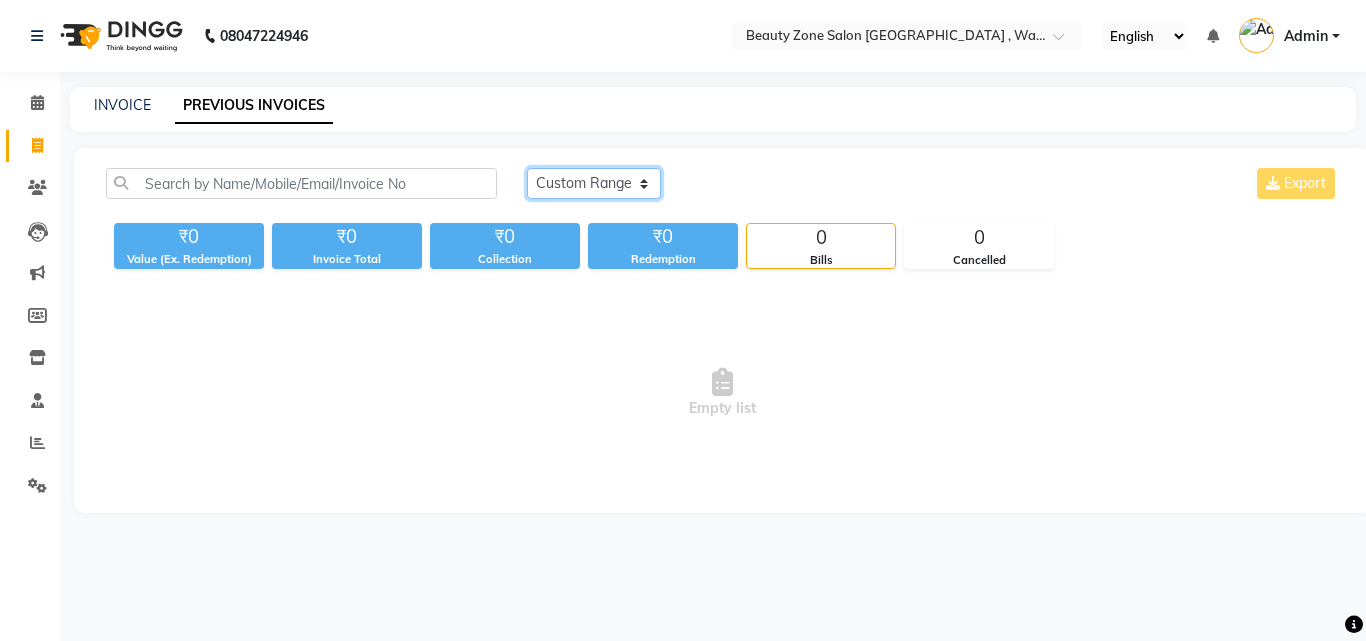 click on "Today Yesterday Custom Range" 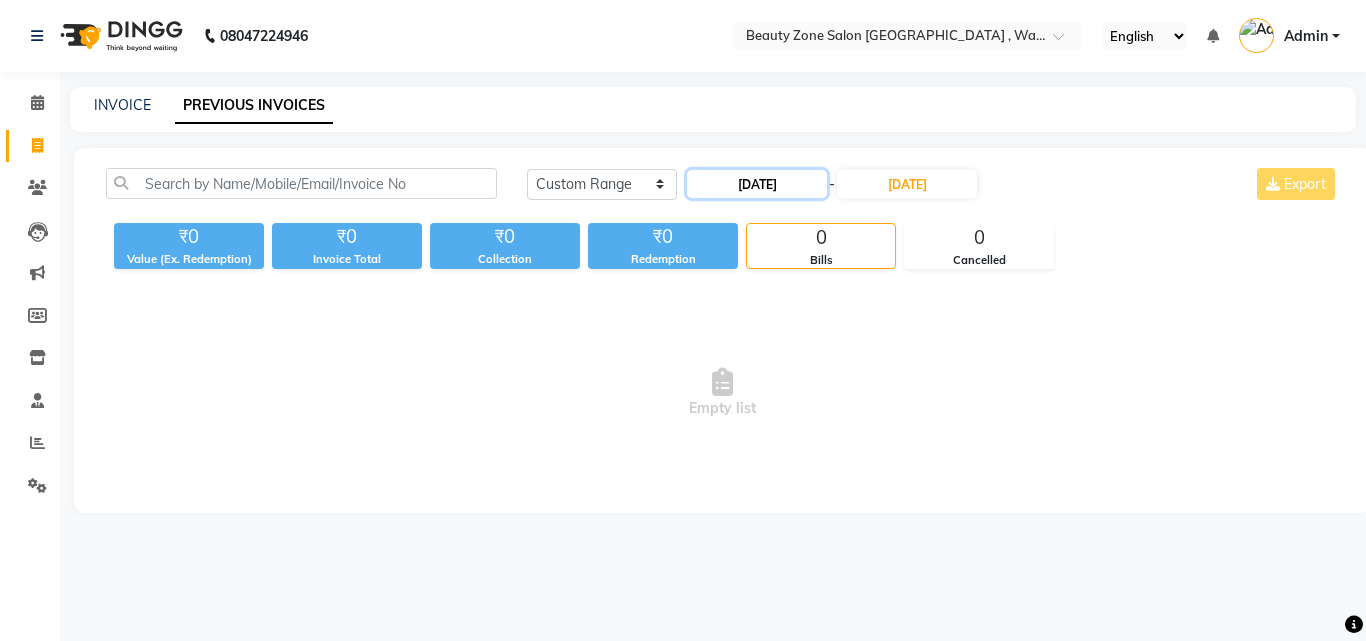 click on "10-07-2025" 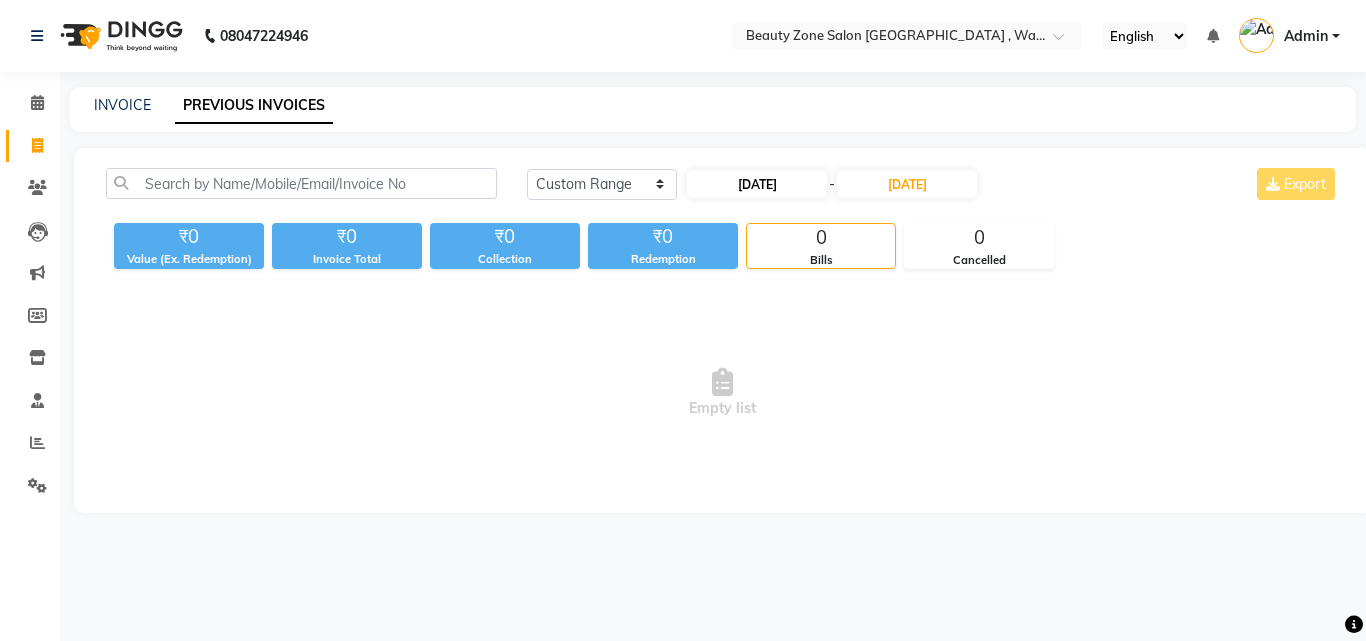 select on "7" 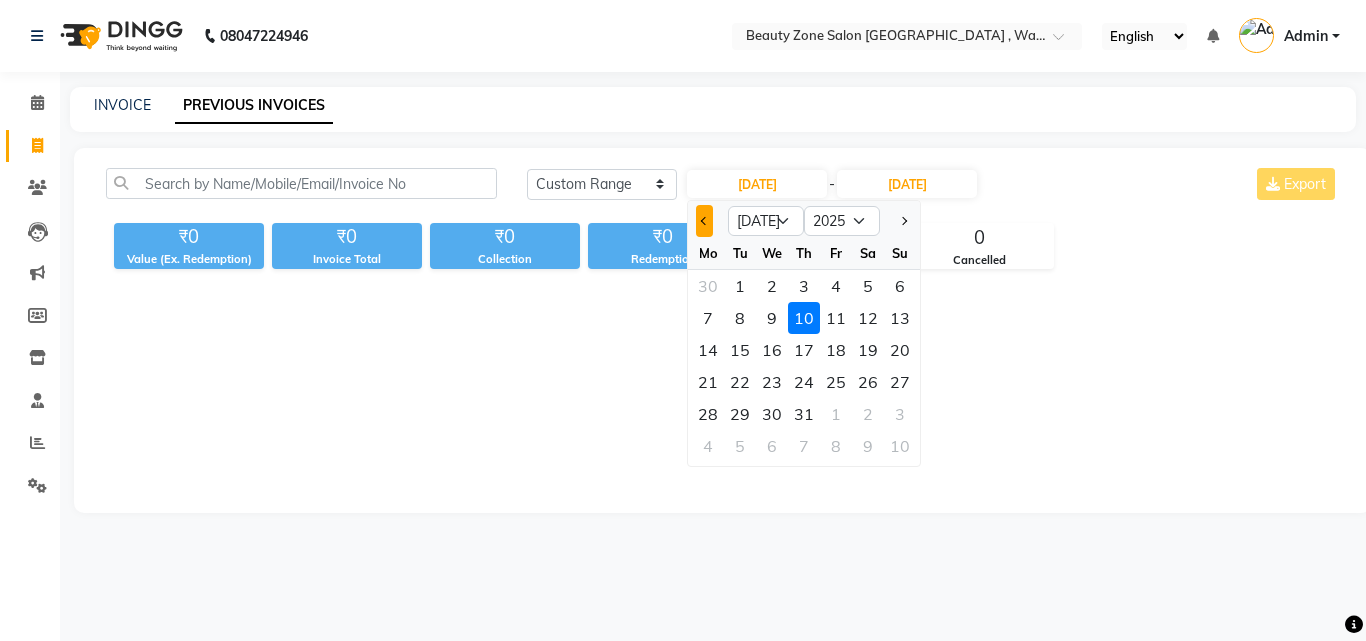 click 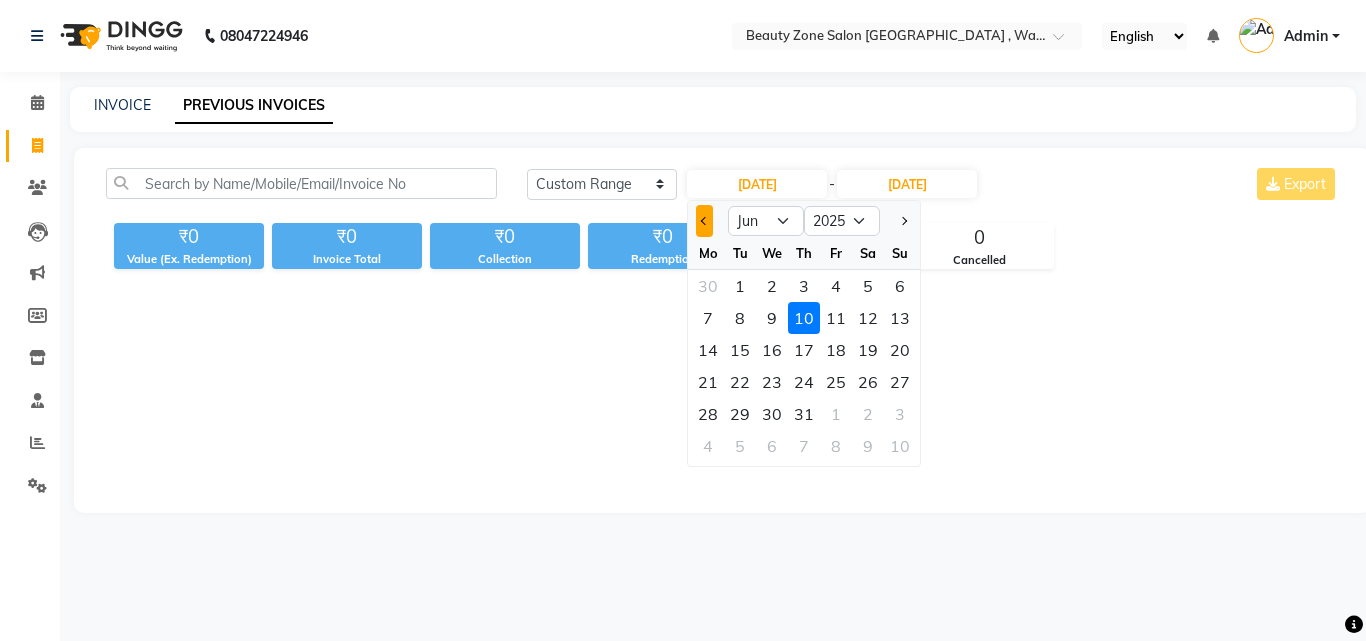 click 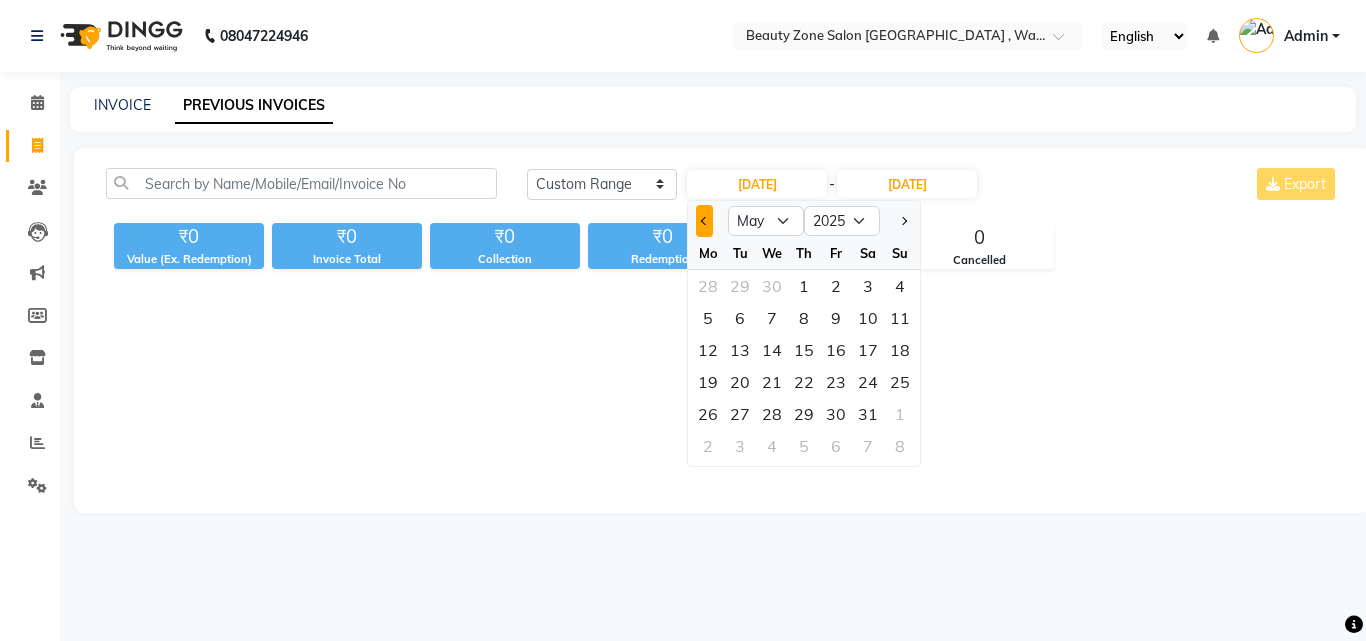 click 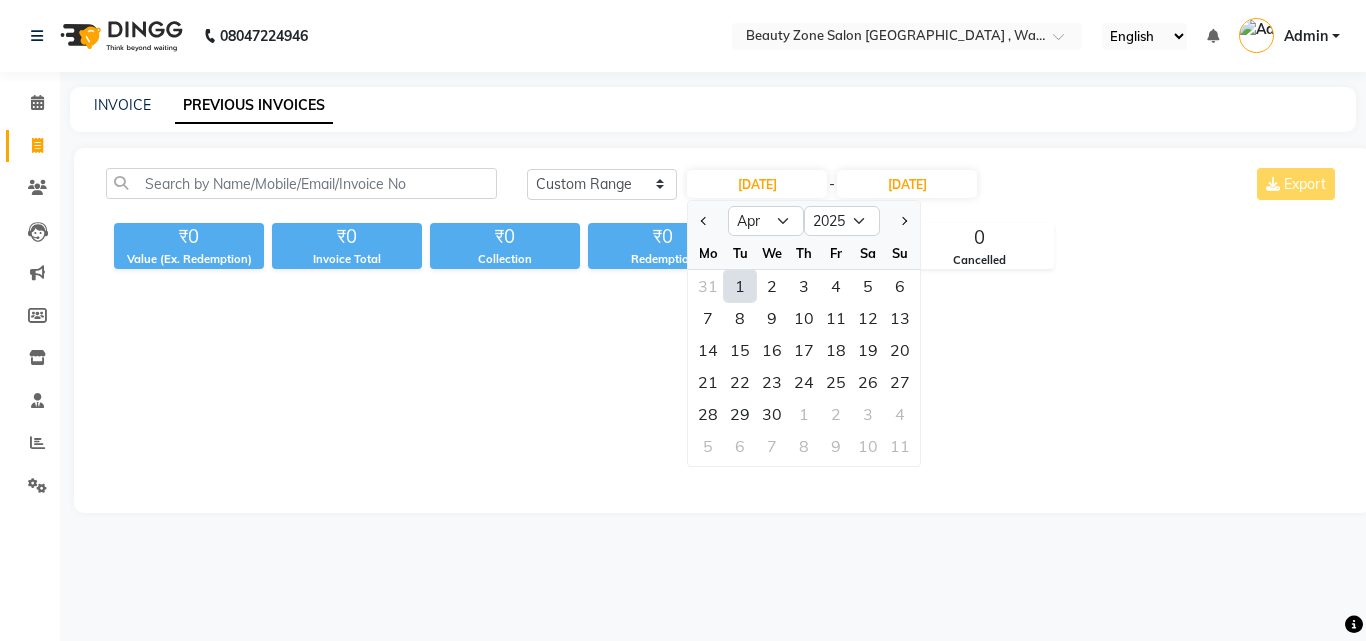 click on "1" 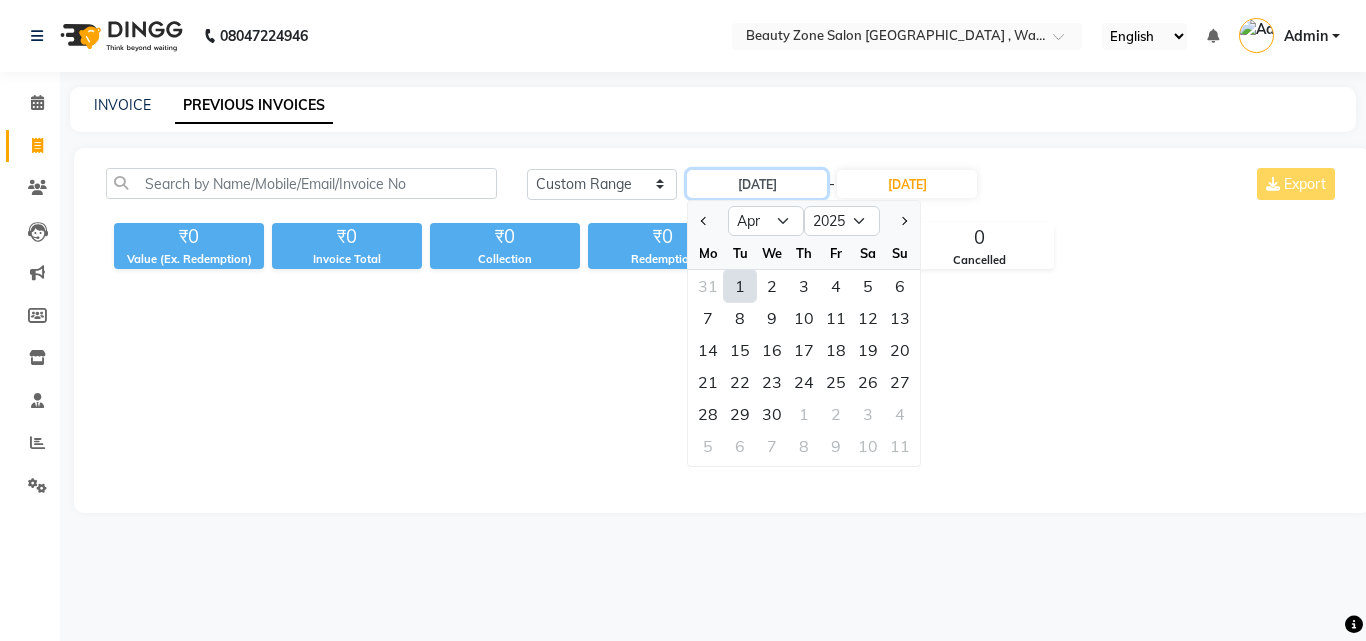type on "01-04-2025" 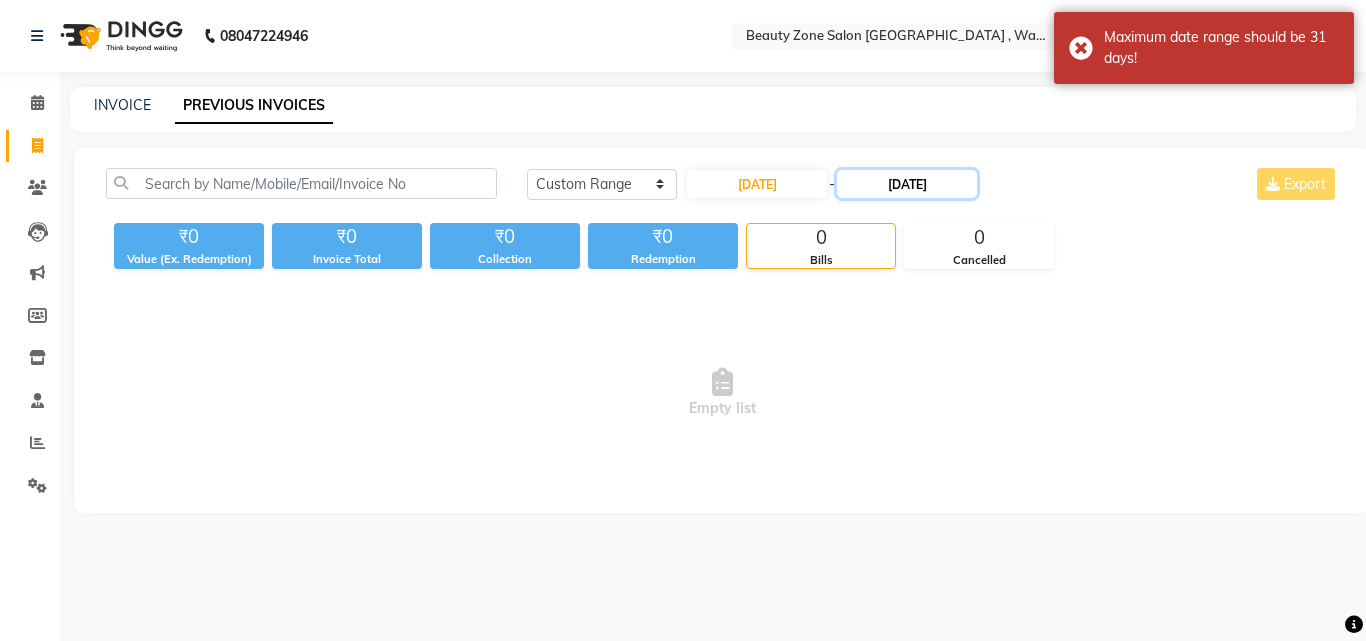 click on "10-07-2025" 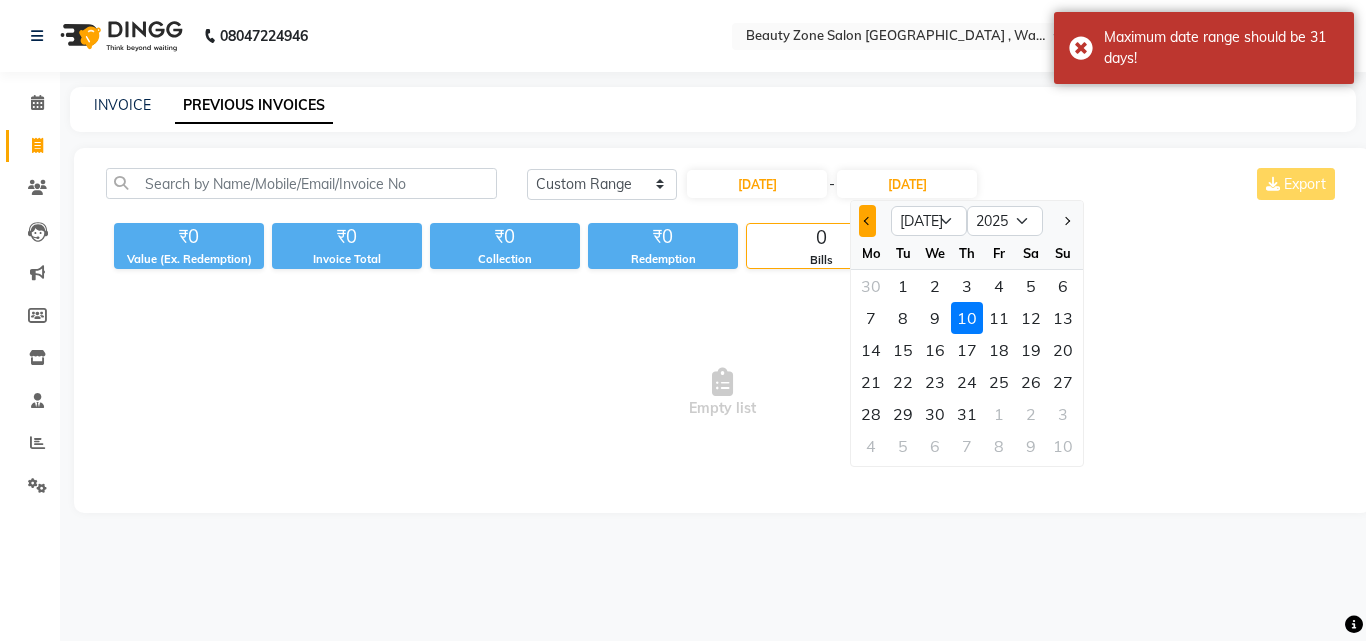 click 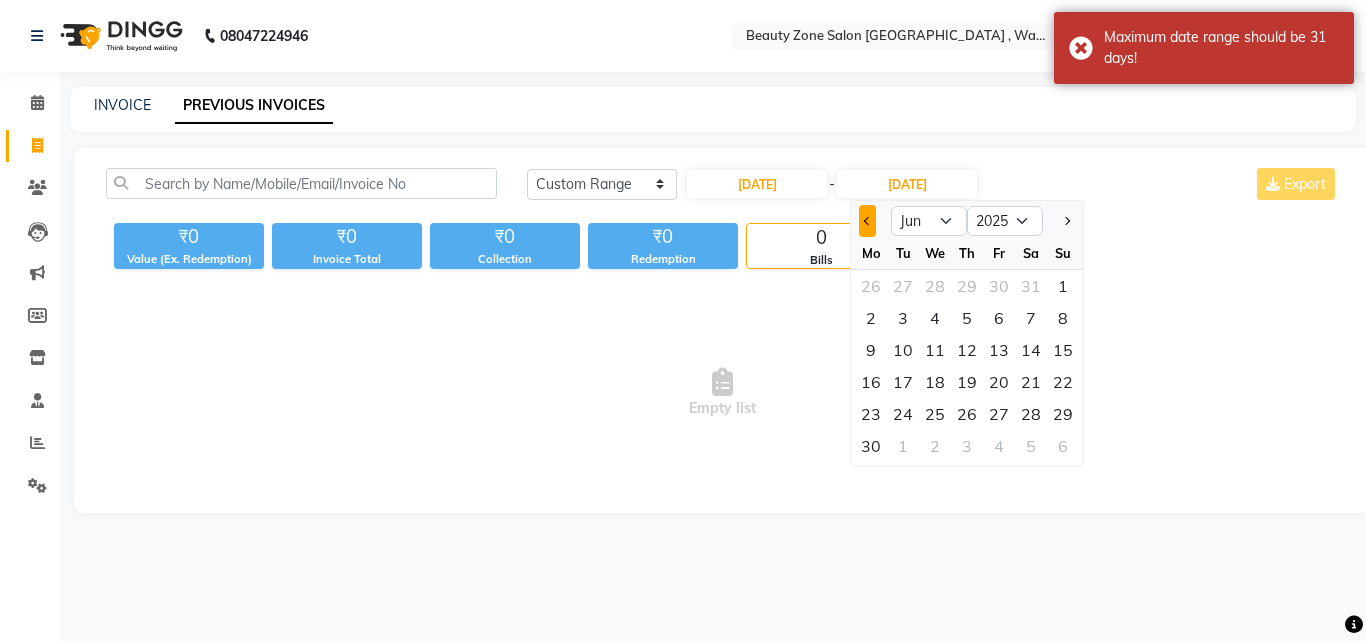 click 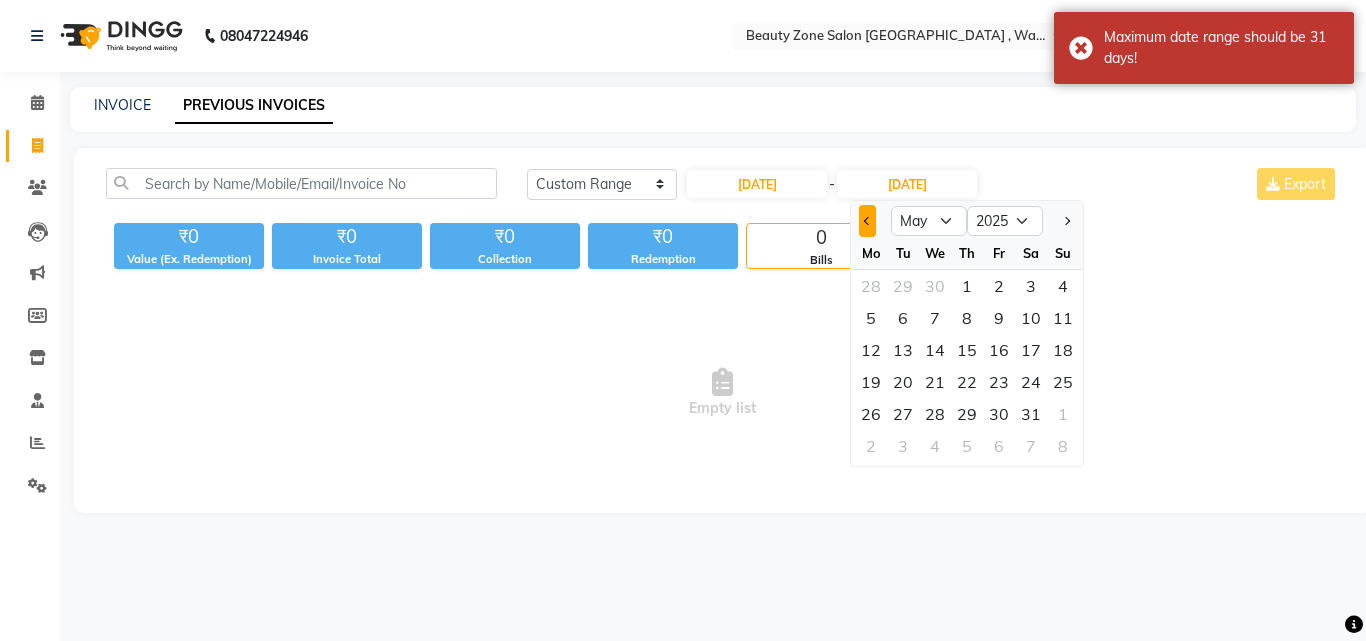 click 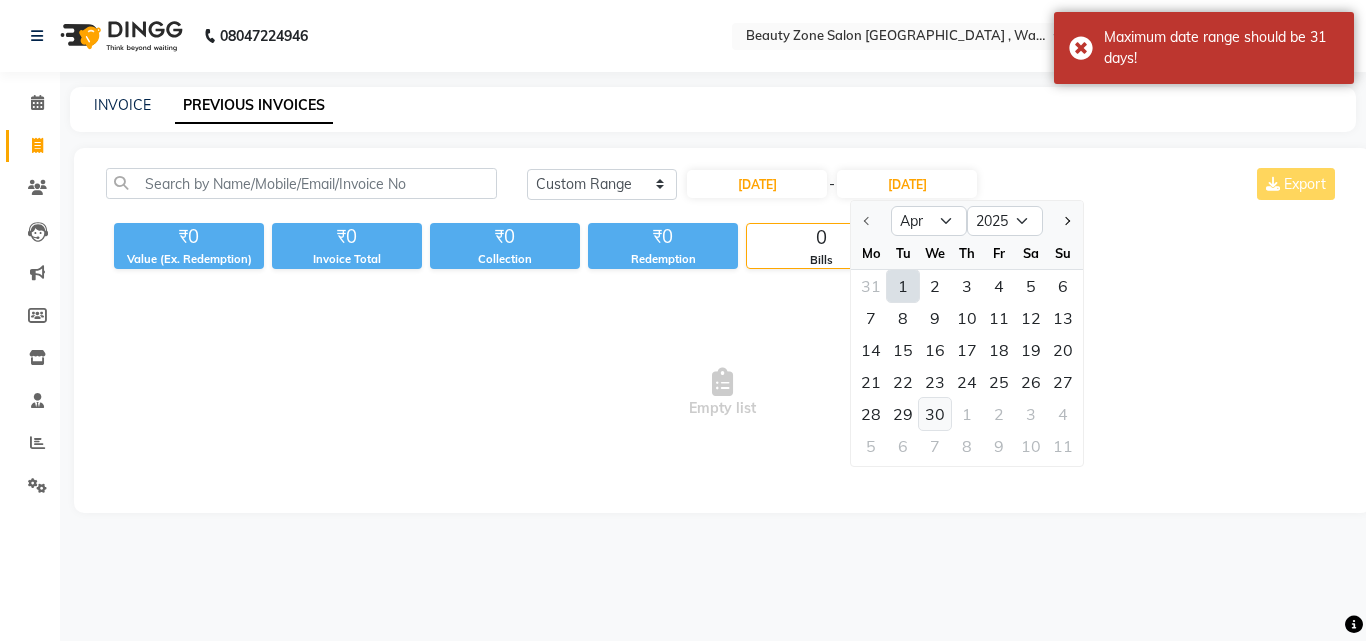 click on "30" 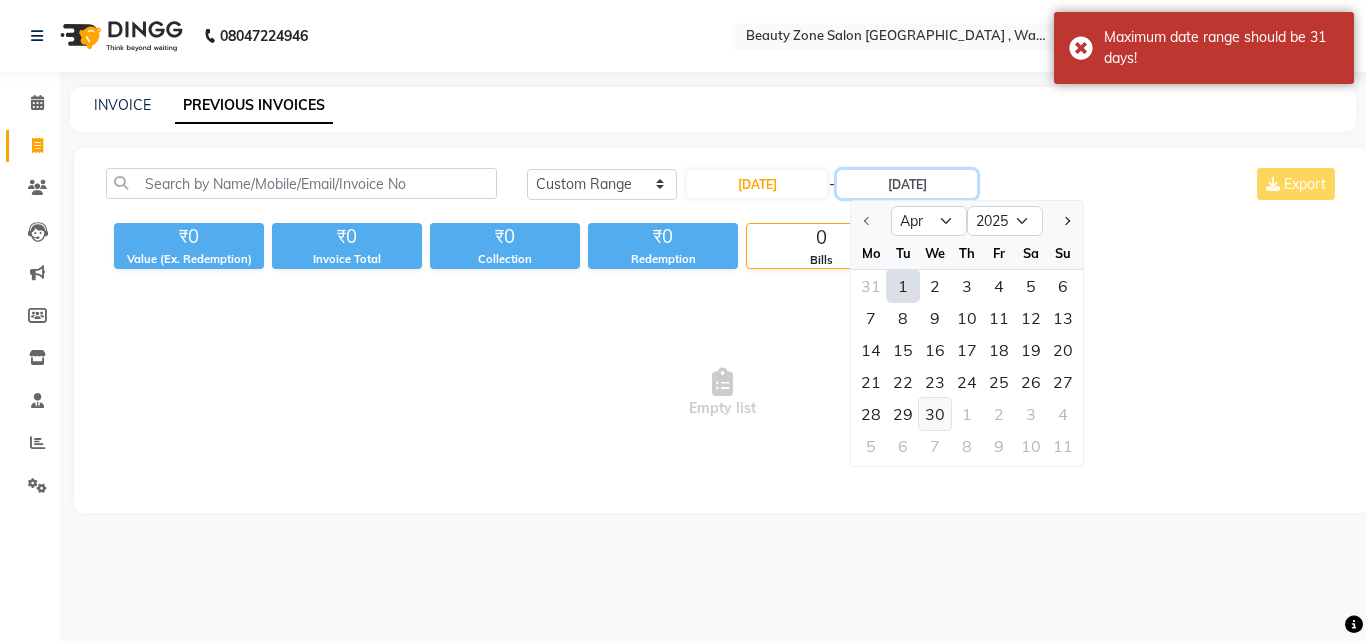 type on "30-04-2025" 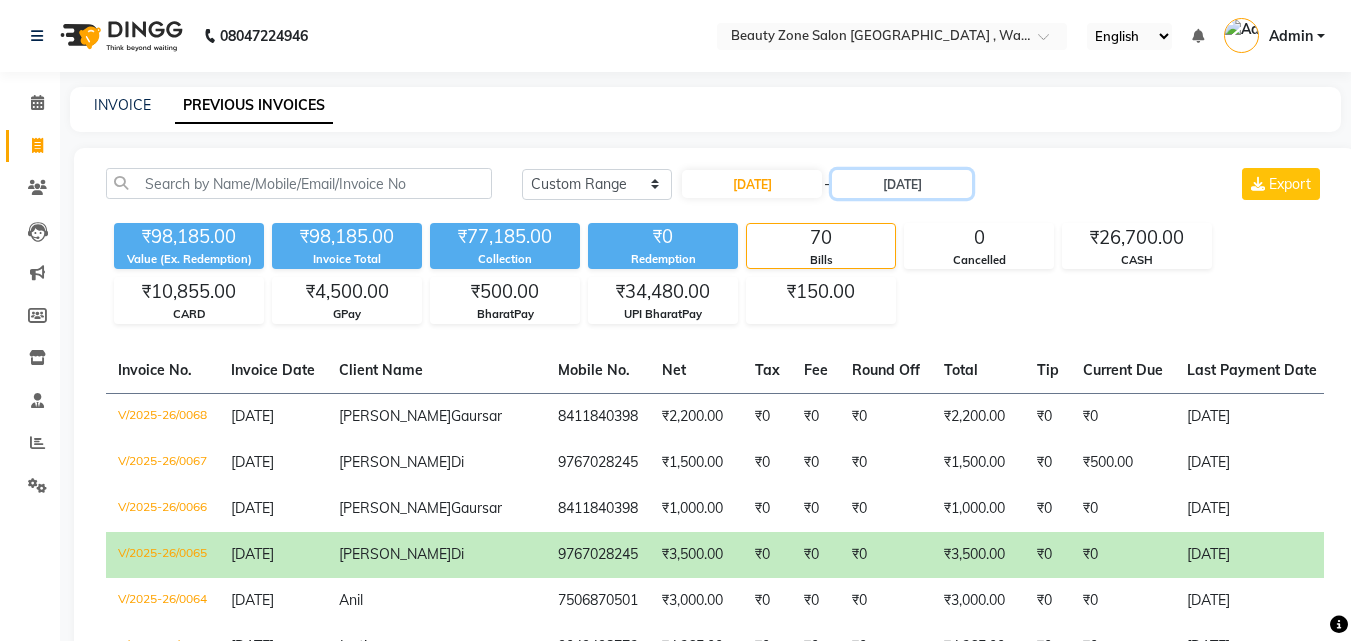 scroll, scrollTop: 3140, scrollLeft: 0, axis: vertical 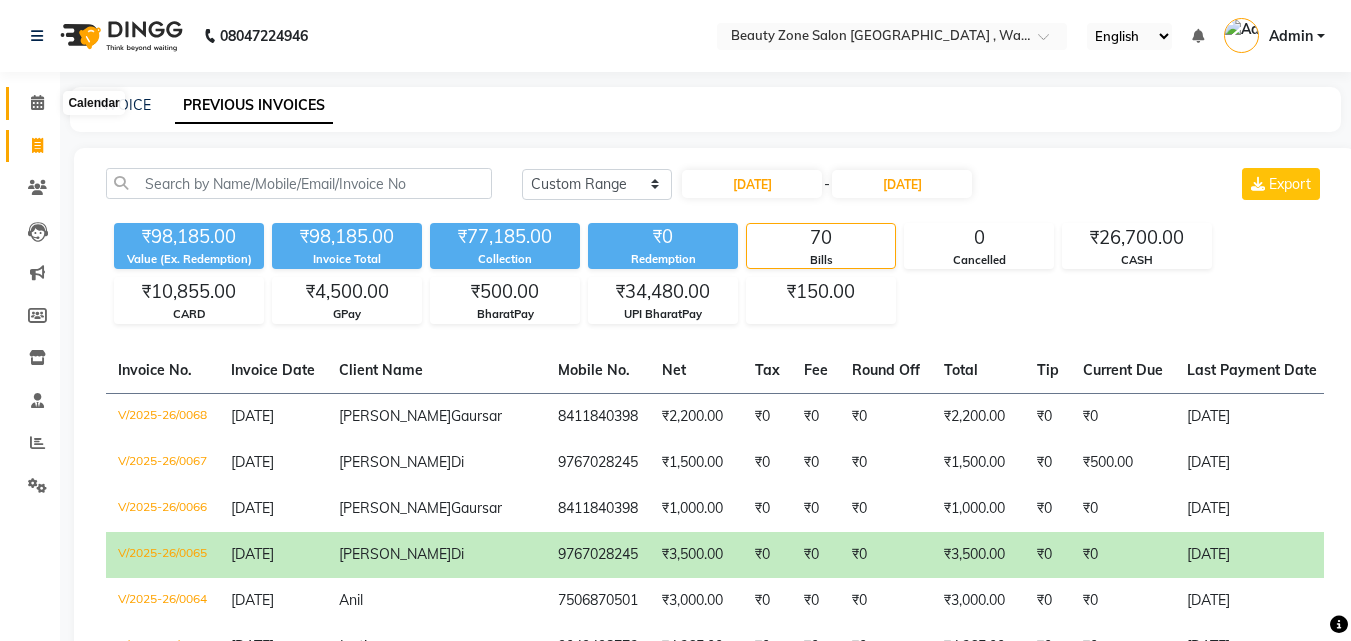 click 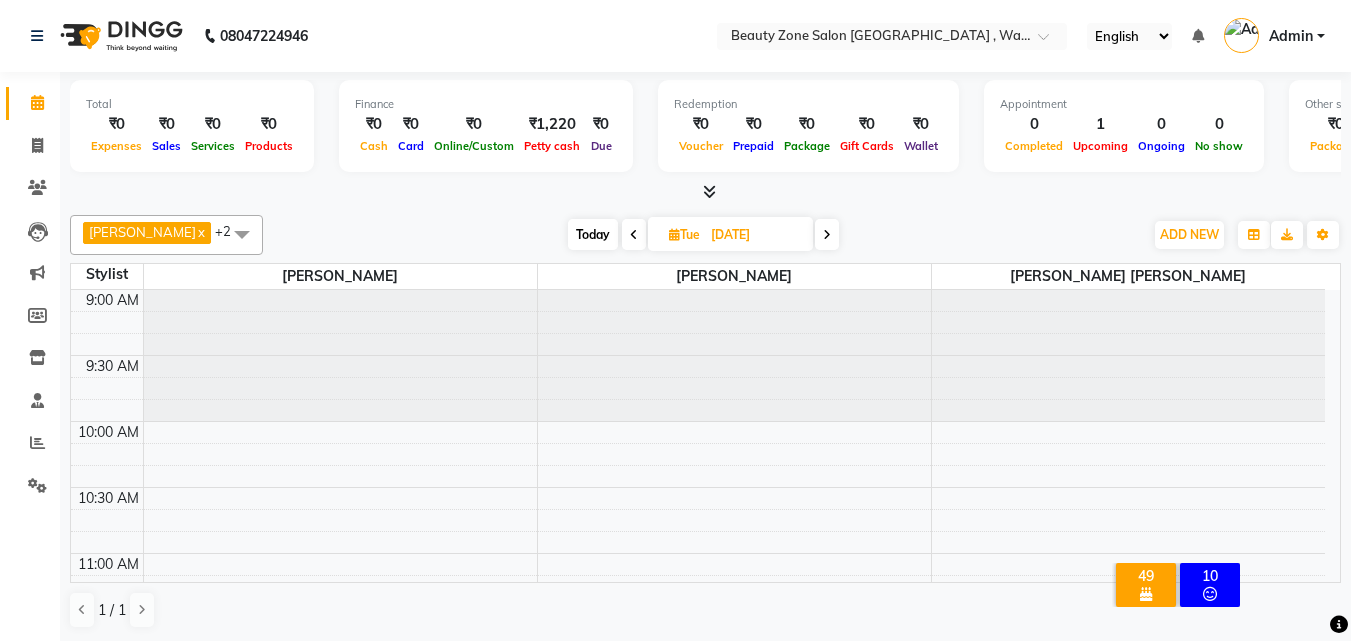 click at bounding box center [827, 234] 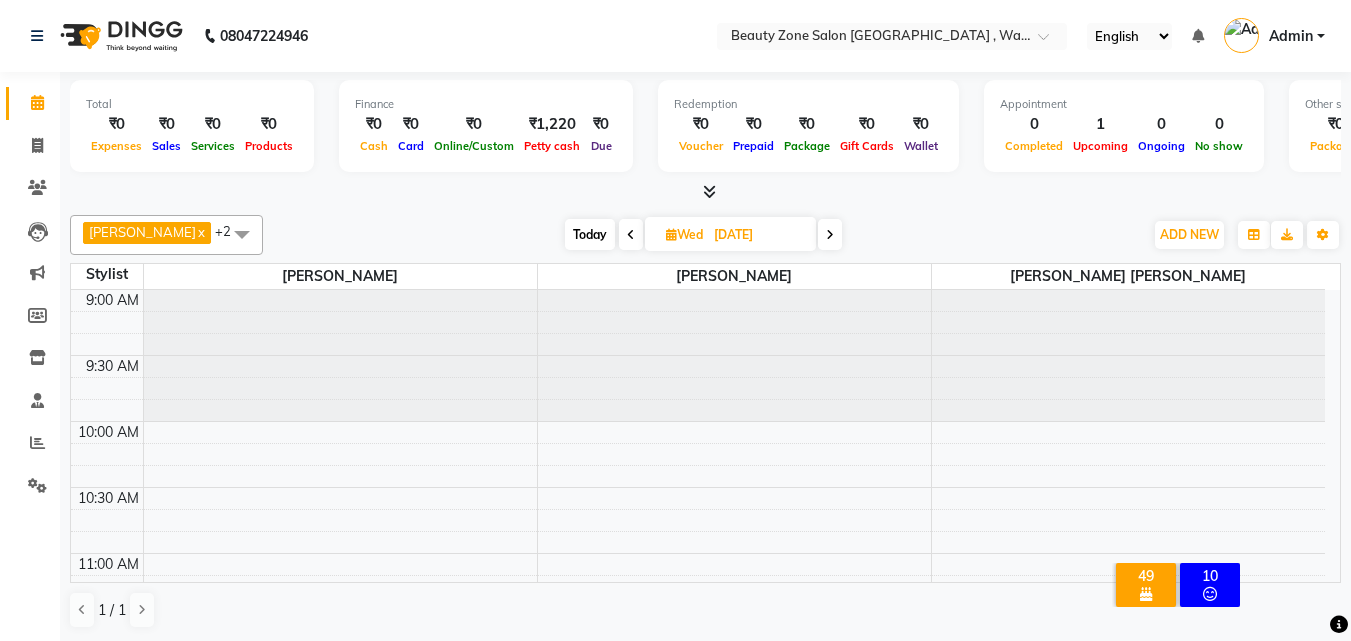 click at bounding box center [830, 234] 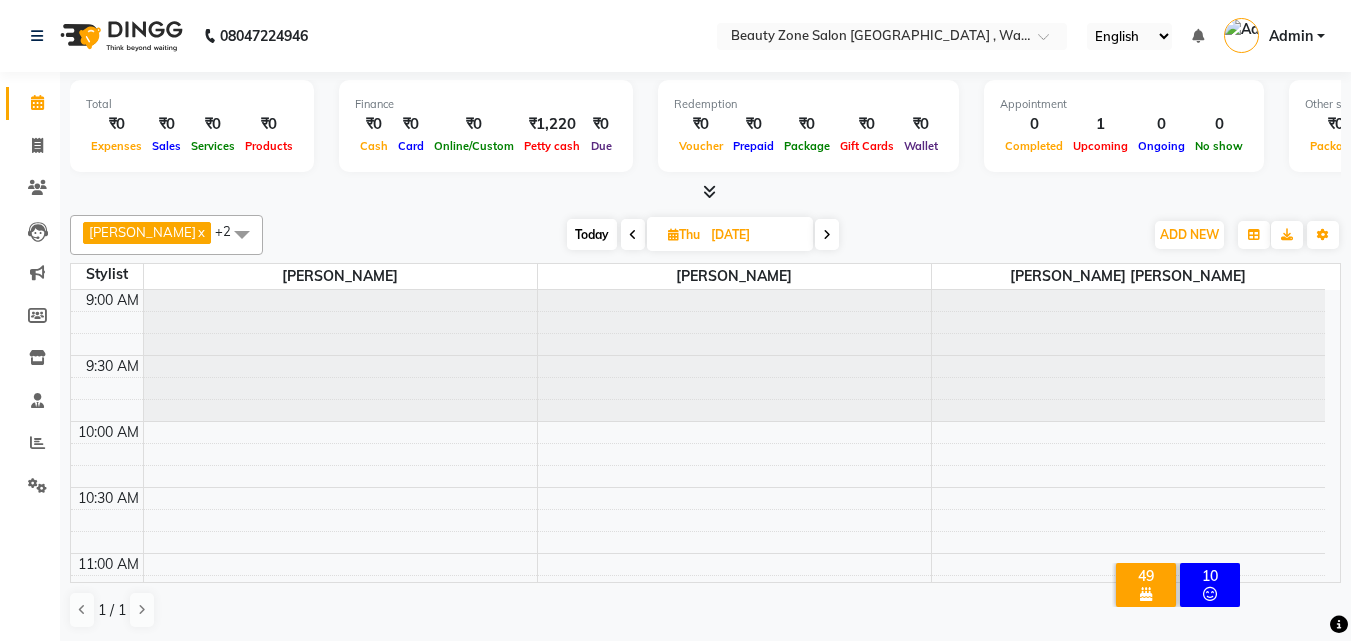 click at bounding box center (827, 234) 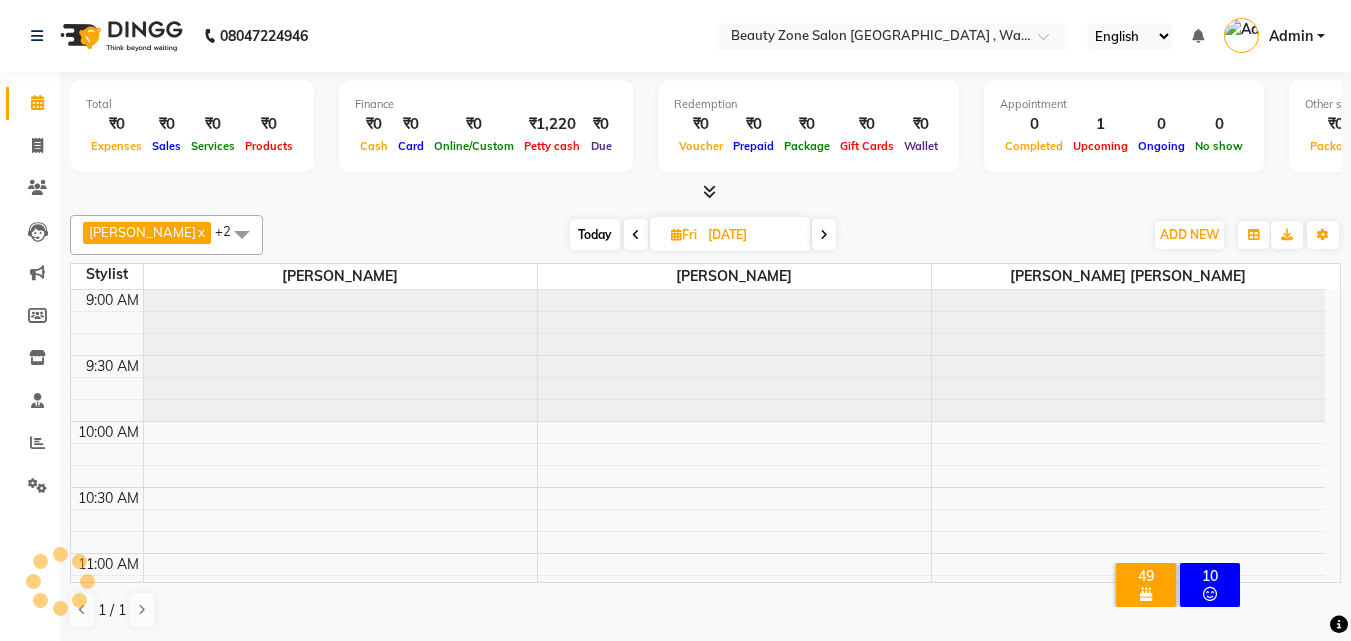 click at bounding box center [824, 234] 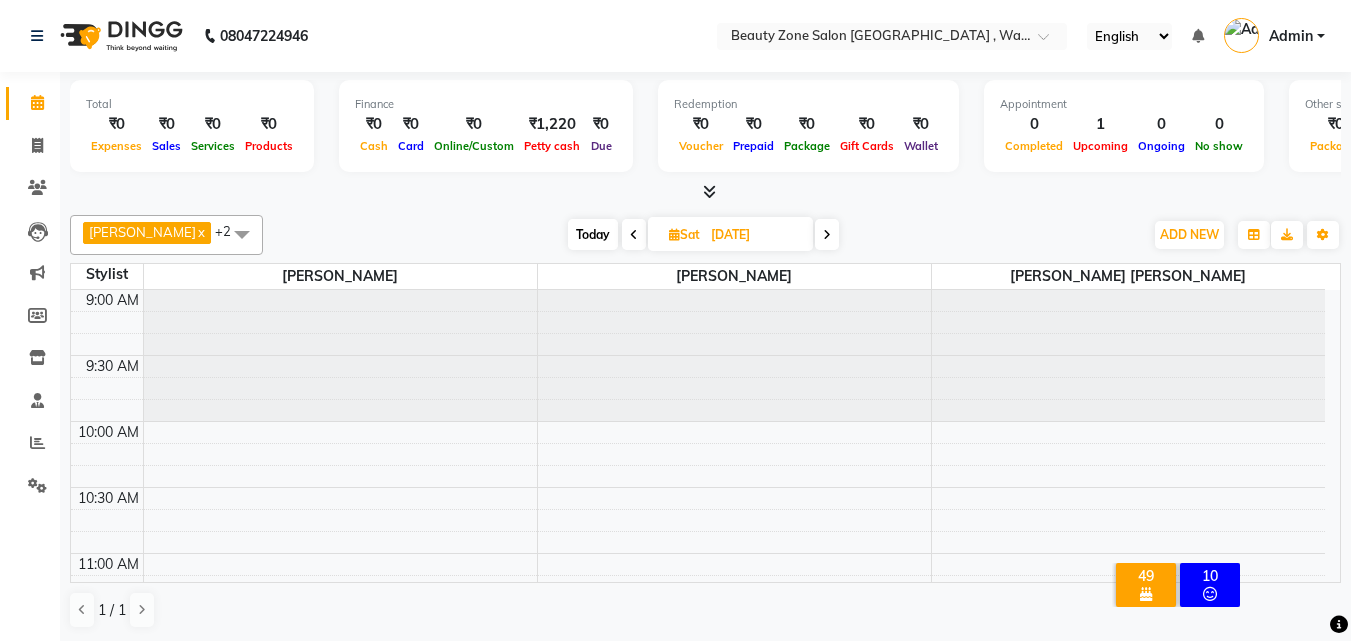 click at bounding box center (827, 234) 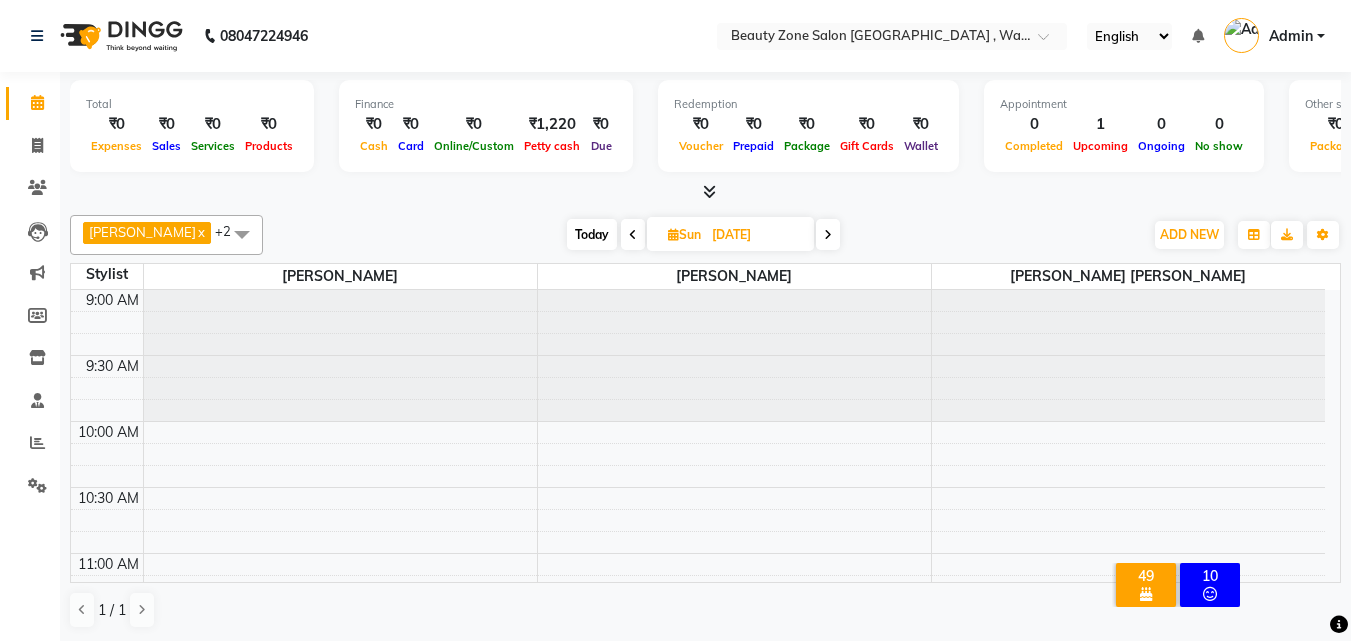 click at bounding box center [828, 234] 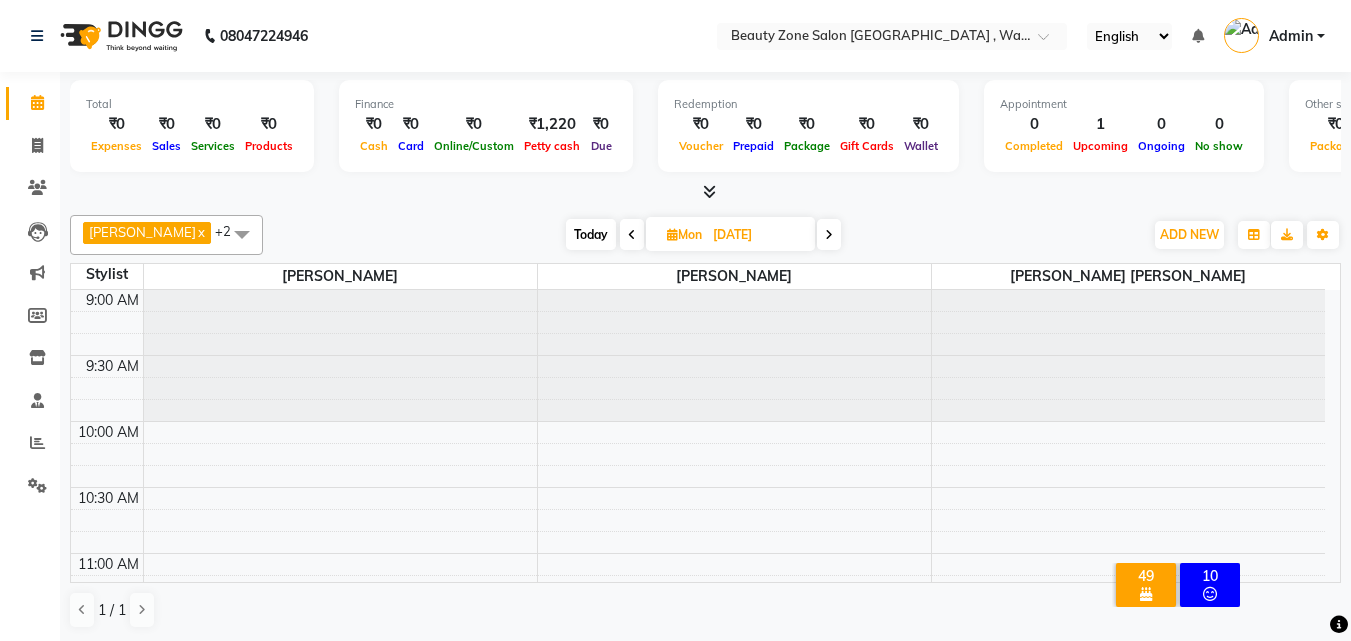 click at bounding box center (829, 234) 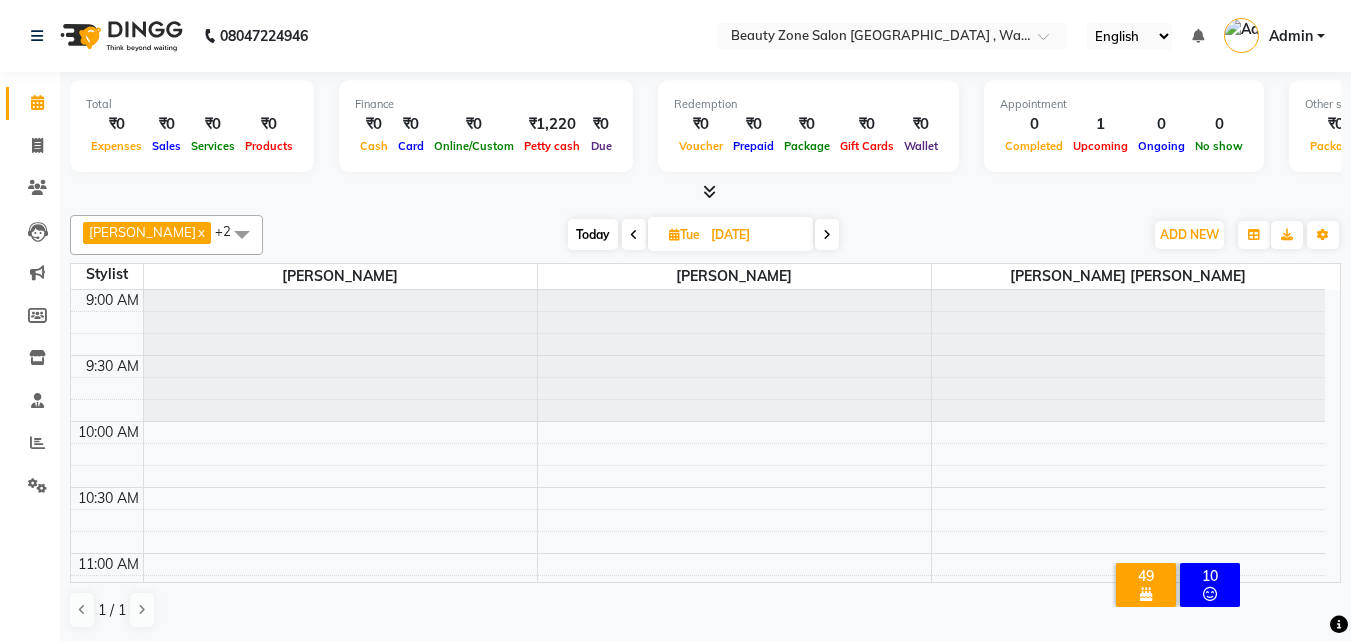 click at bounding box center (634, 234) 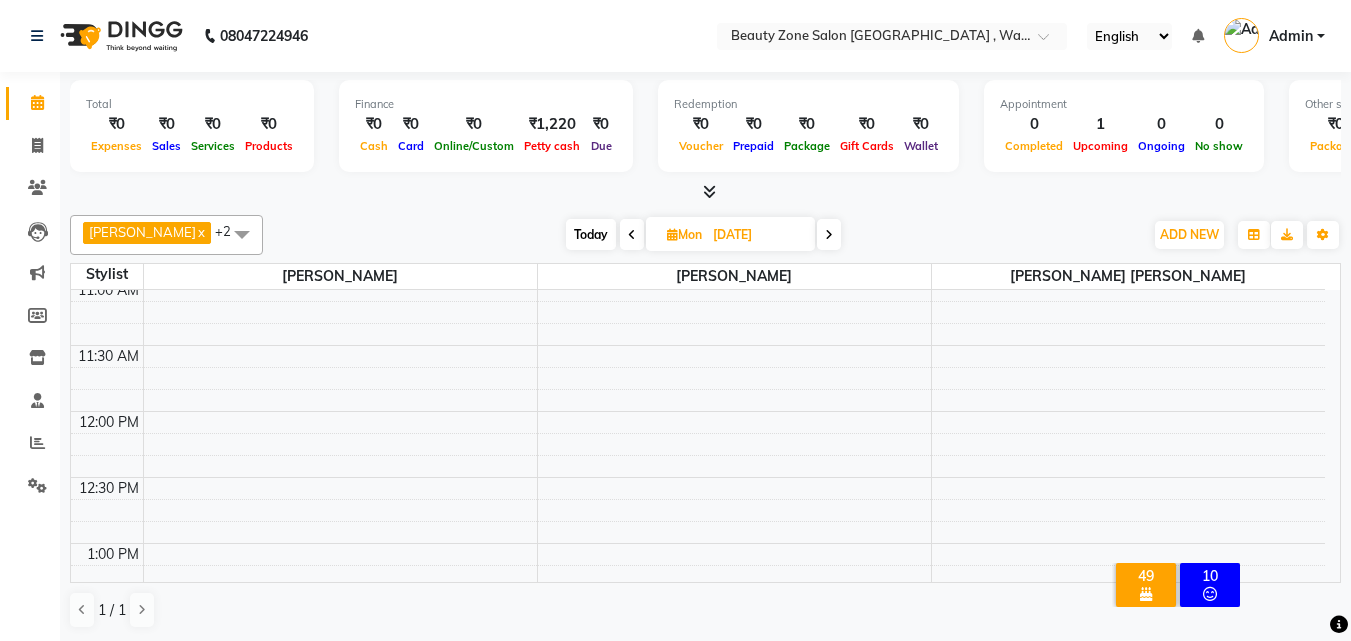 scroll, scrollTop: 281, scrollLeft: 0, axis: vertical 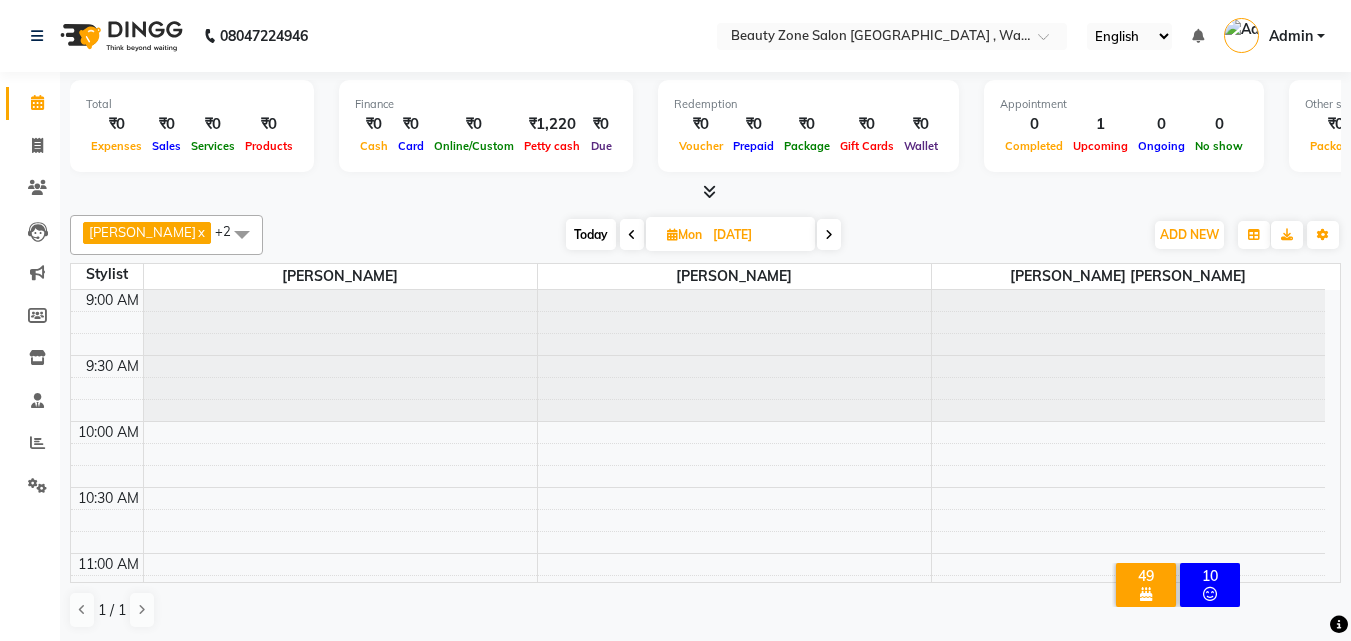 click on "9:00 AM 9:30 AM 10:00 AM 10:30 AM 11:00 AM 11:30 AM 12:00 PM 12:30 PM 1:00 PM 1:30 PM 2:00 PM 2:30 PM 3:00 PM 3:30 PM 4:00 PM 4:30 PM 5:00 PM 5:30 PM 6:00 PM 6:30 PM 7:00 PM 7:30 PM 8:00 PM 8:30 PM 9:00 PM 9:30 PM 10:00 PM 10:30 PM" at bounding box center (698, 1213) 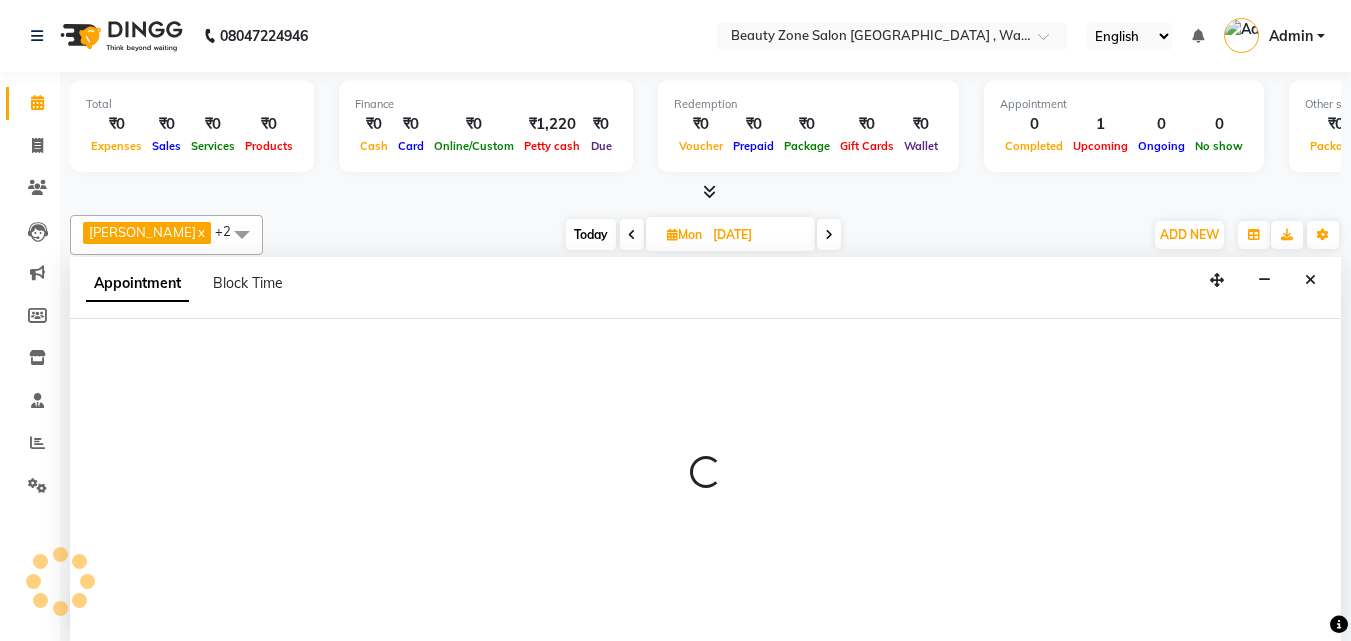 scroll, scrollTop: 1, scrollLeft: 0, axis: vertical 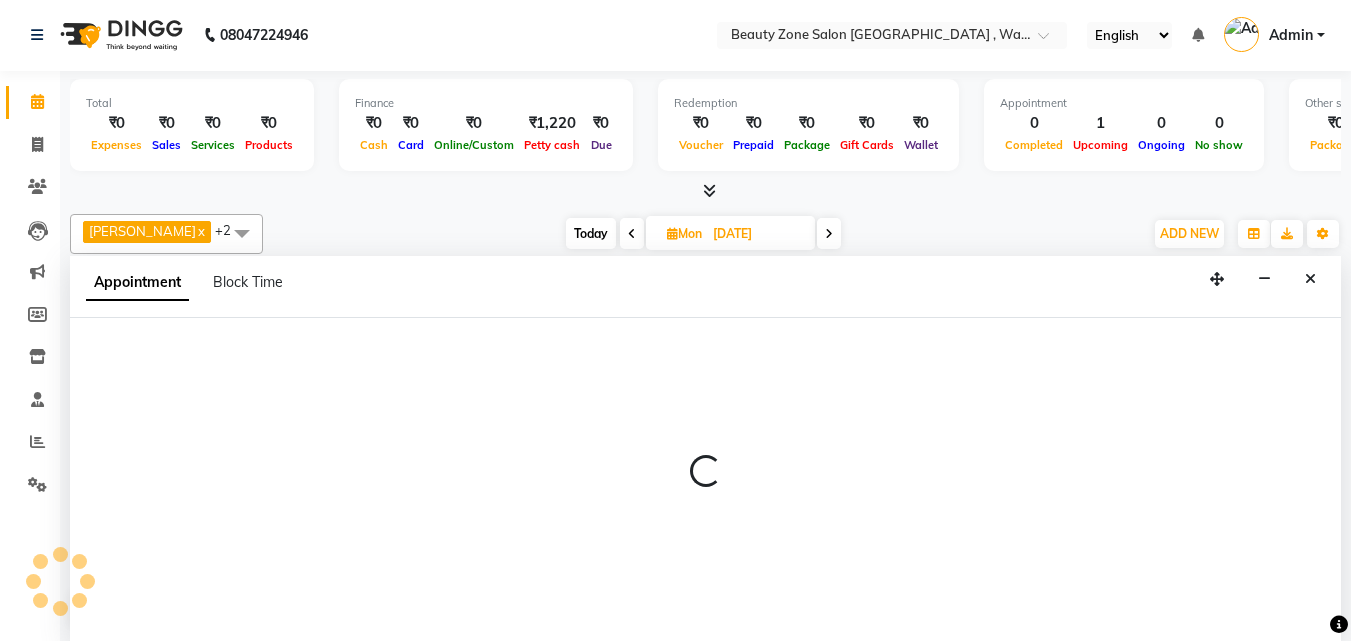 select on "26800" 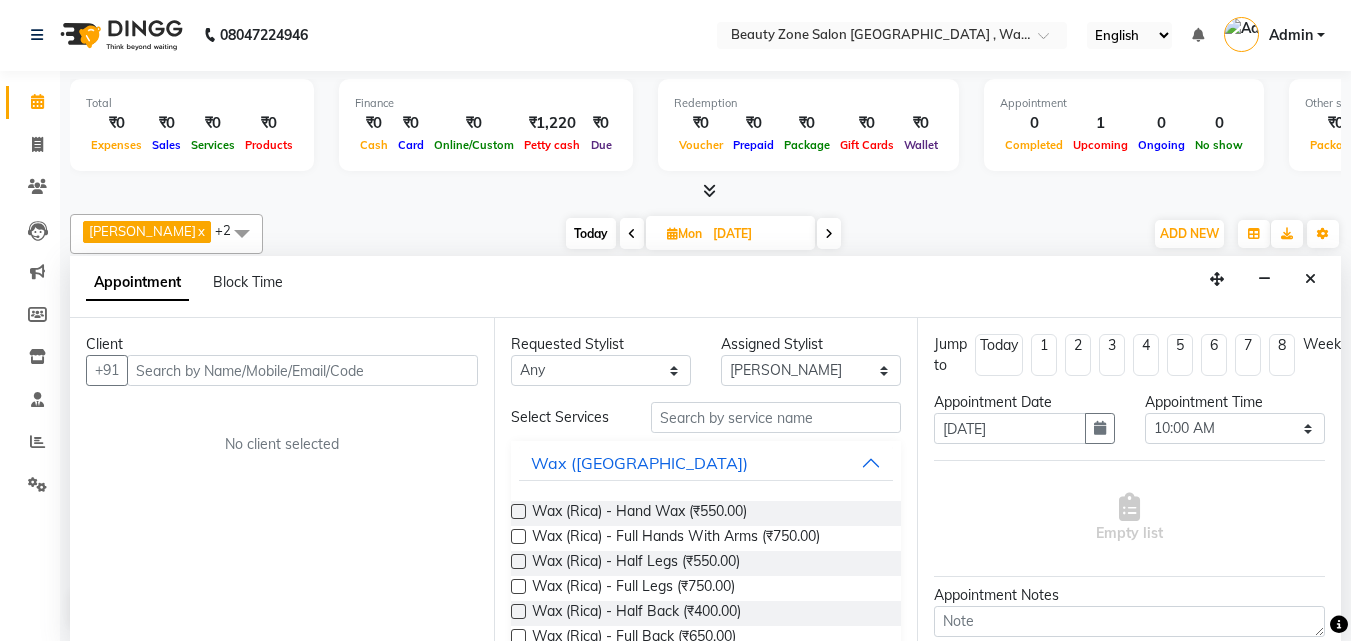 click at bounding box center [302, 370] 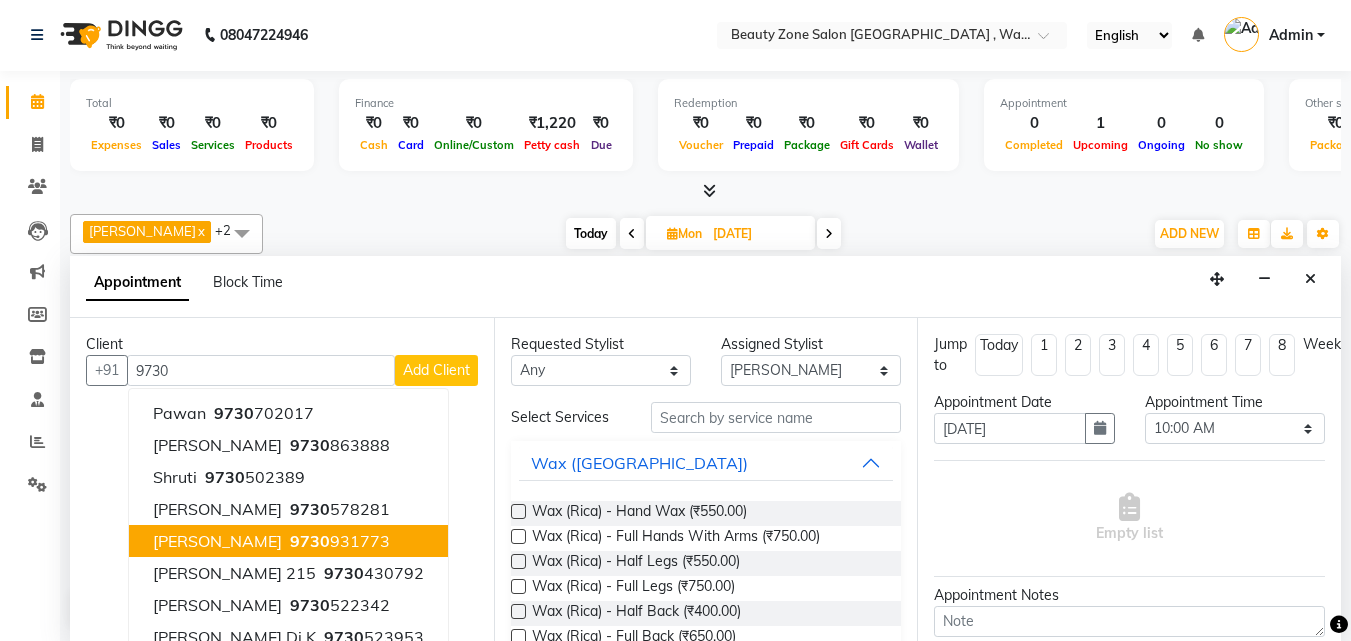 click on "9730 931773" at bounding box center [338, 541] 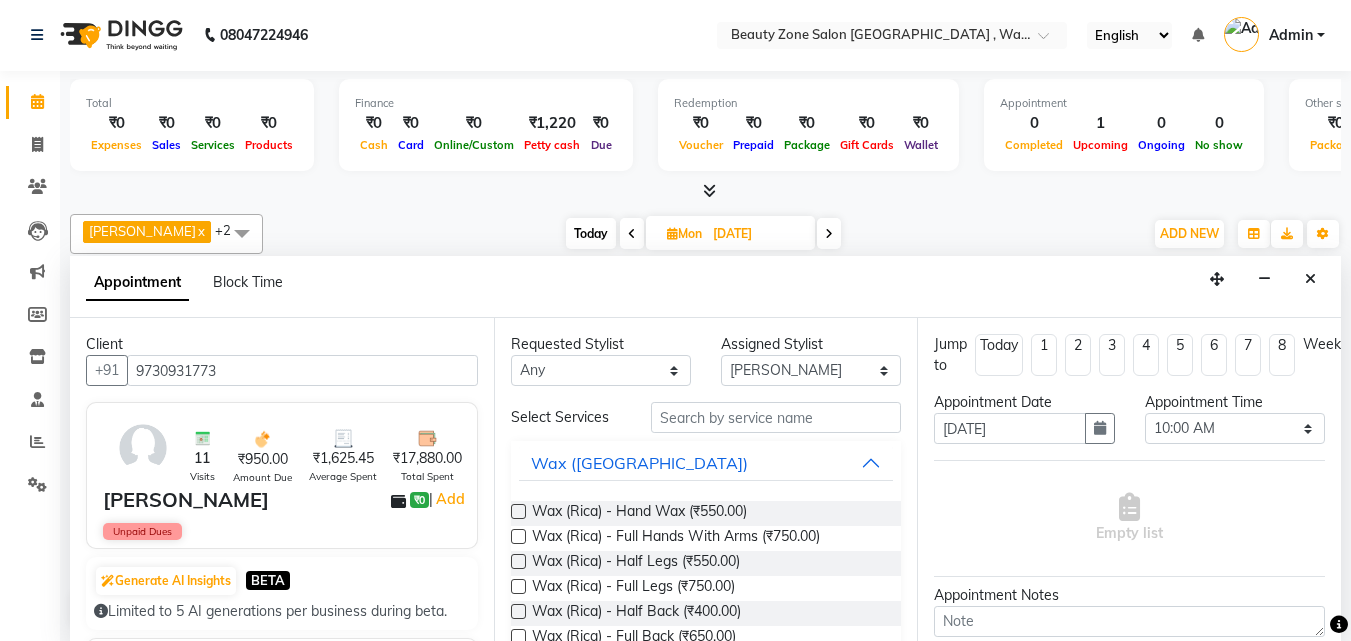 type on "9730931773" 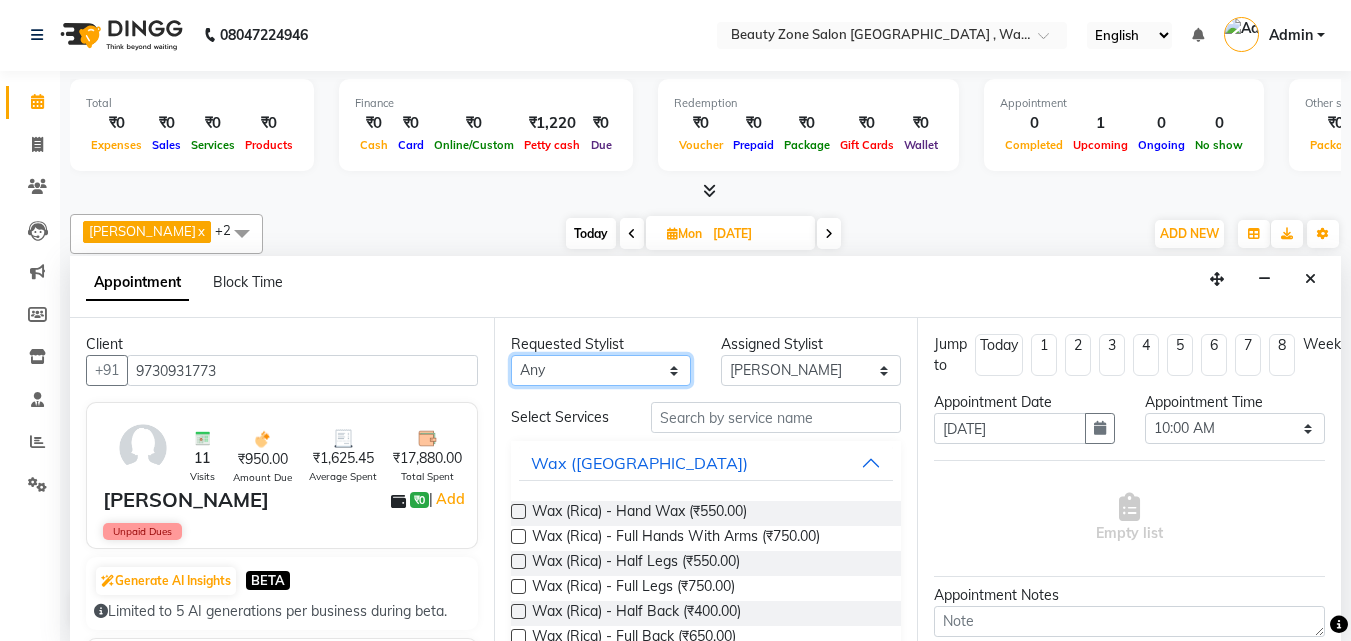 click on "Any Amol Walke Meghna Meshram Shivani Eknath Khade" at bounding box center [601, 370] 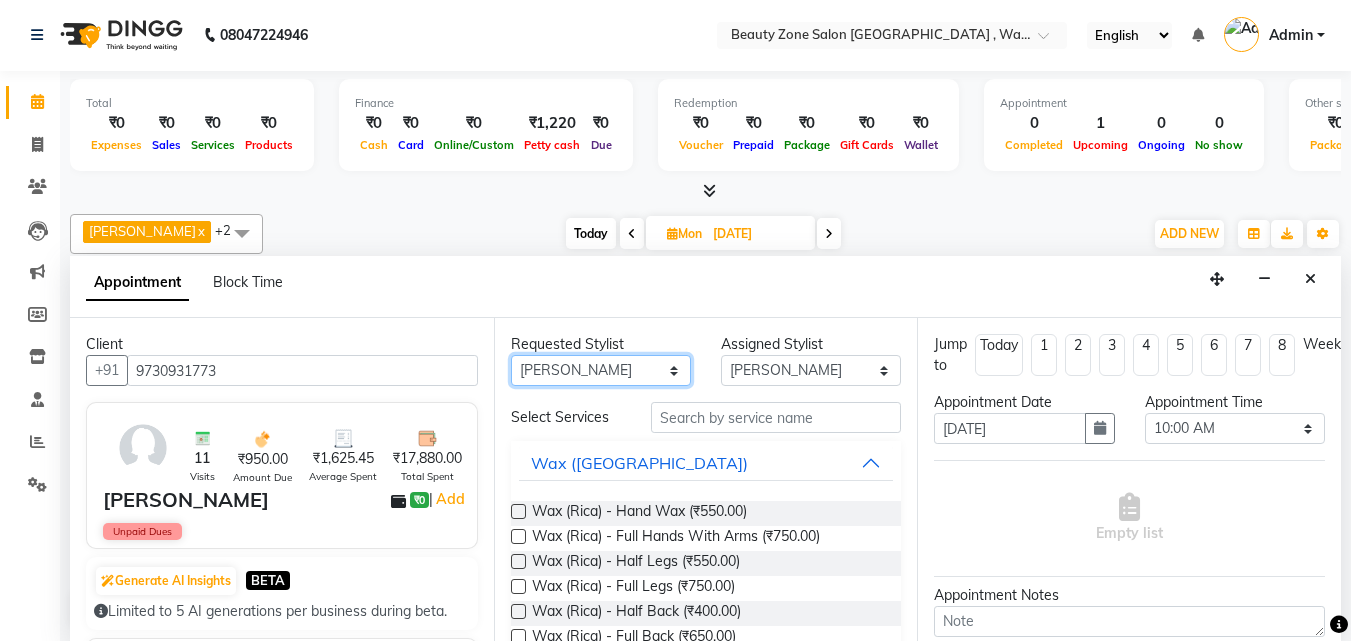 click on "Any Amol Walke Meghna Meshram Shivani Eknath Khade" at bounding box center [601, 370] 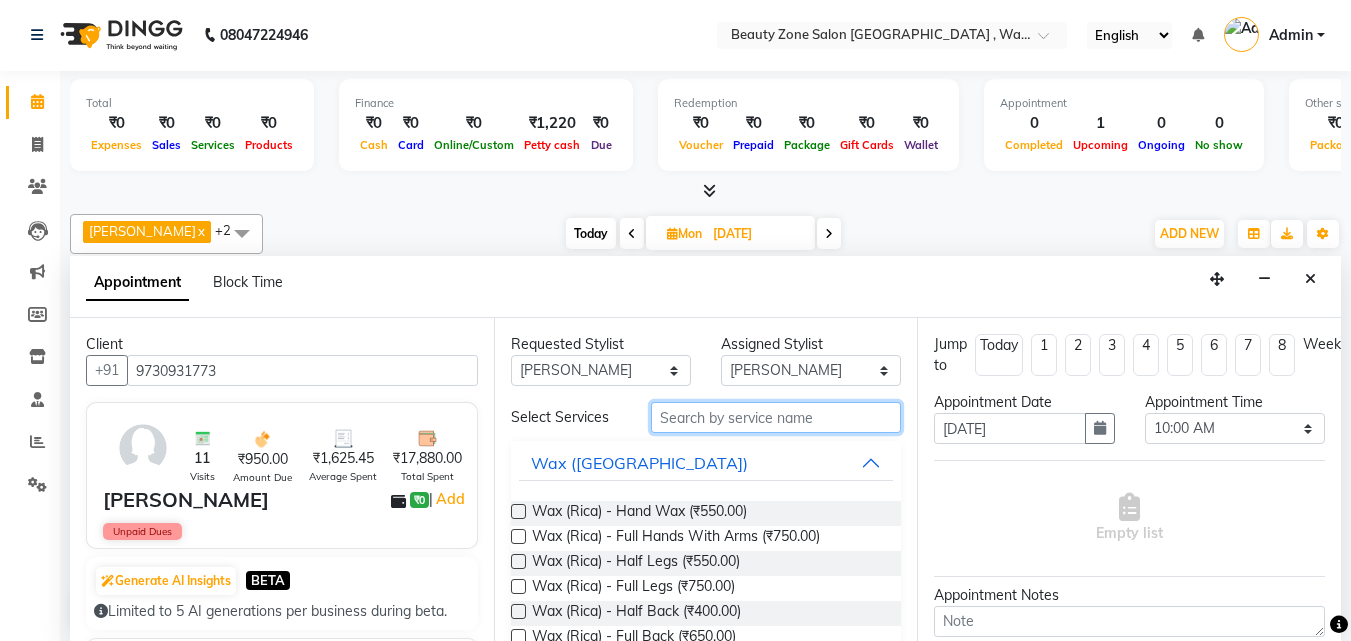 click at bounding box center (776, 417) 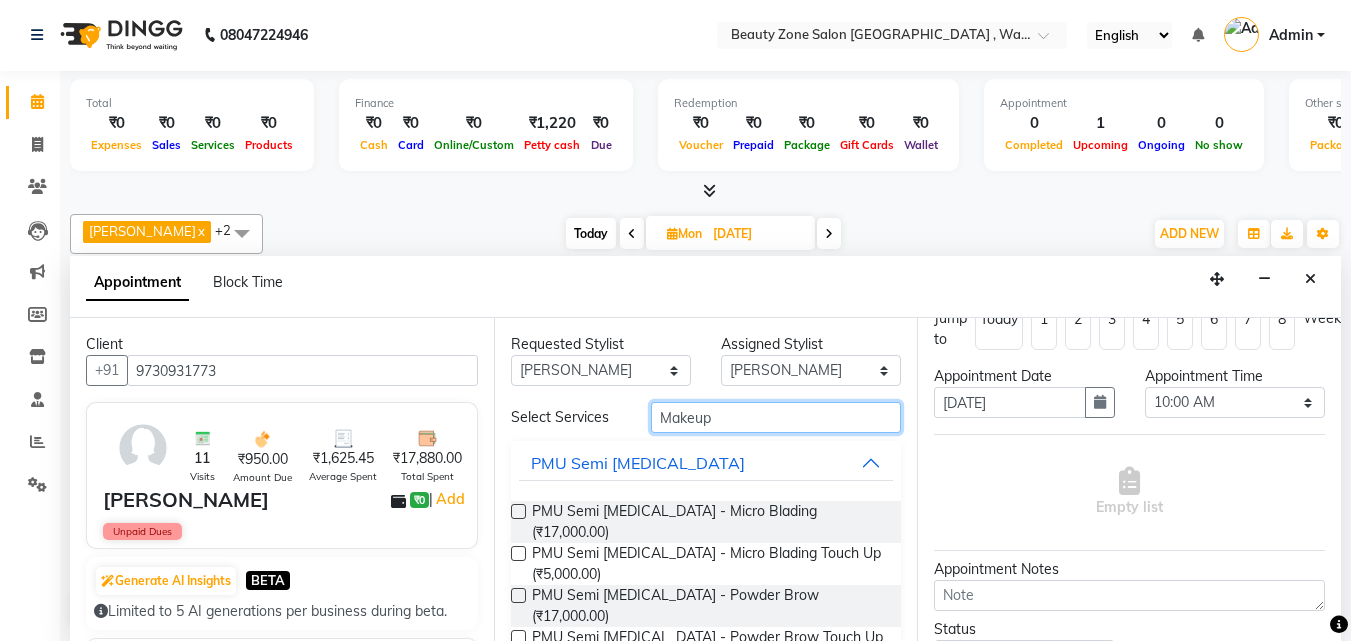 scroll, scrollTop: 30, scrollLeft: 0, axis: vertical 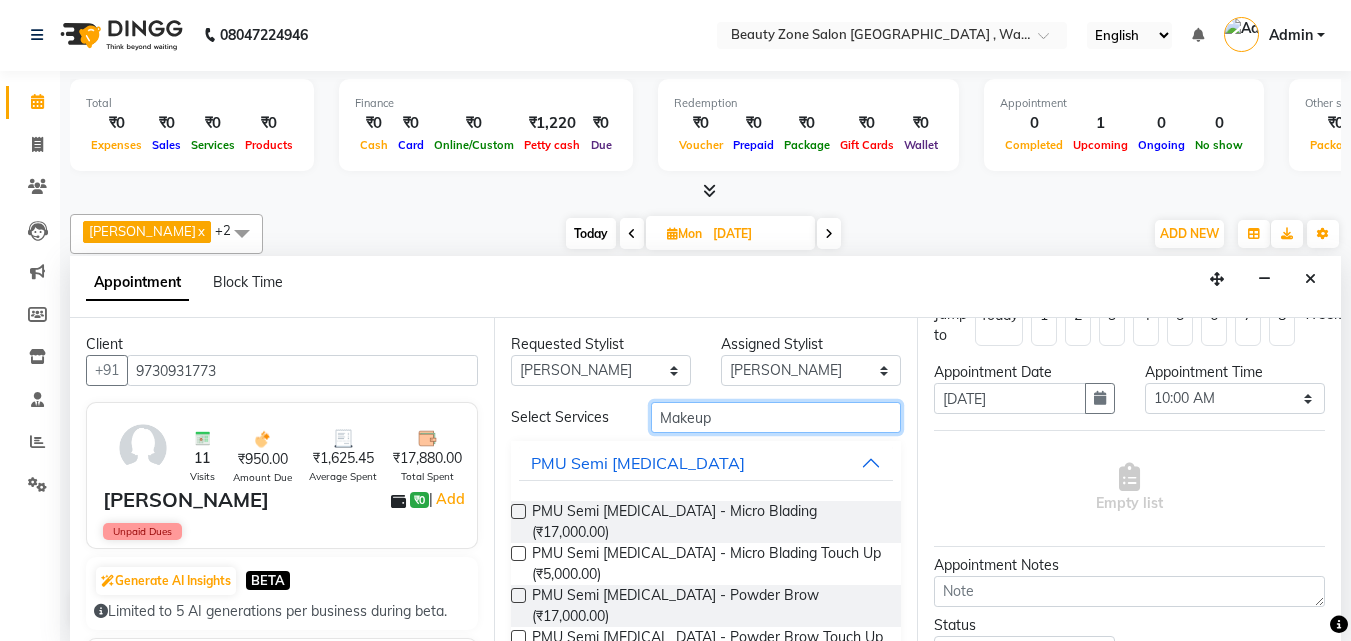 click on "Makeup" at bounding box center (776, 417) 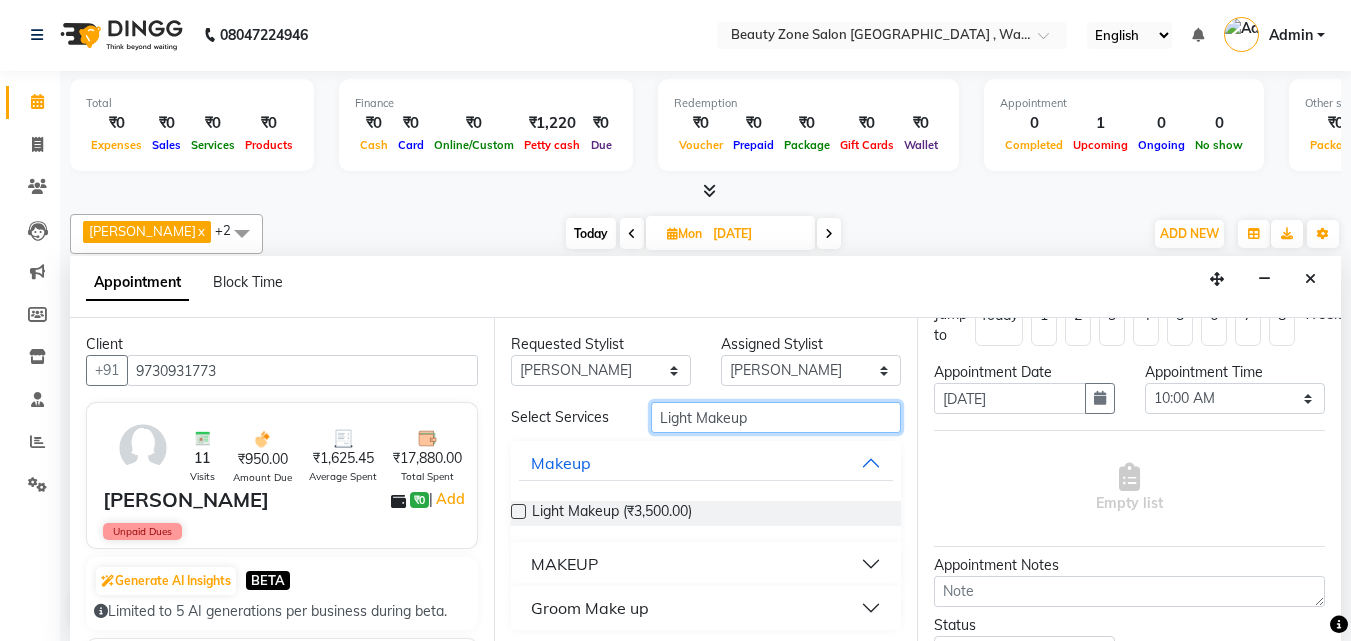 type on "Light Makeup" 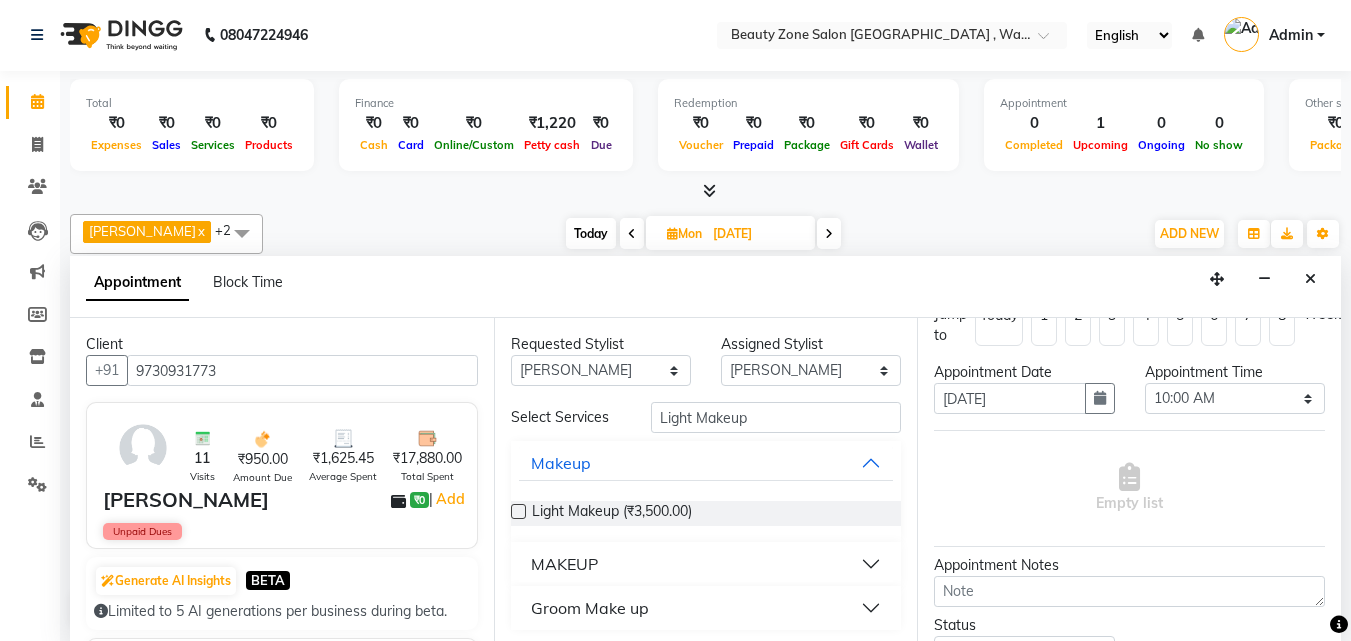 click at bounding box center (518, 511) 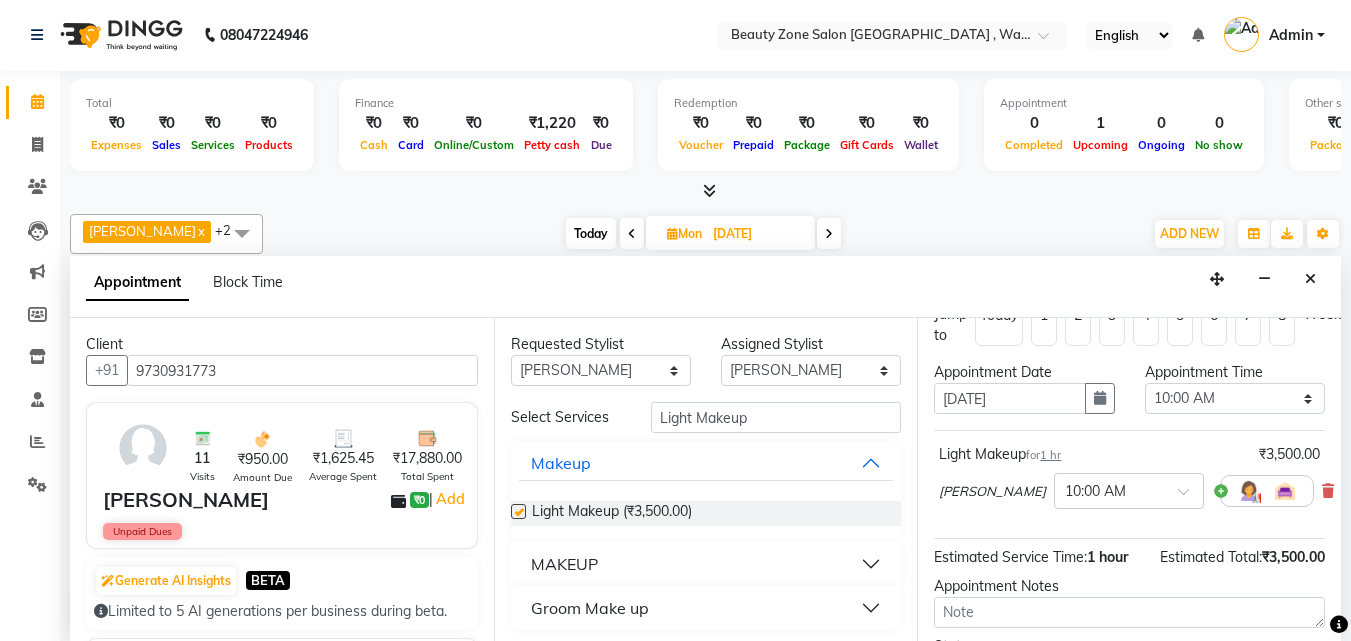 checkbox on "false" 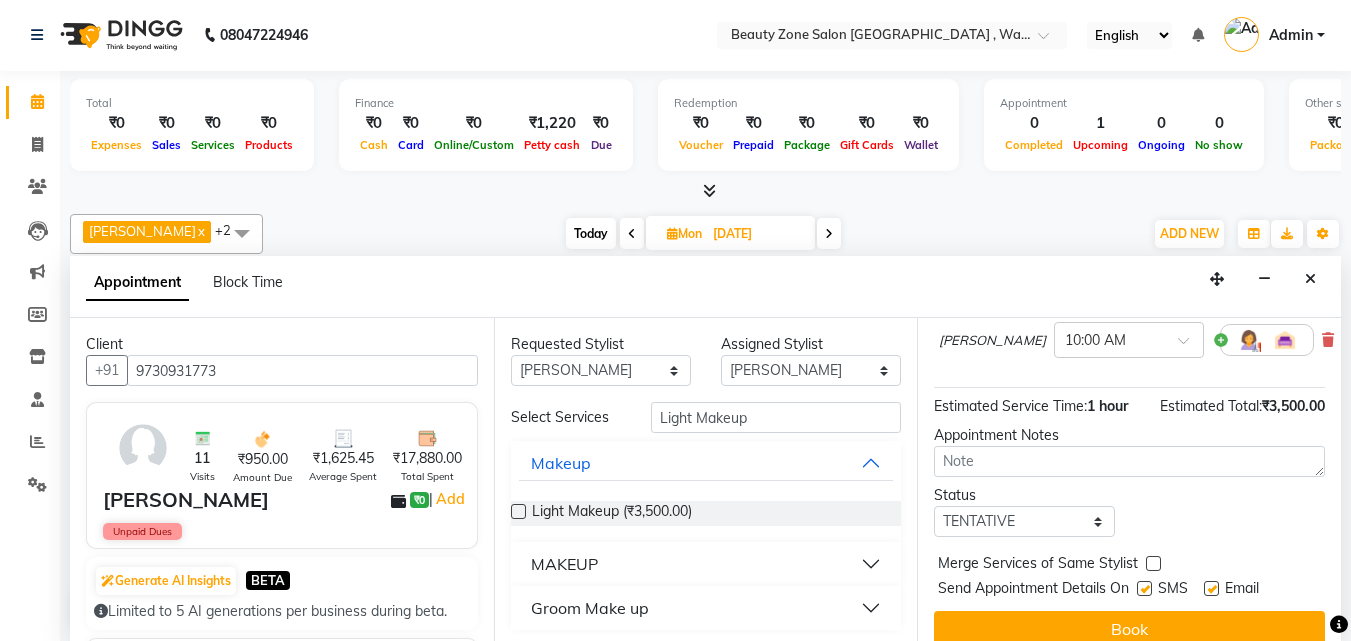 scroll, scrollTop: 221, scrollLeft: 0, axis: vertical 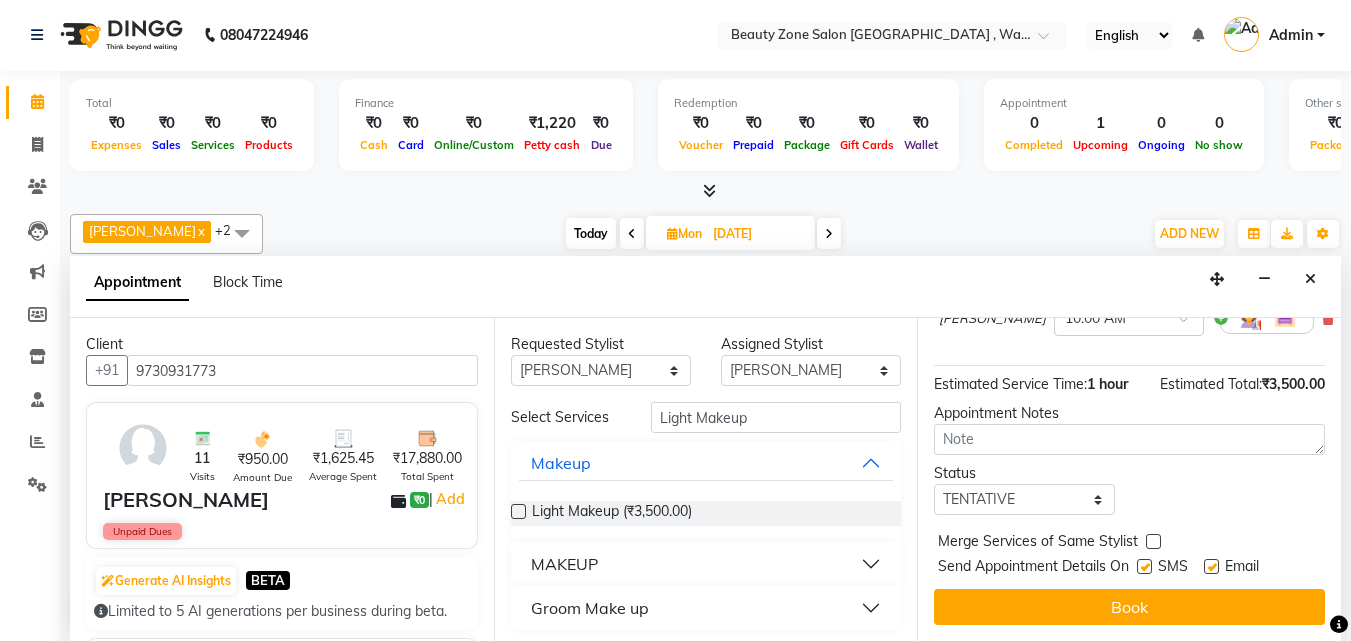 click on "SMS" at bounding box center [1170, 568] 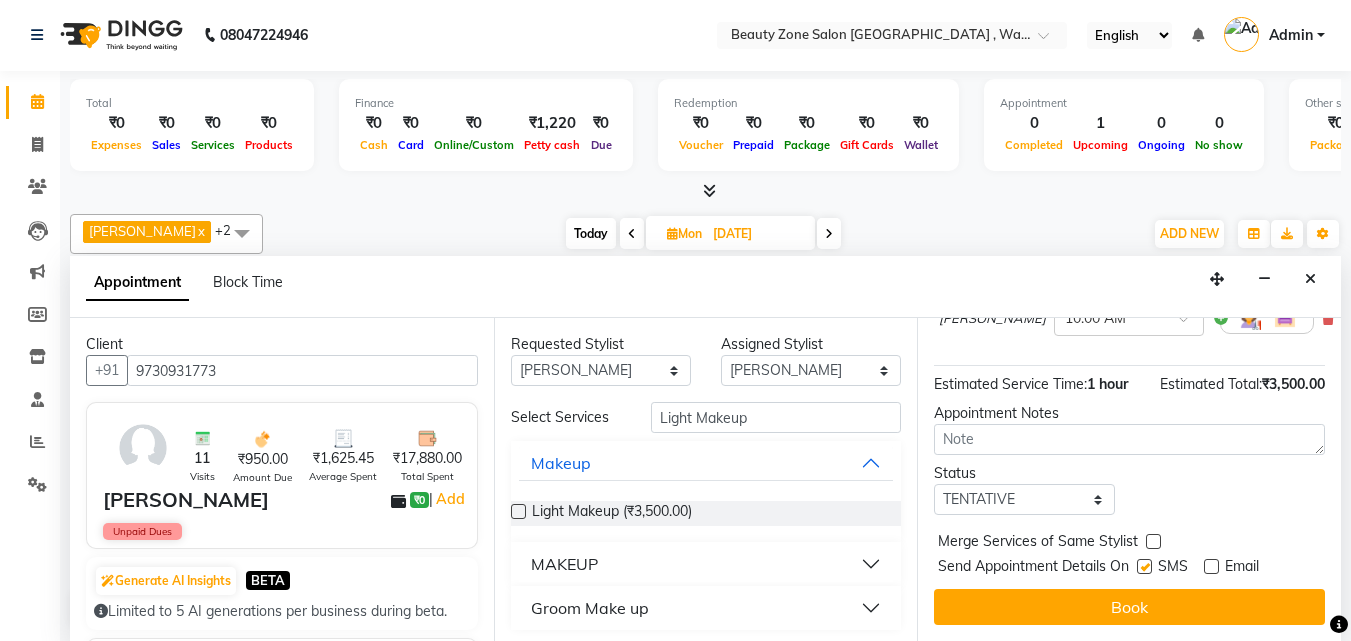 click at bounding box center [1144, 566] 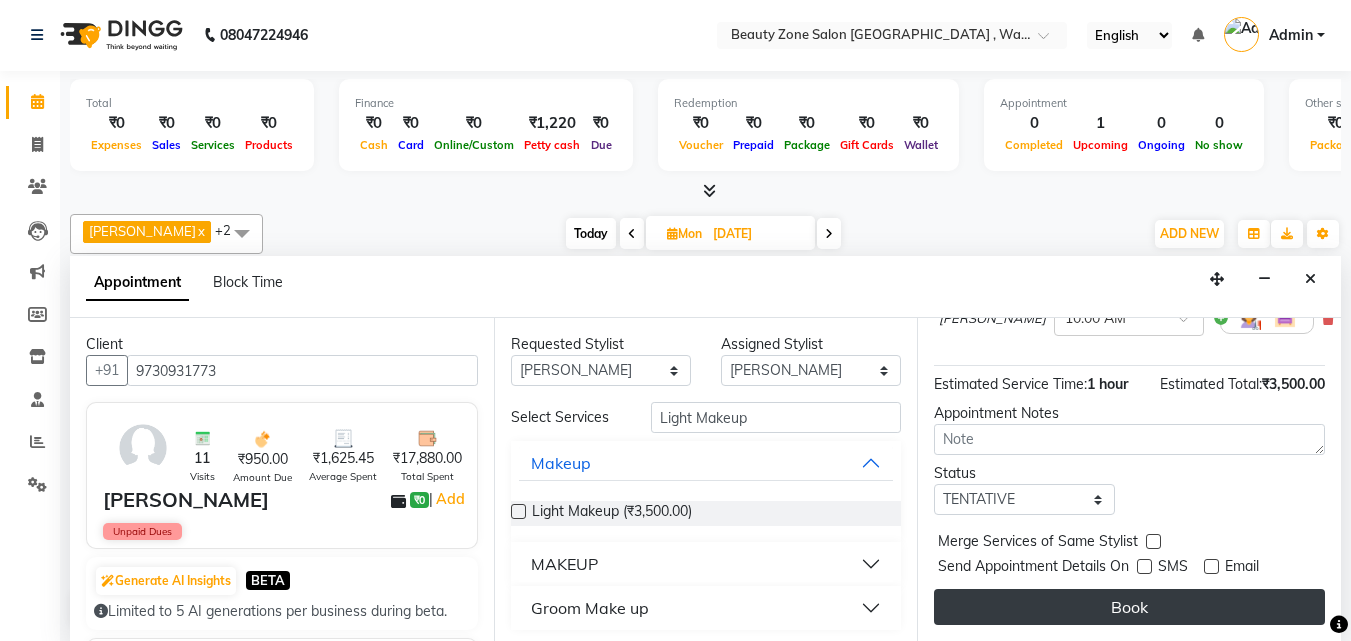 click on "Book" at bounding box center (1129, 607) 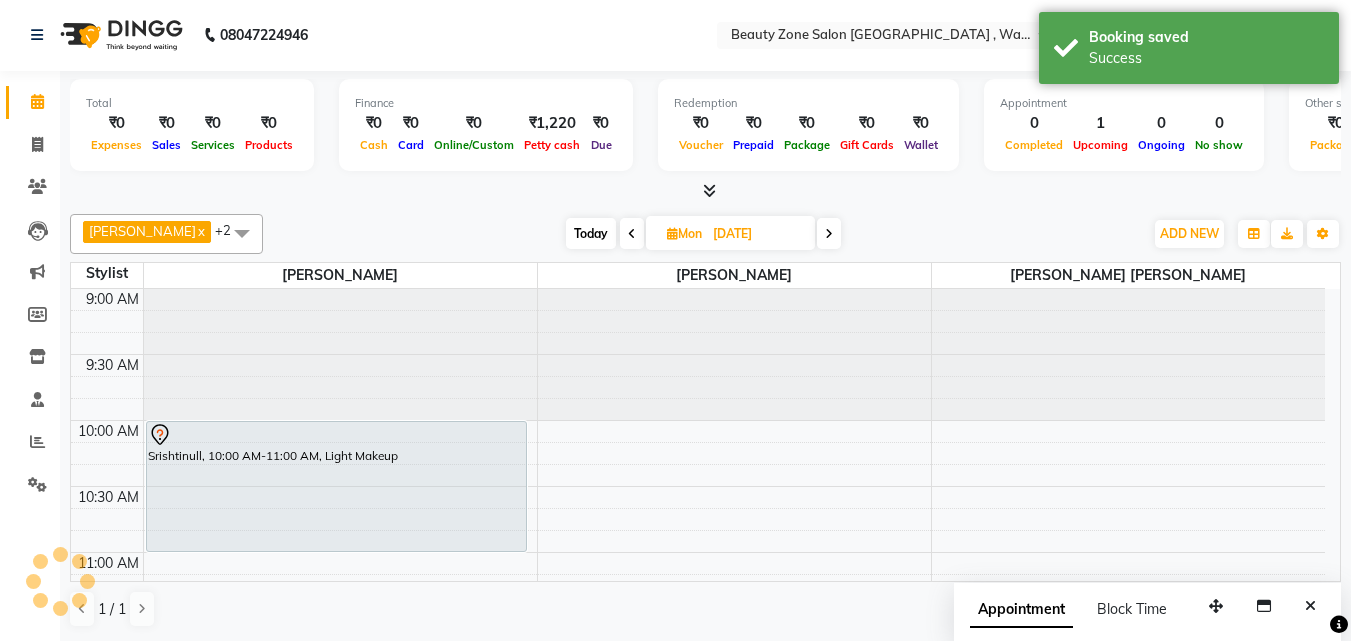 scroll, scrollTop: 0, scrollLeft: 0, axis: both 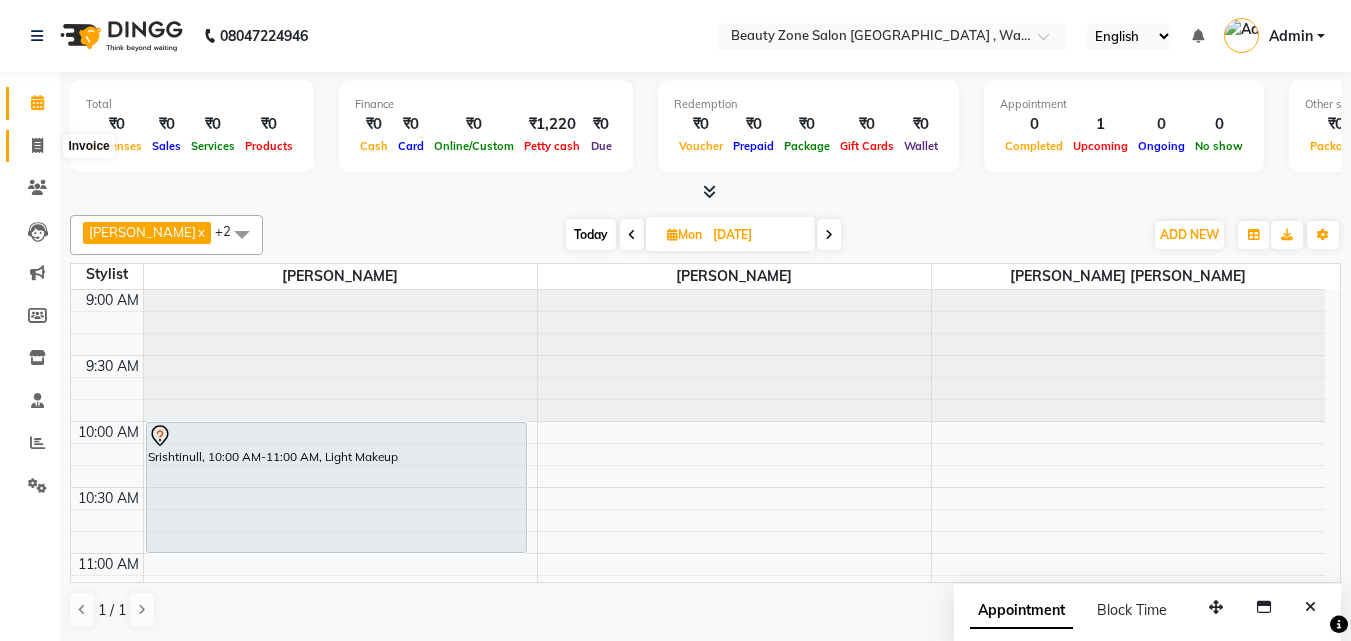 click 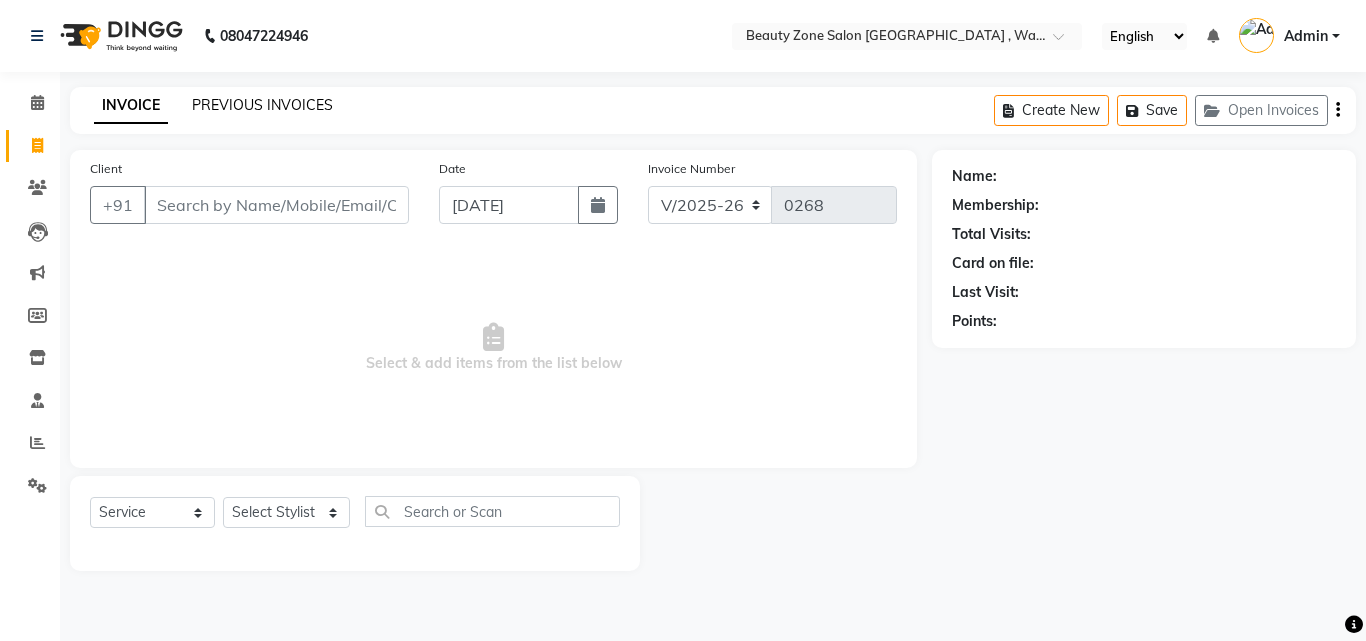 click on "PREVIOUS INVOICES" 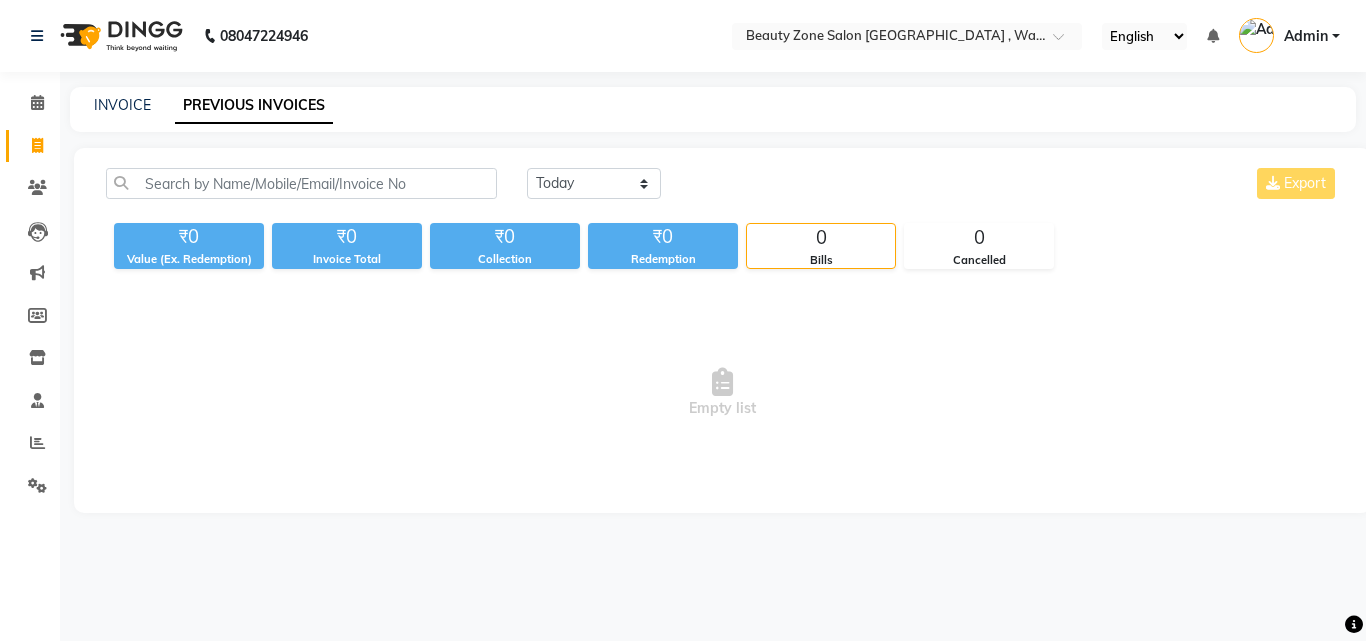 click on "Today Yesterday Custom Range Export ₹0 Value (Ex. Redemption) ₹0 Invoice Total  ₹0 Collection ₹0 Redemption 0 Bills 0 Cancelled  Empty list" 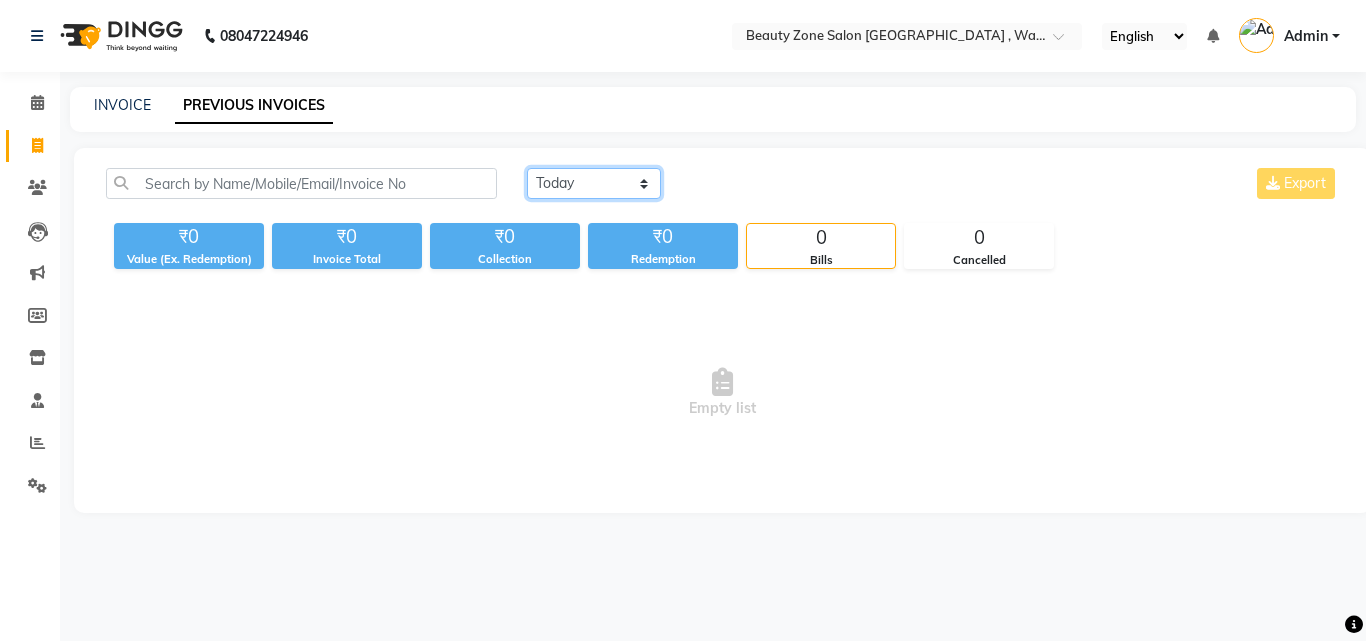 click on "Today Yesterday Custom Range" 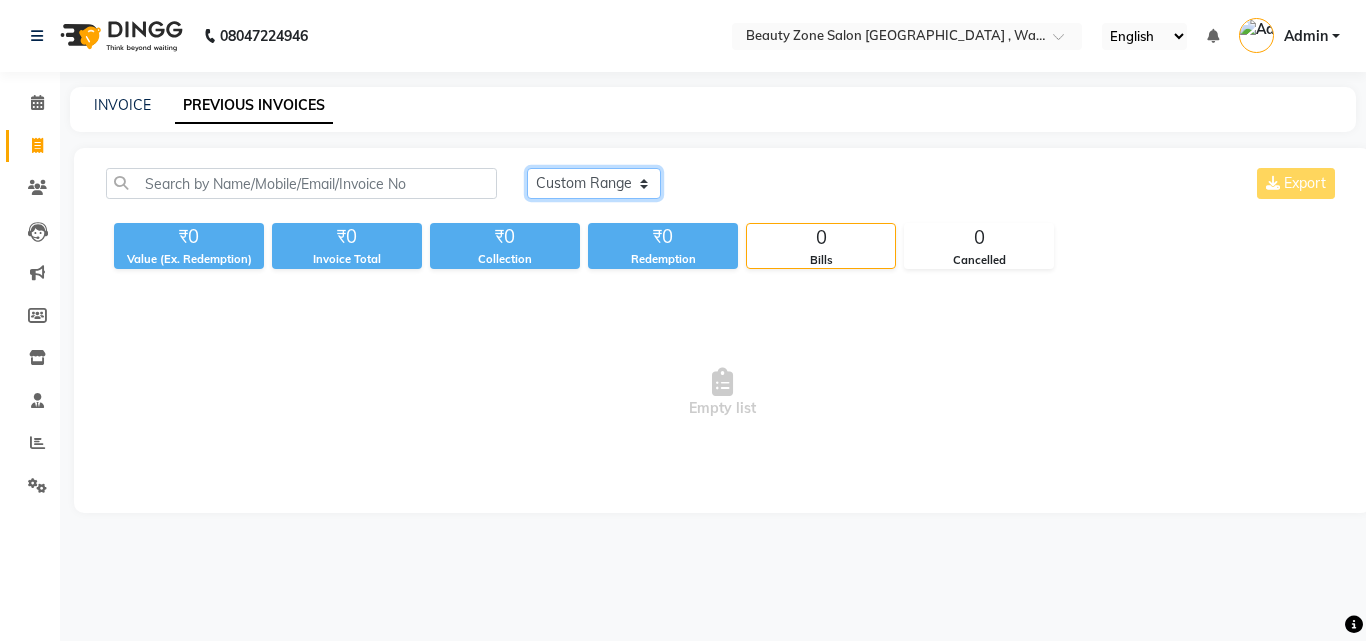 click on "Today Yesterday Custom Range" 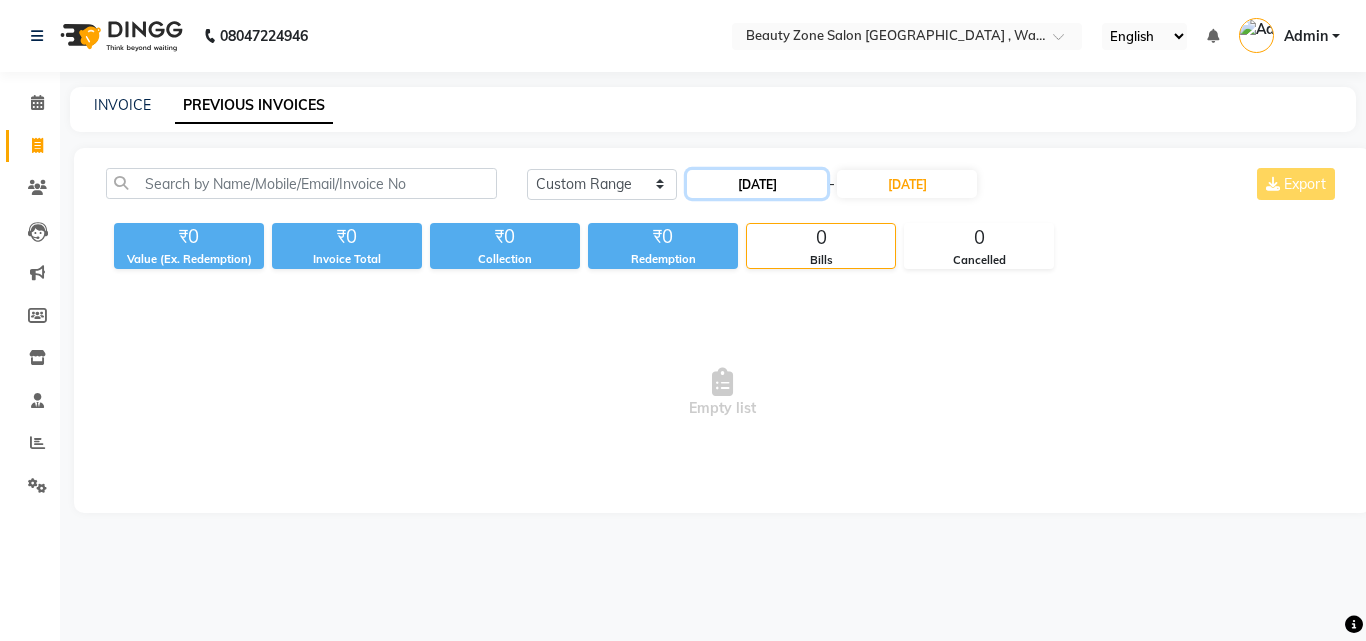 click on "10-07-2025" 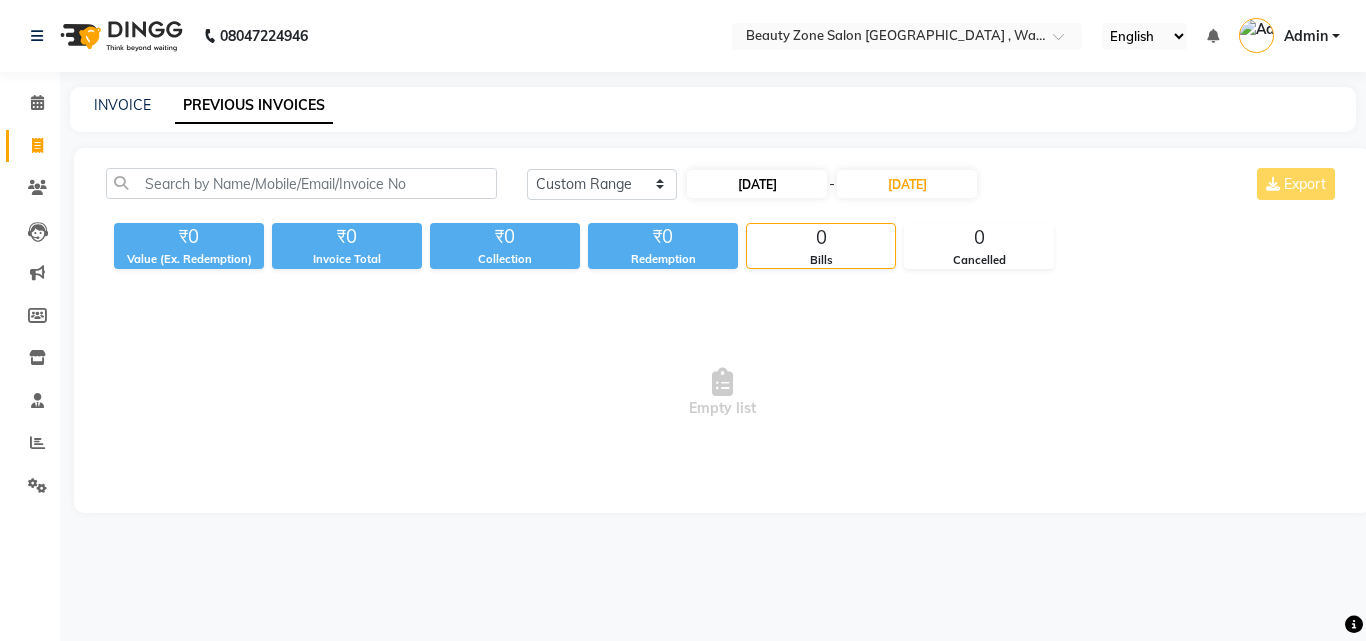 select on "7" 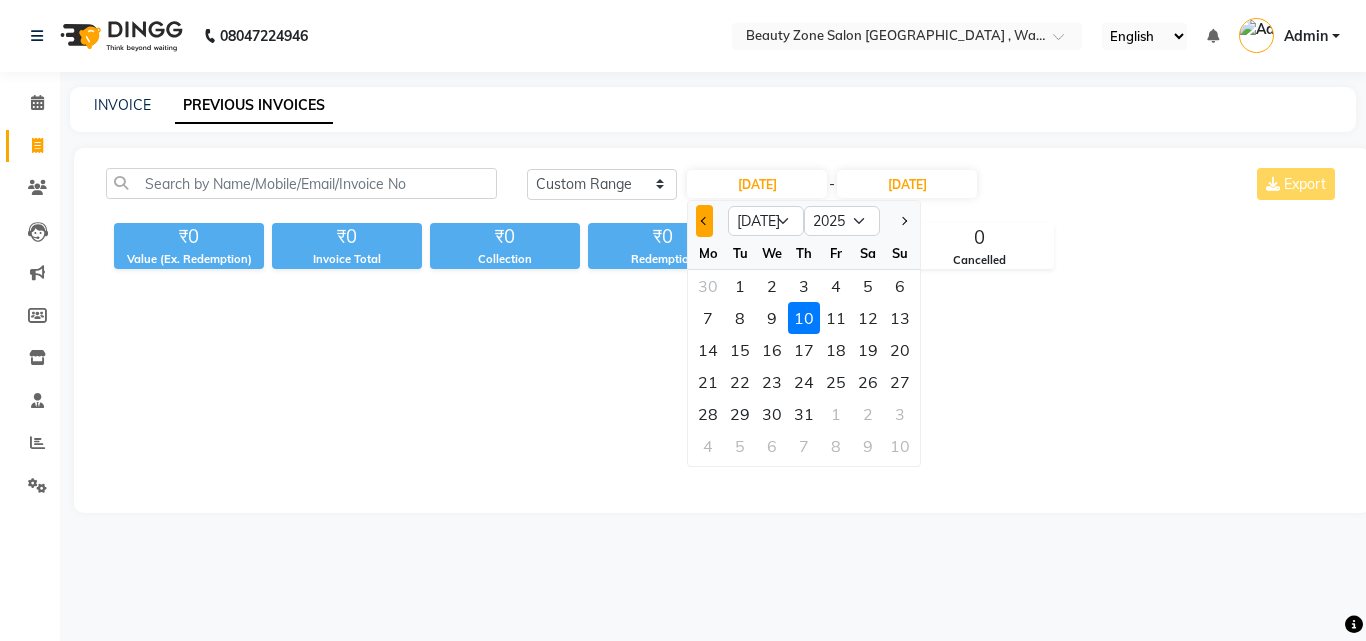 click 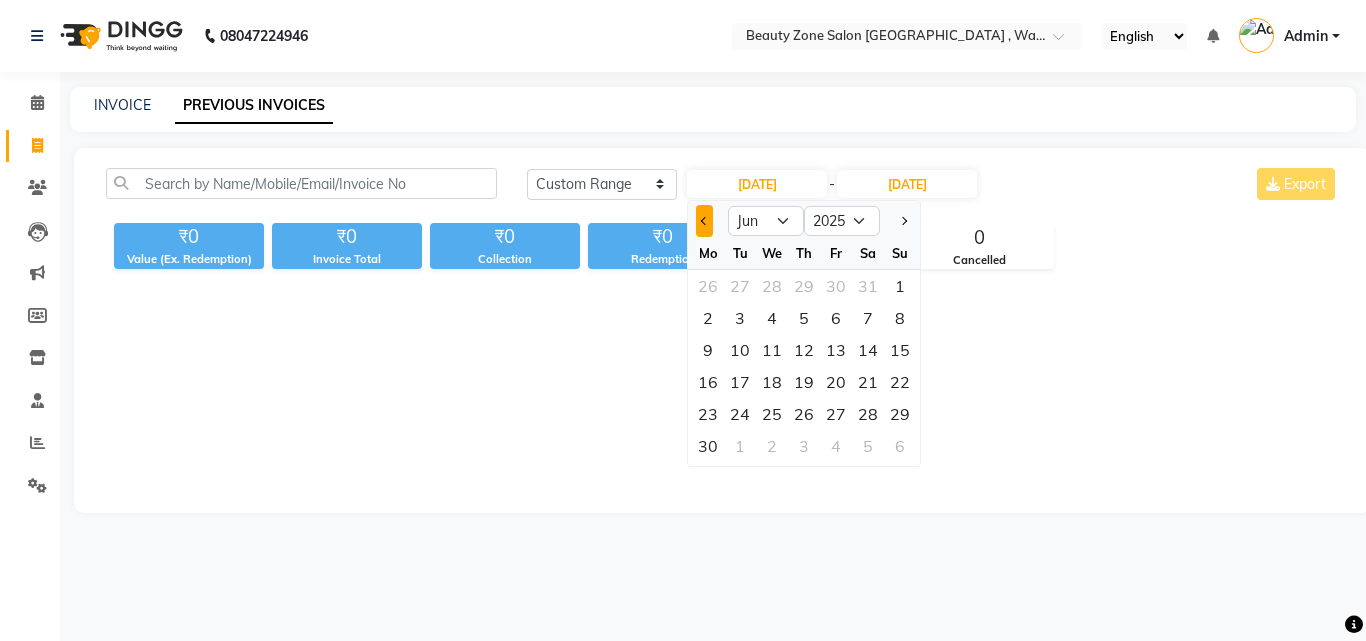 click 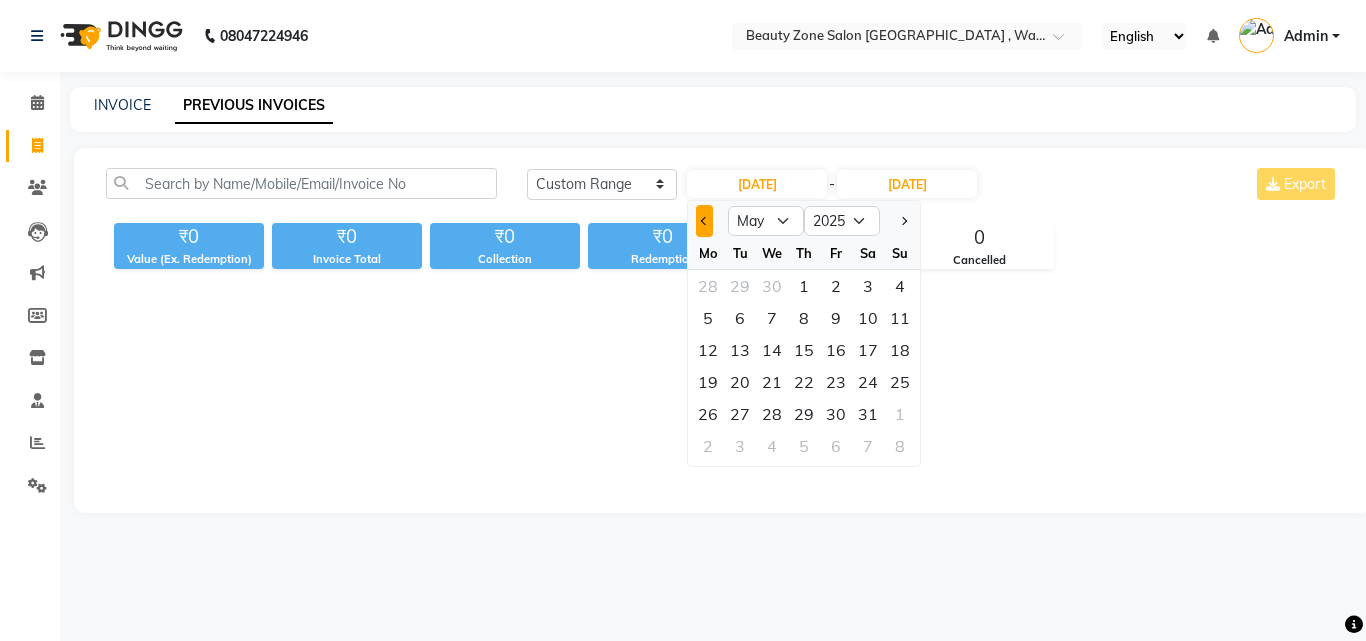 click 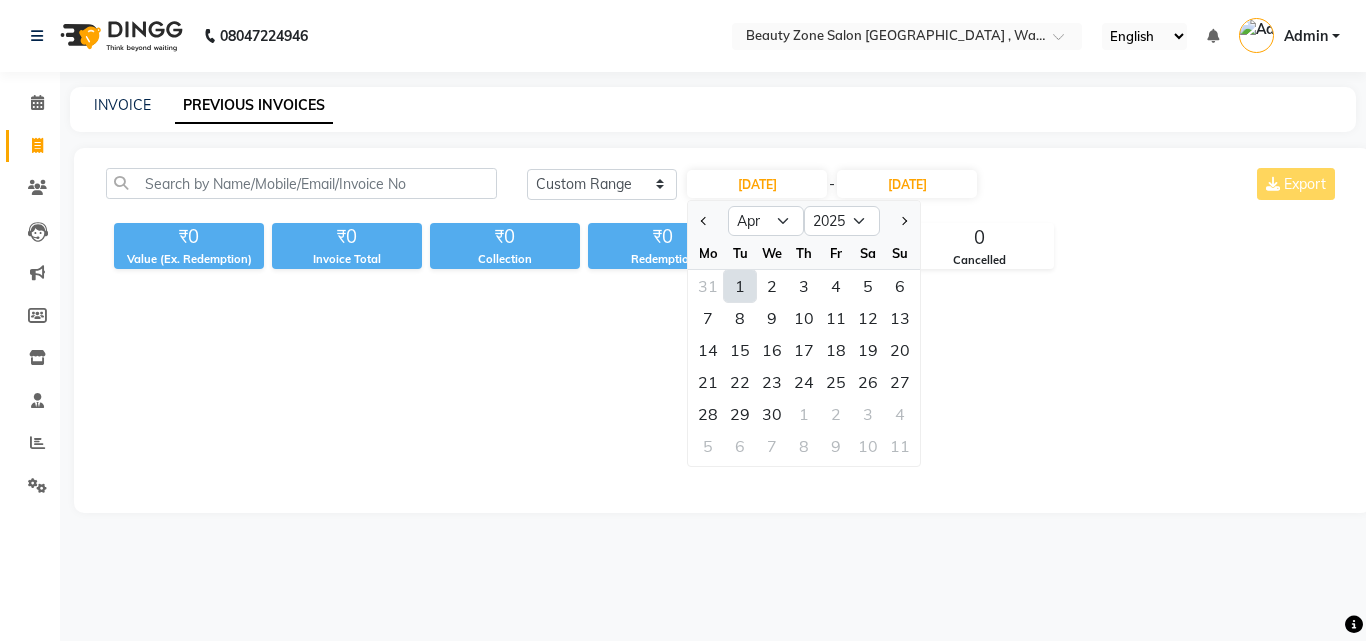 click on "1" 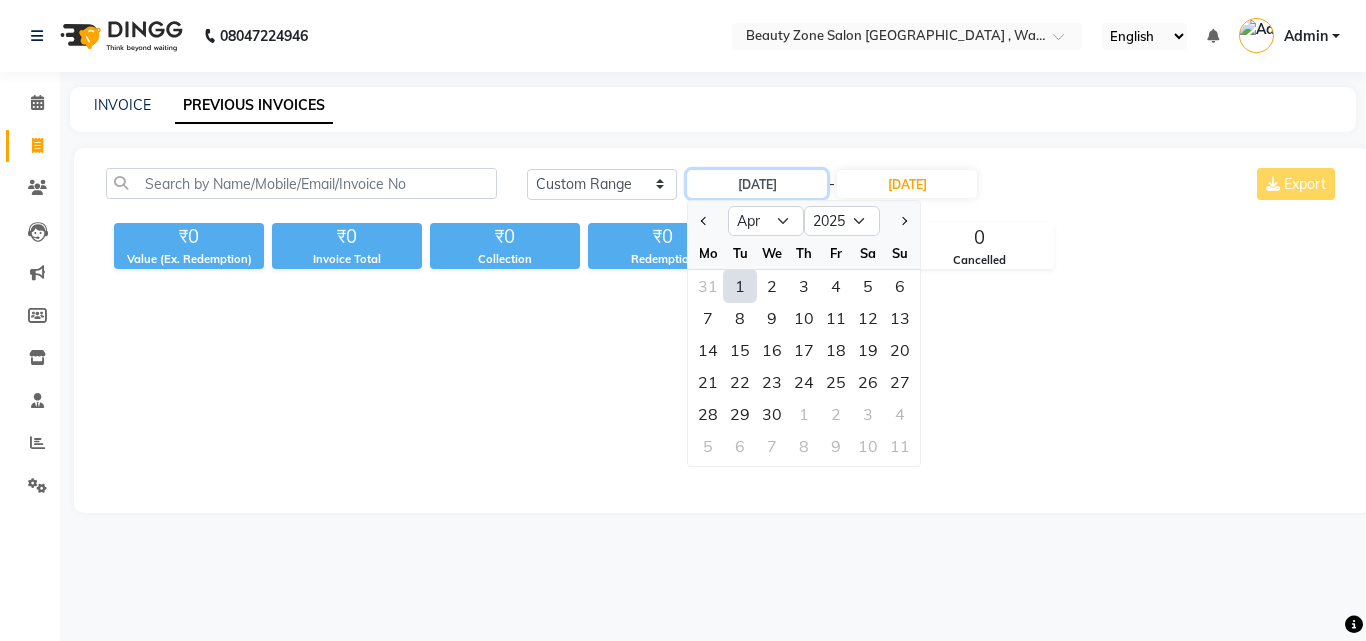 type on "01-04-2025" 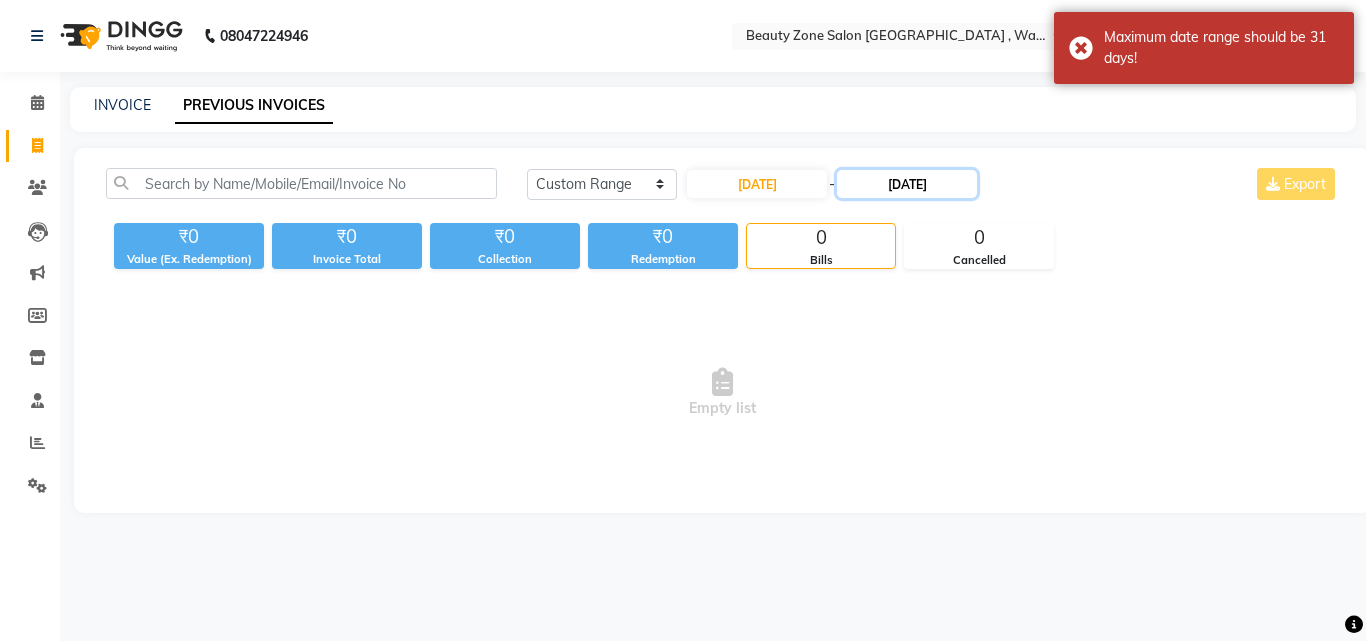 click on "10-07-2025" 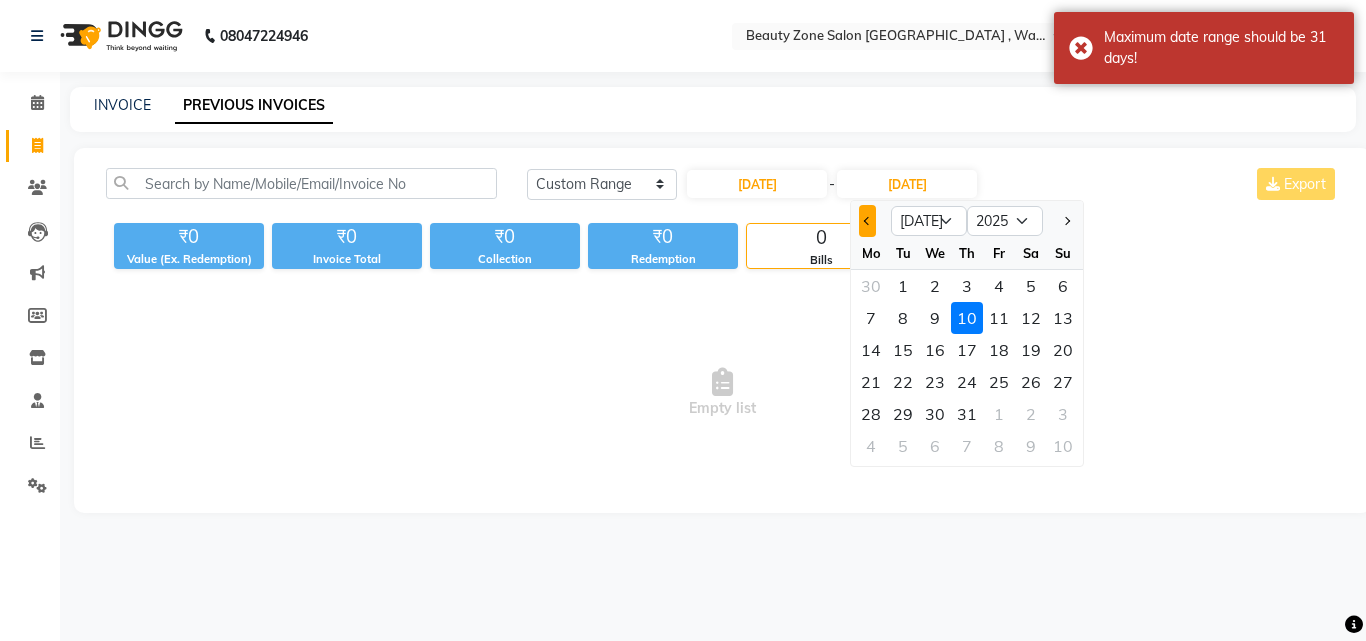 click 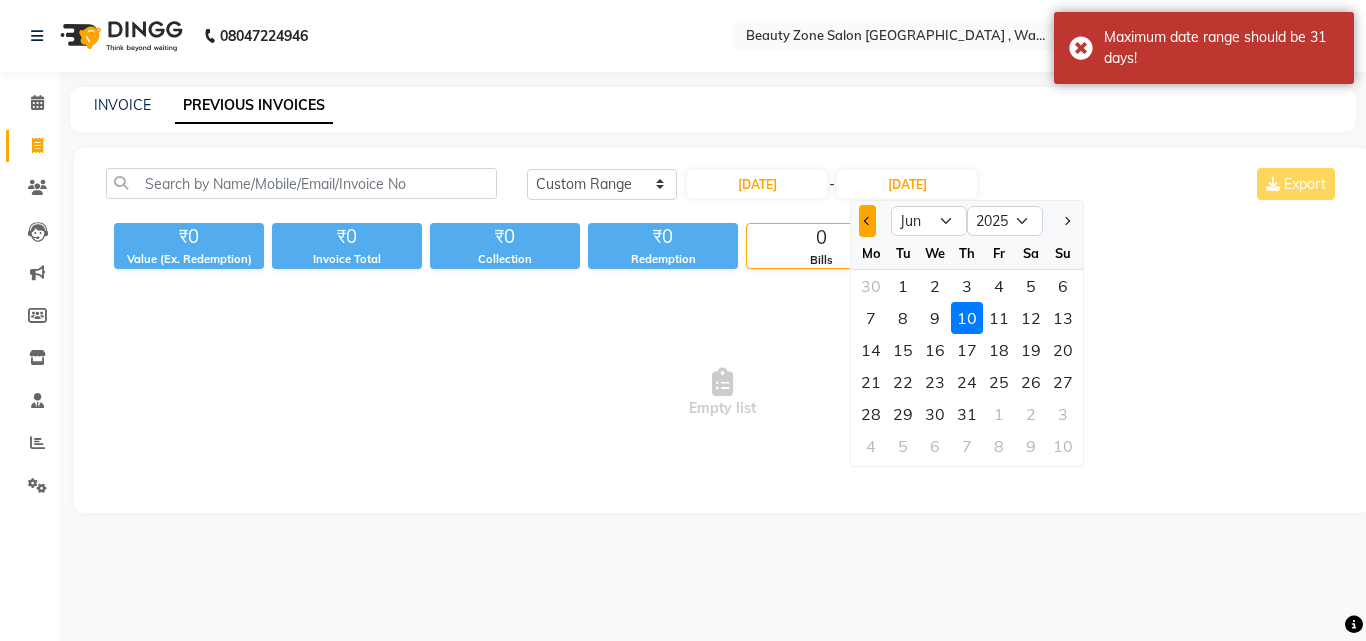 click 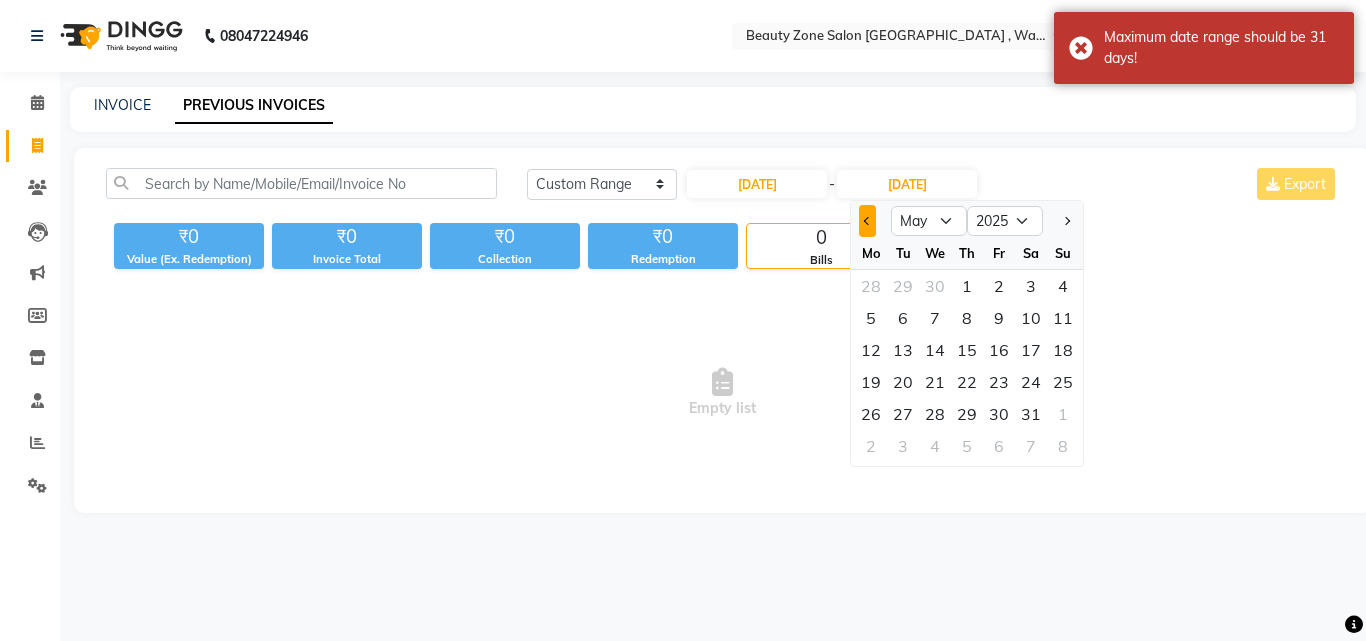 click 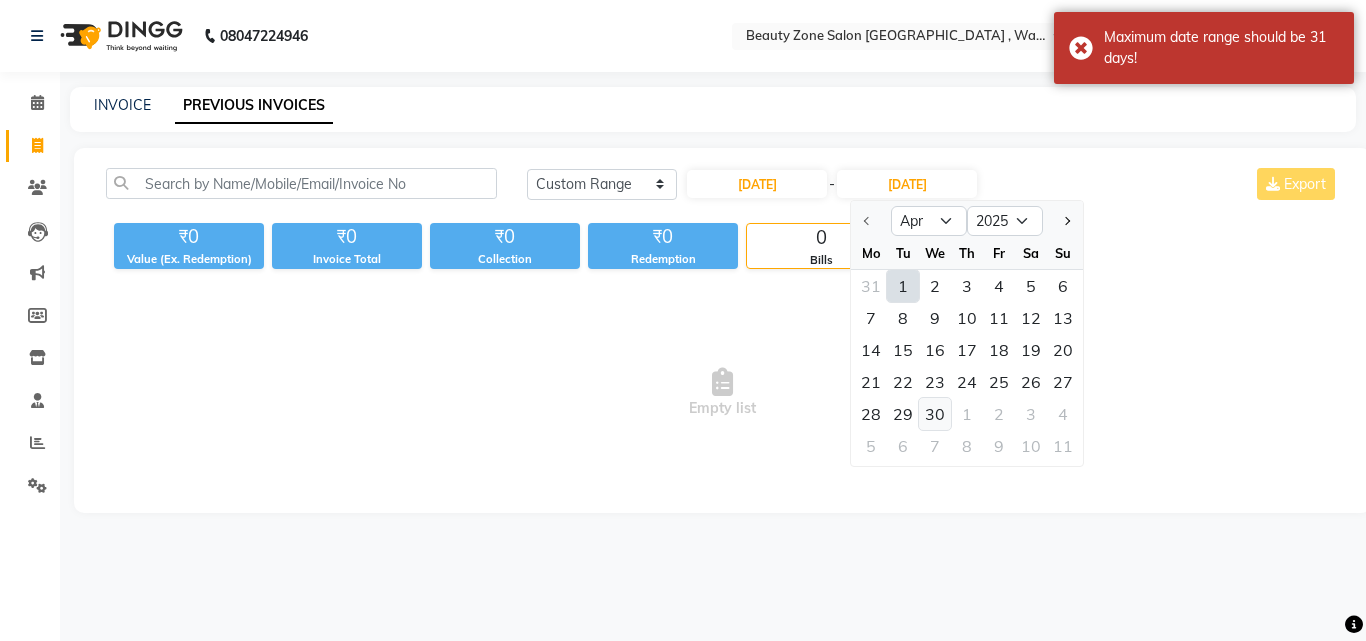click on "30" 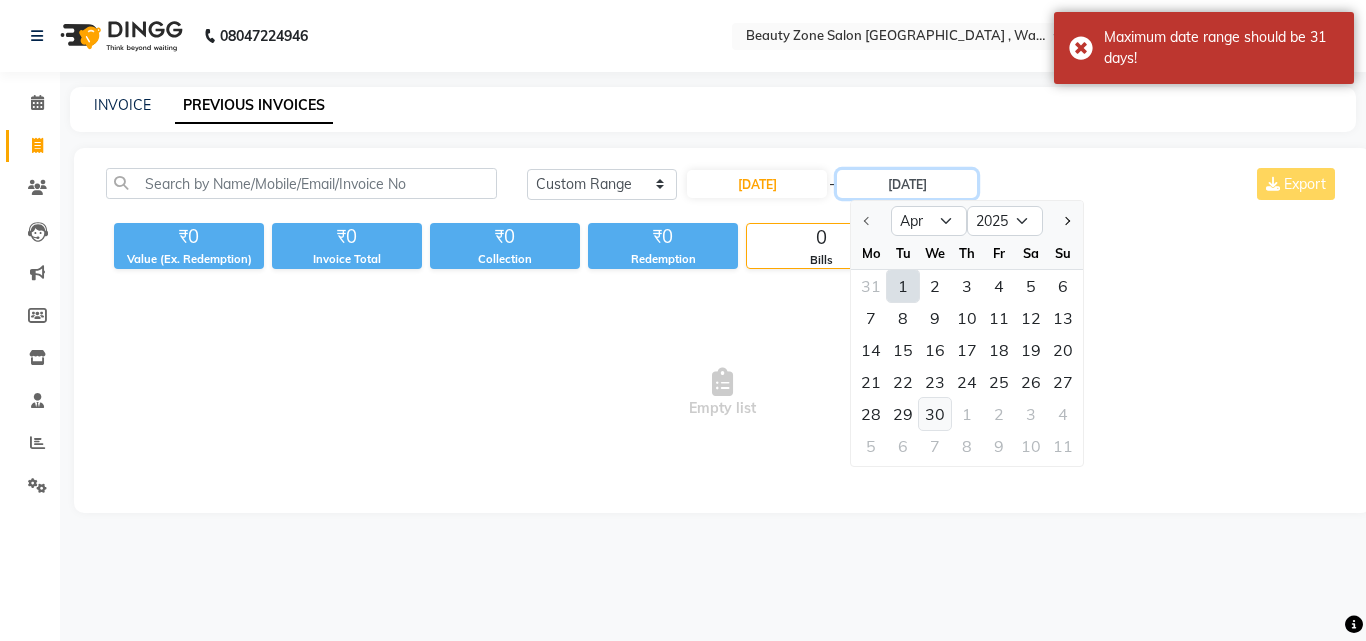 type on "30-04-2025" 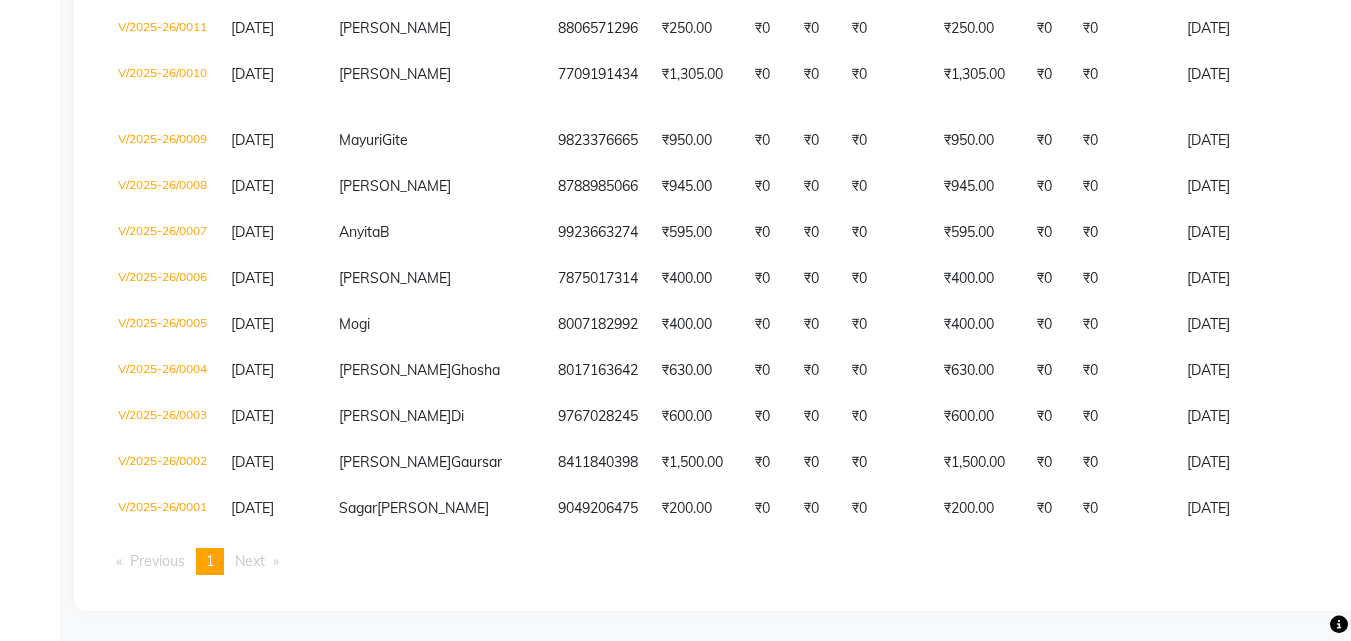 scroll, scrollTop: 3800, scrollLeft: 0, axis: vertical 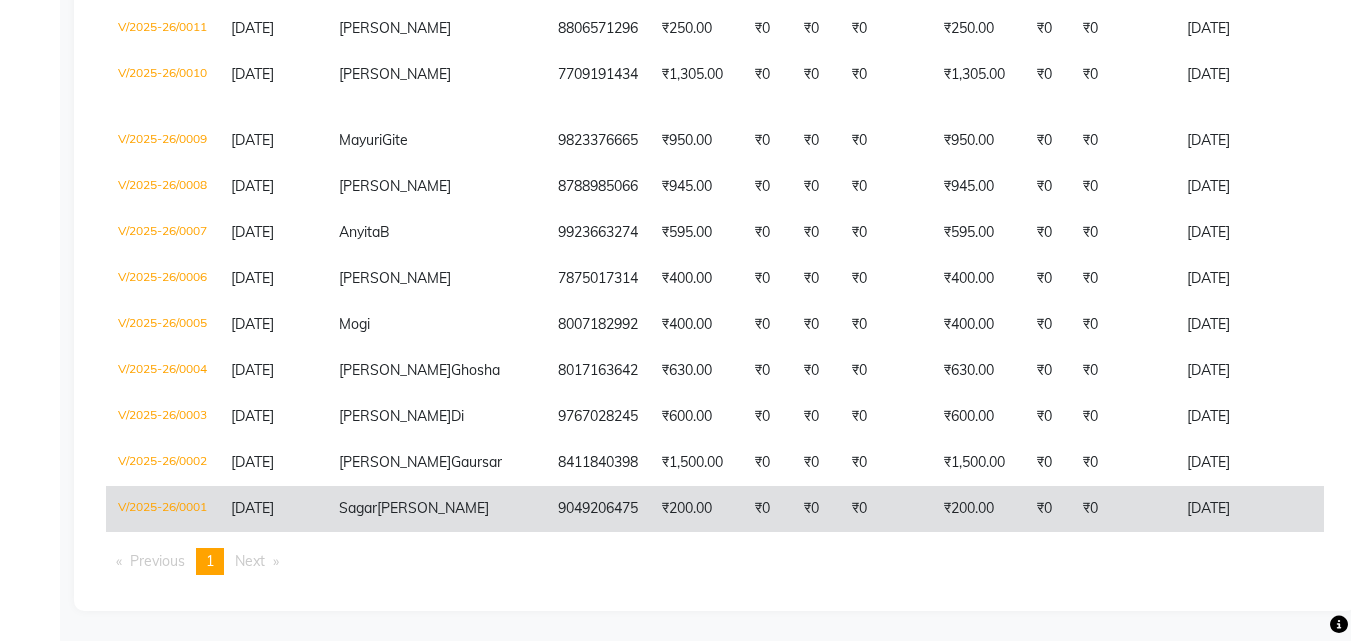 click on "Sagar  Salunke" 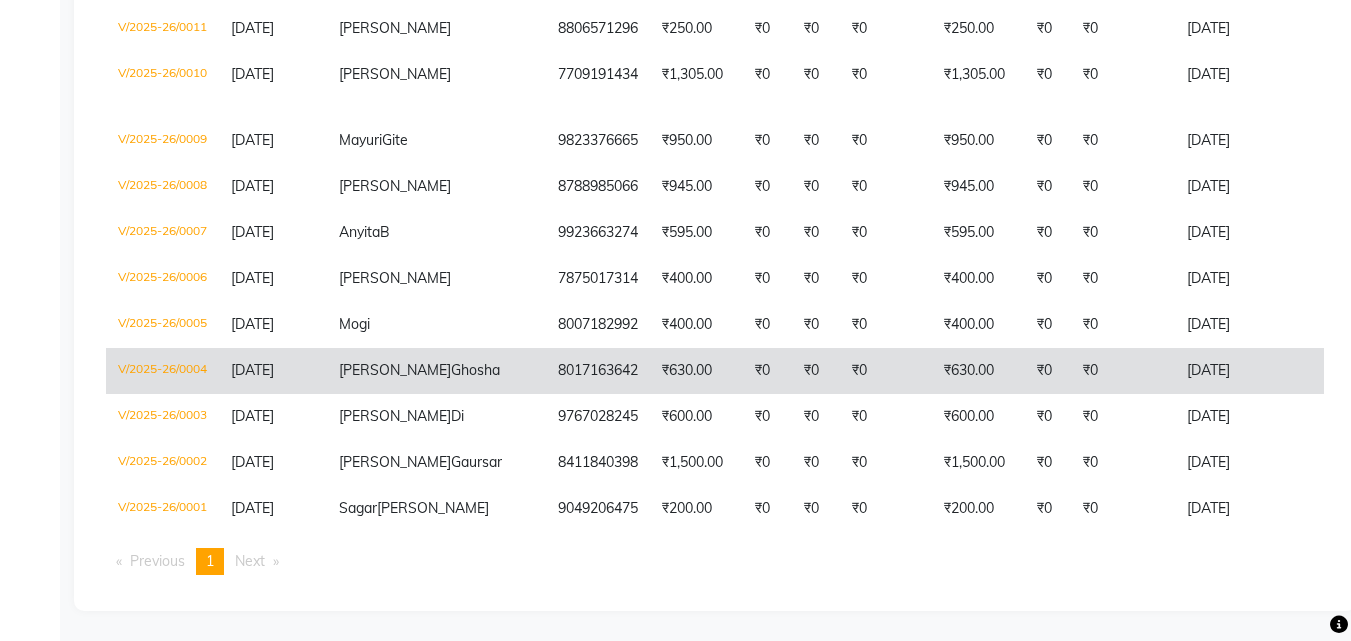 click on "₹630.00" 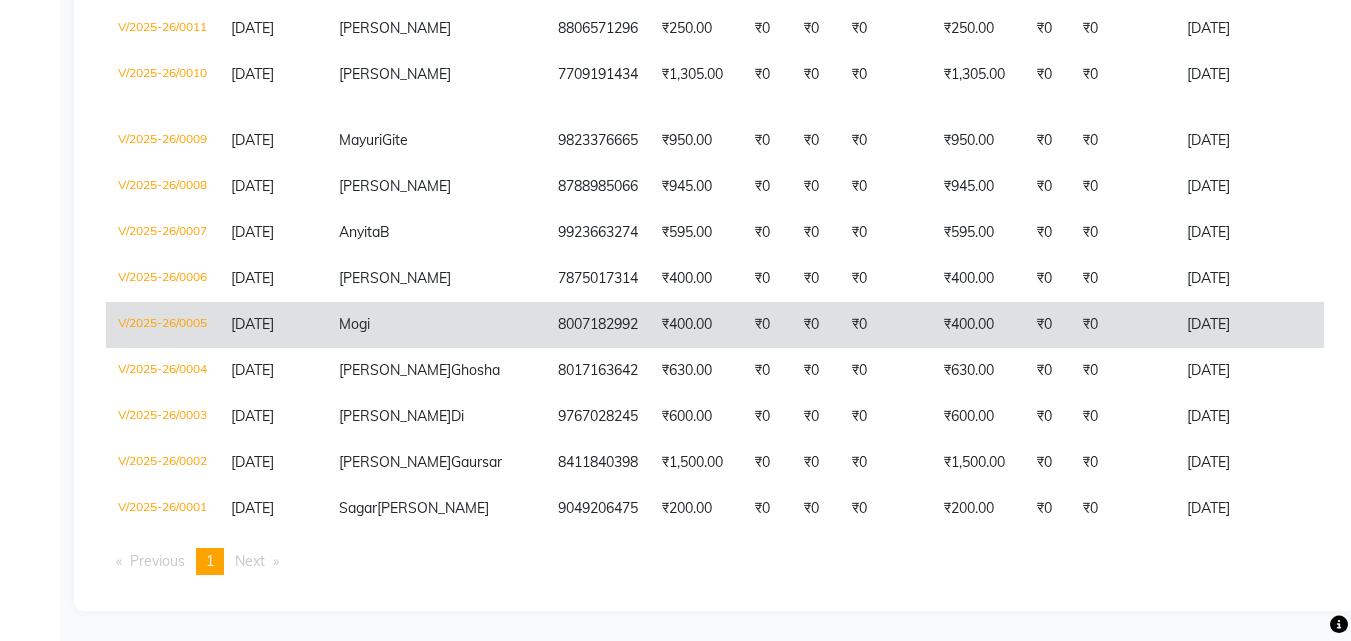 click on "₹400.00" 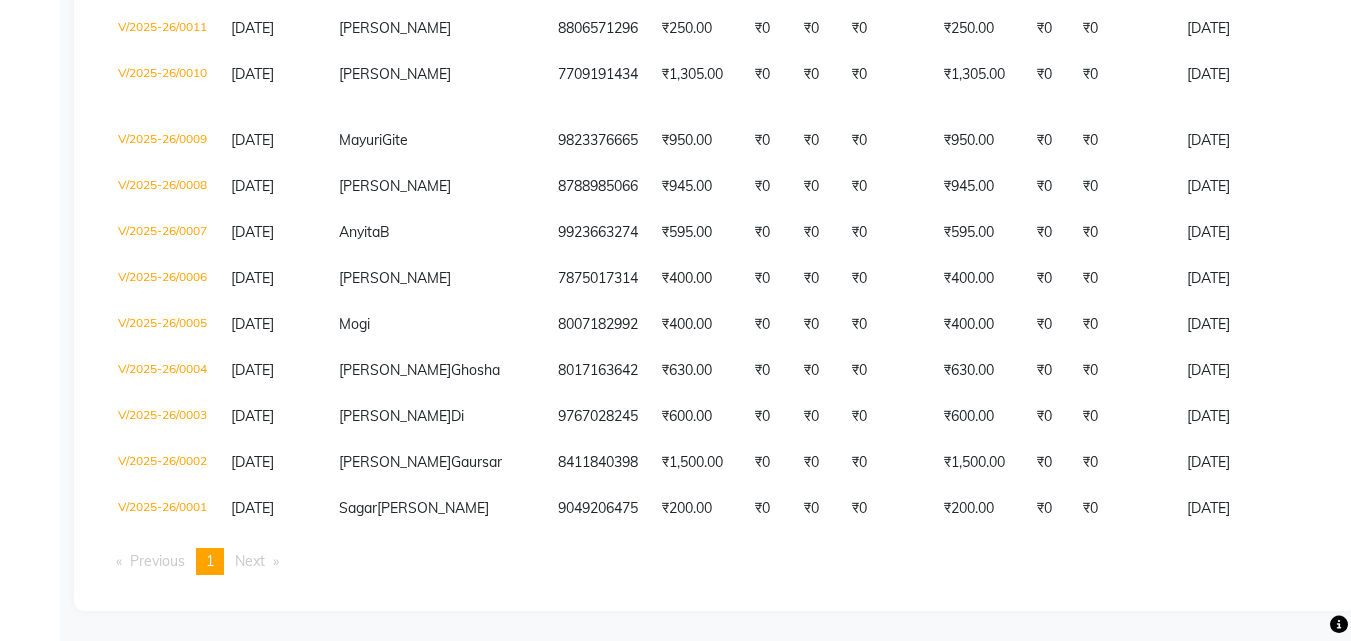 scroll, scrollTop: 3419, scrollLeft: 0, axis: vertical 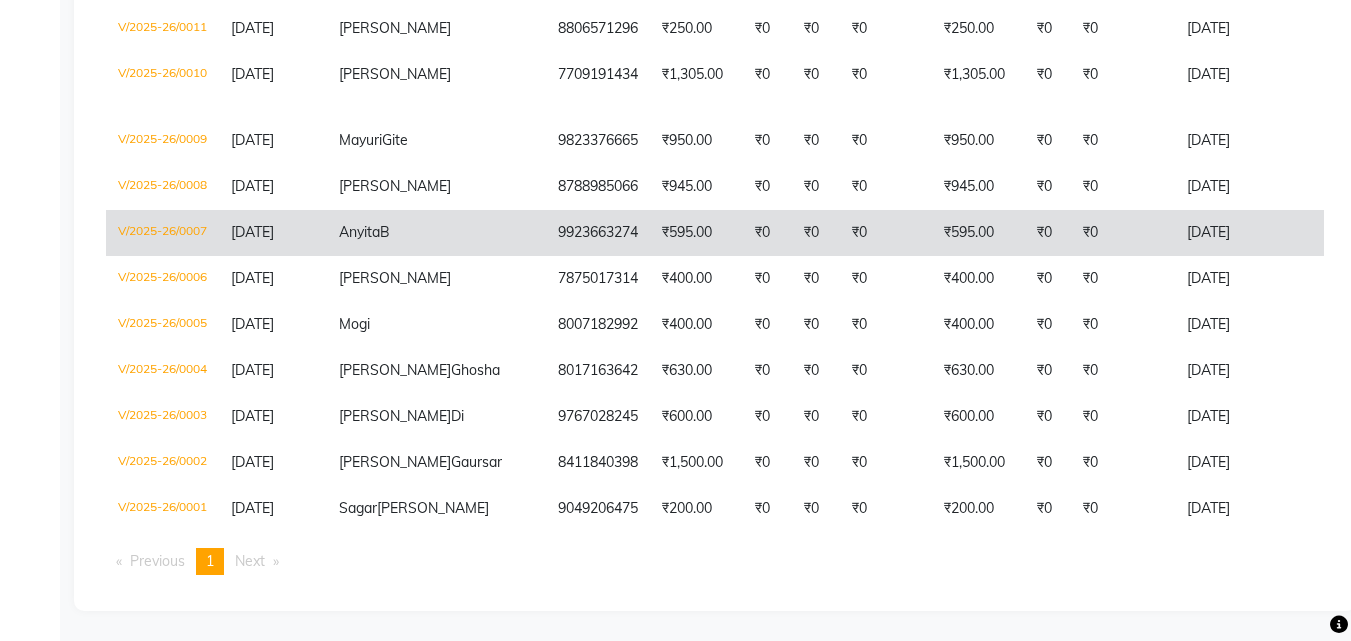 click on "₹0" 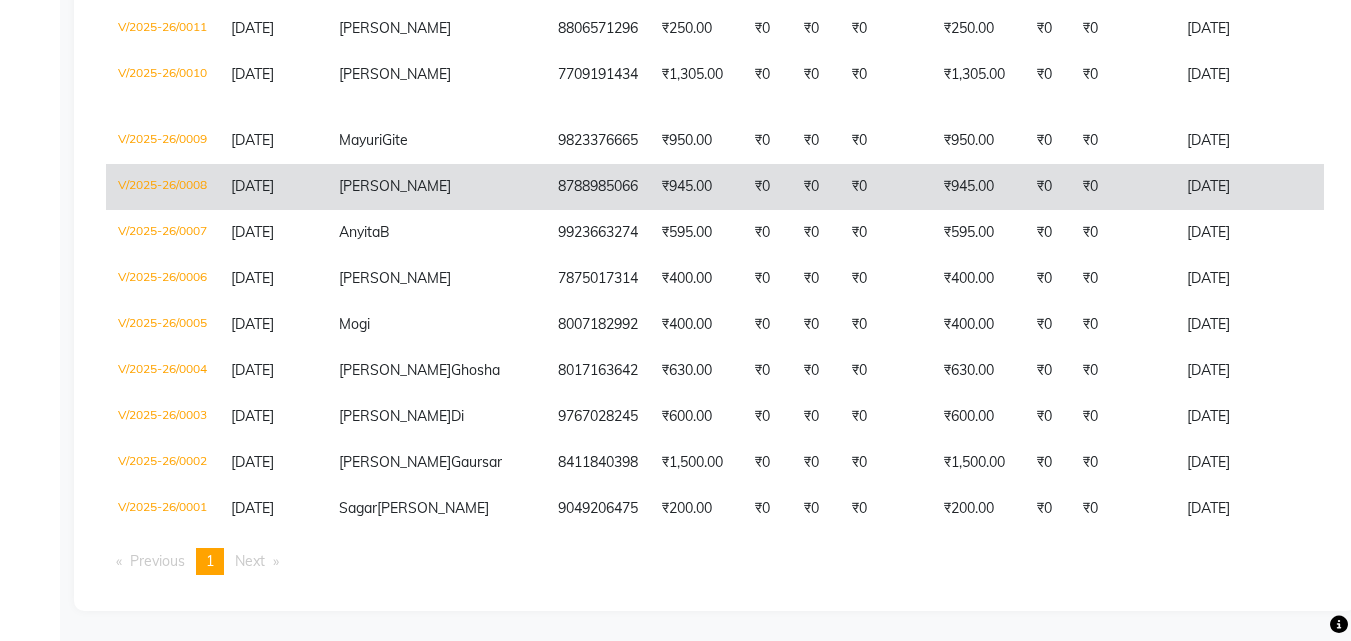 click on "₹0" 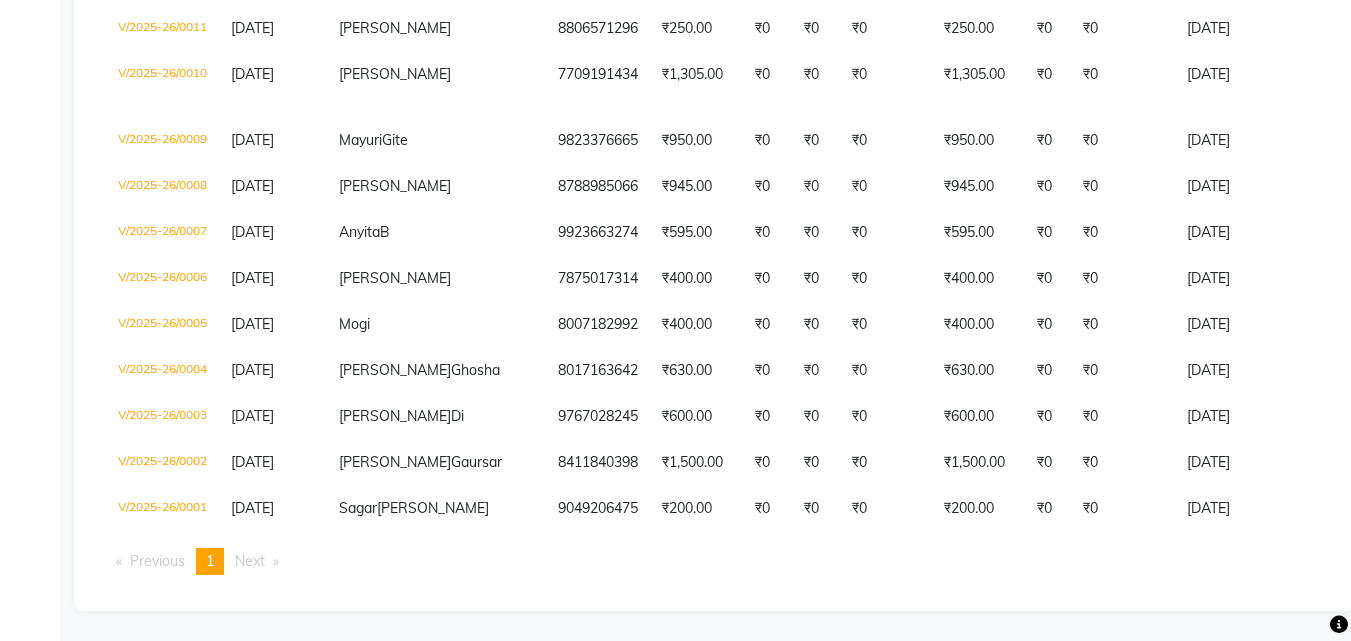 scroll, scrollTop: 2751, scrollLeft: 0, axis: vertical 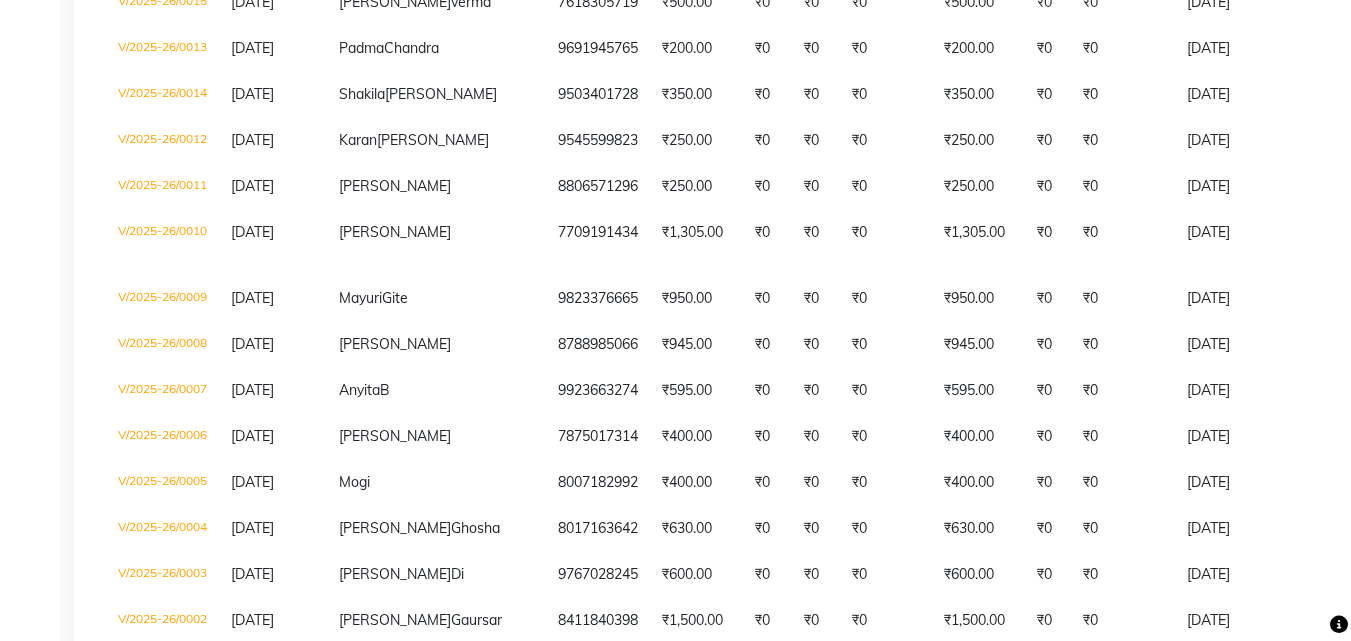 click on "₹200.00" 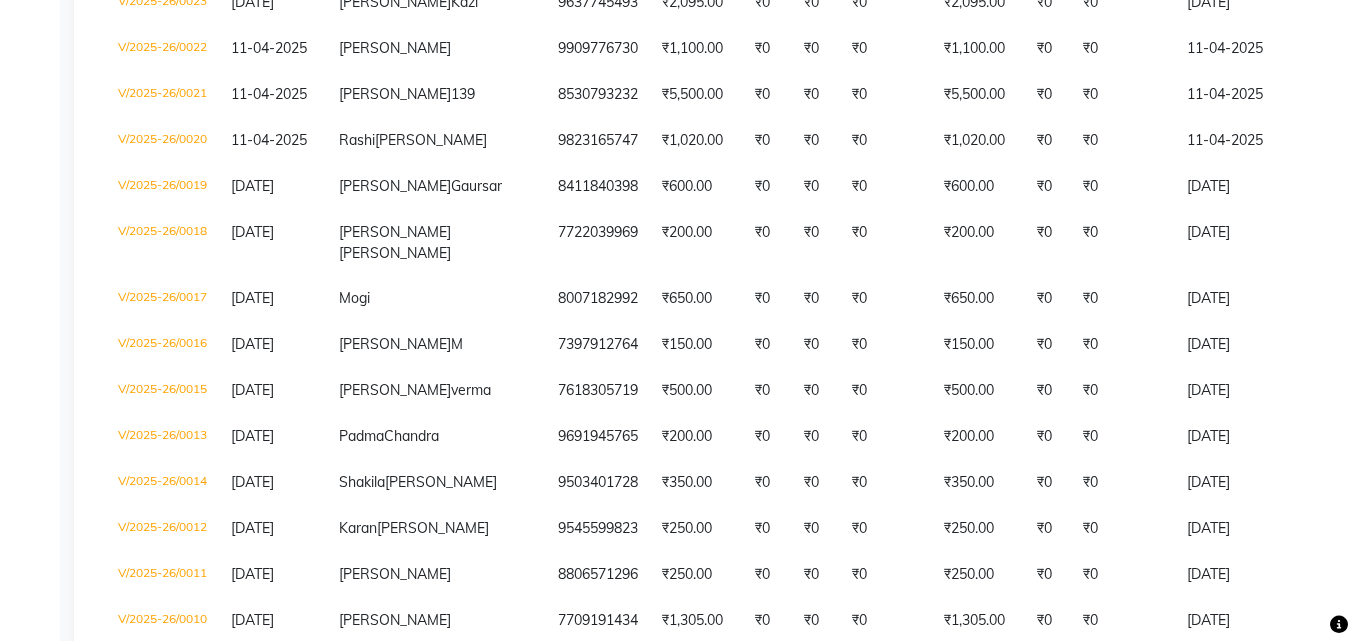 scroll, scrollTop: 2663, scrollLeft: 0, axis: vertical 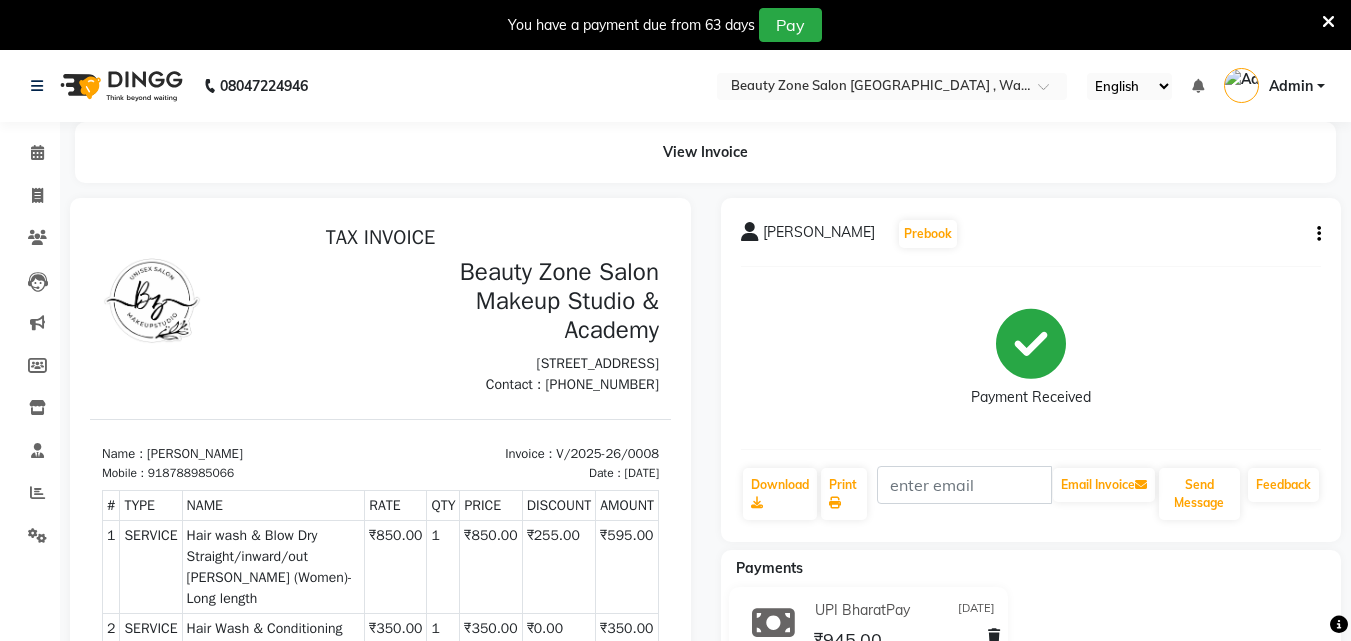 click on "Trushna" 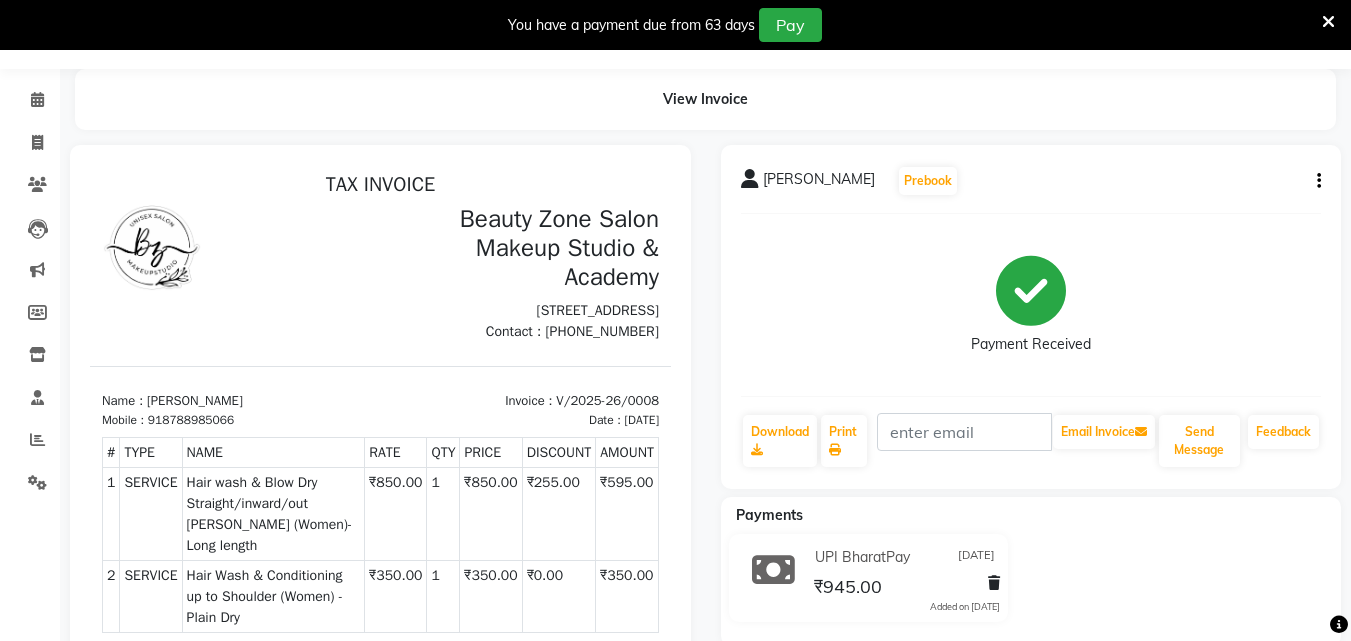 scroll, scrollTop: 3, scrollLeft: 0, axis: vertical 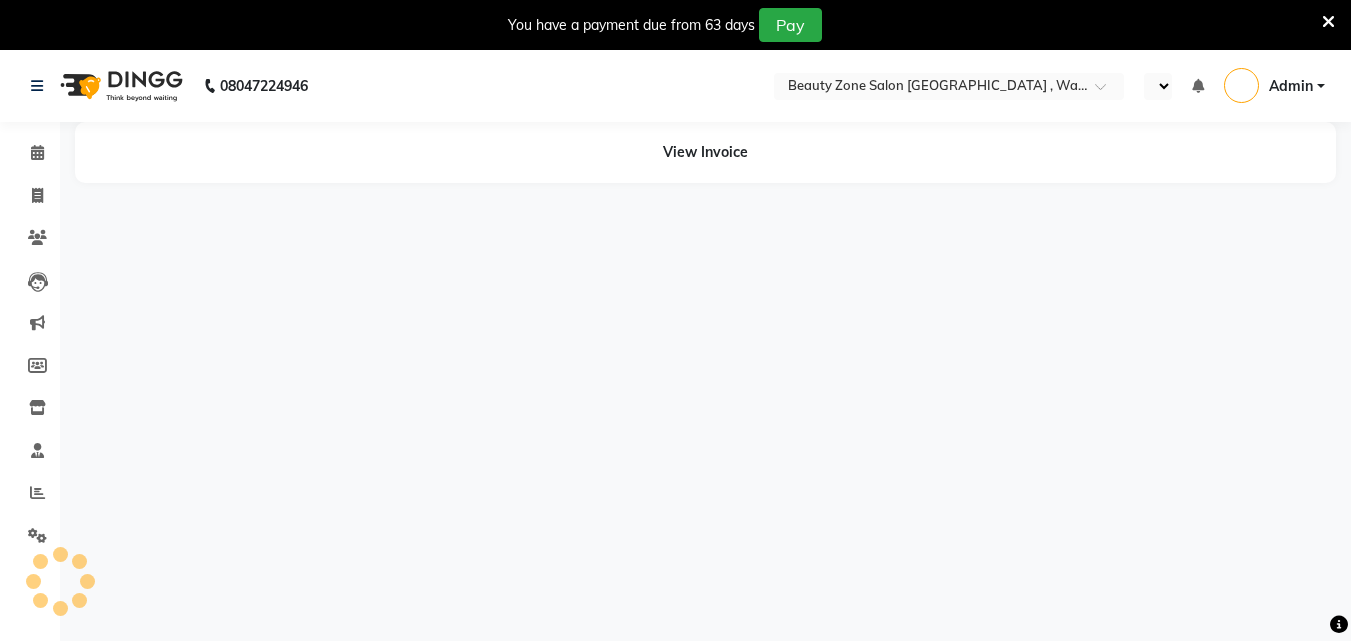 select on "en" 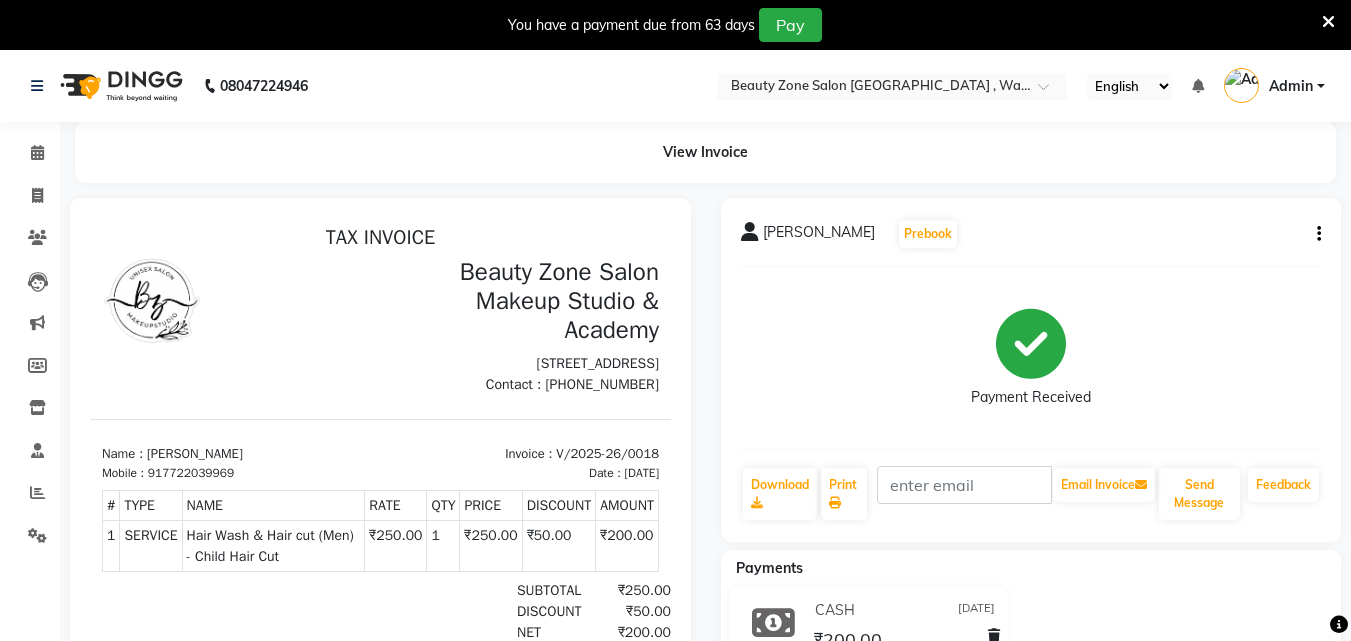 scroll, scrollTop: 0, scrollLeft: 0, axis: both 